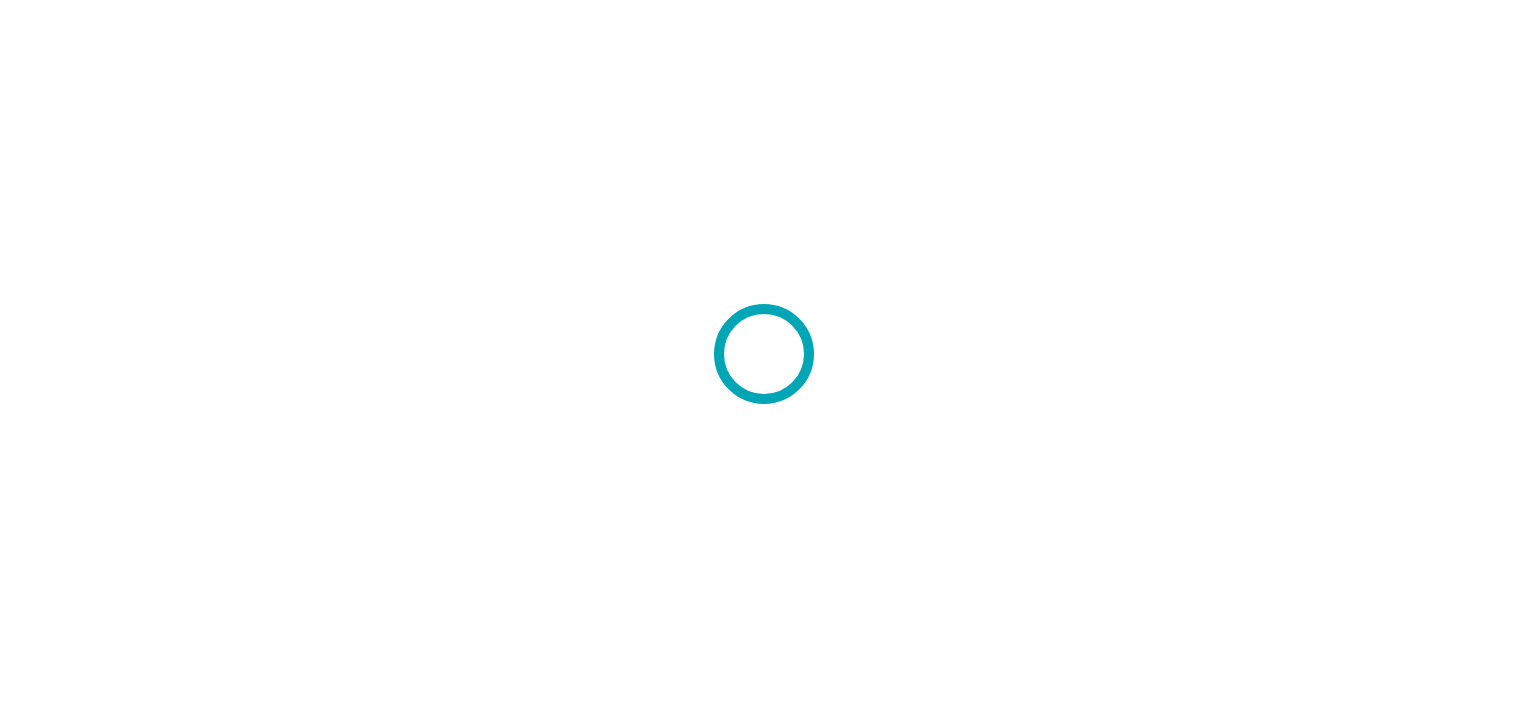 scroll, scrollTop: 0, scrollLeft: 0, axis: both 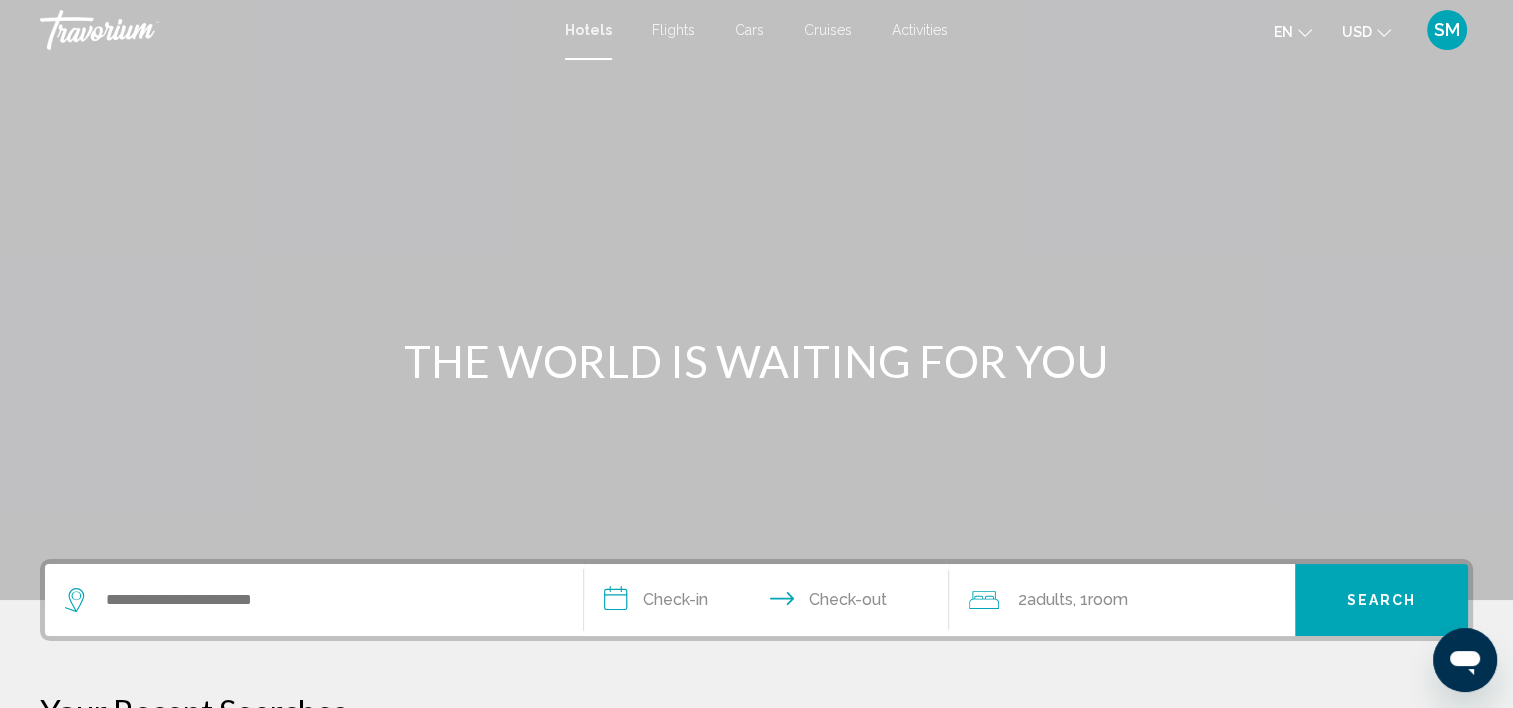 click at bounding box center (756, 300) 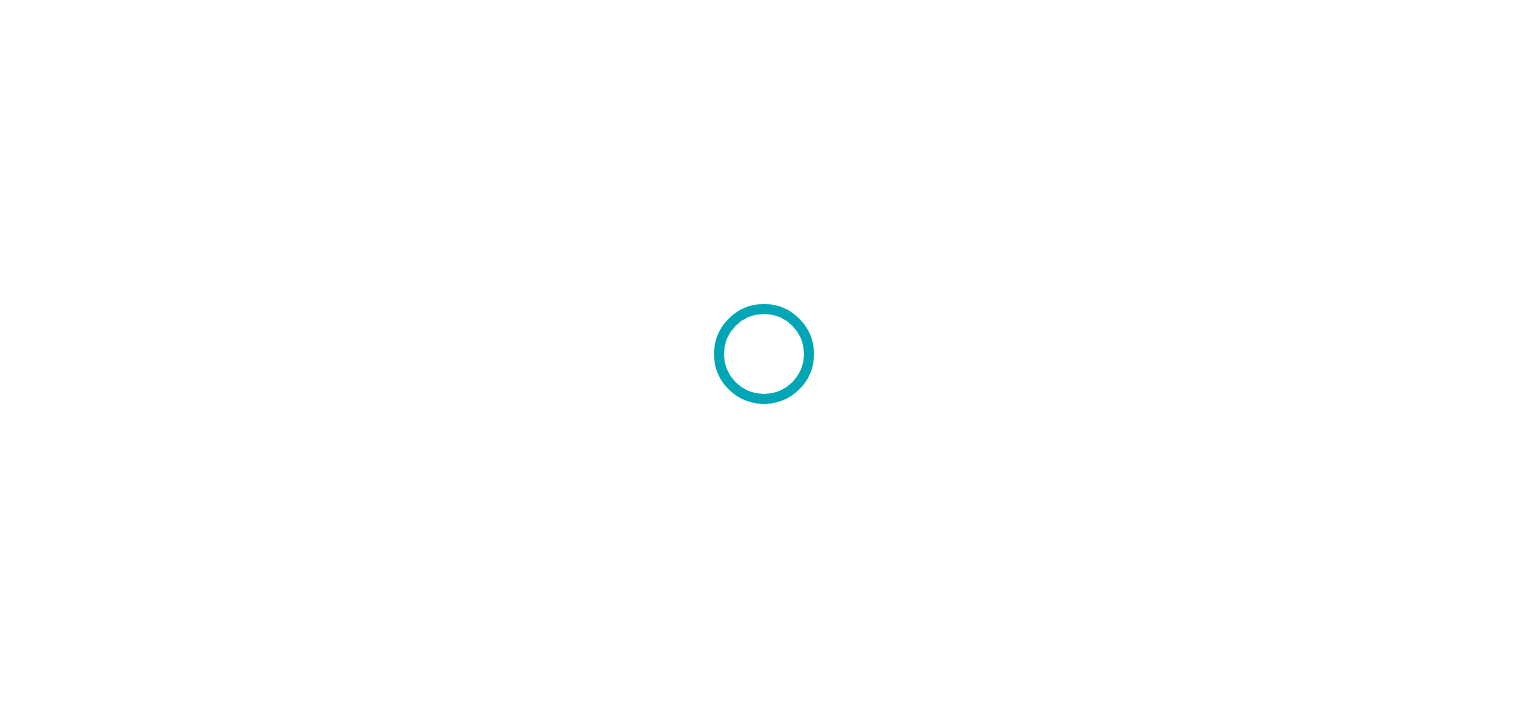 scroll, scrollTop: 0, scrollLeft: 0, axis: both 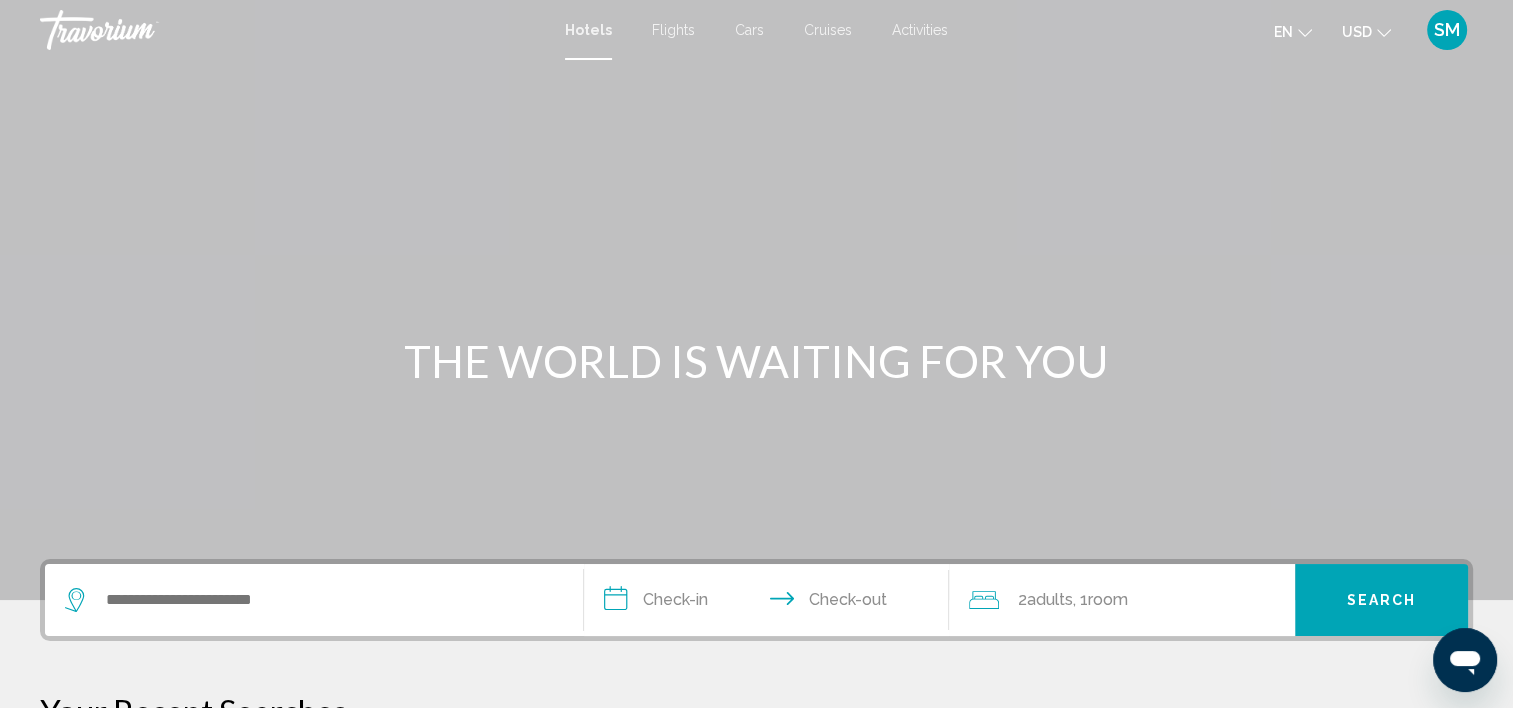 click on "Activities" at bounding box center (920, 30) 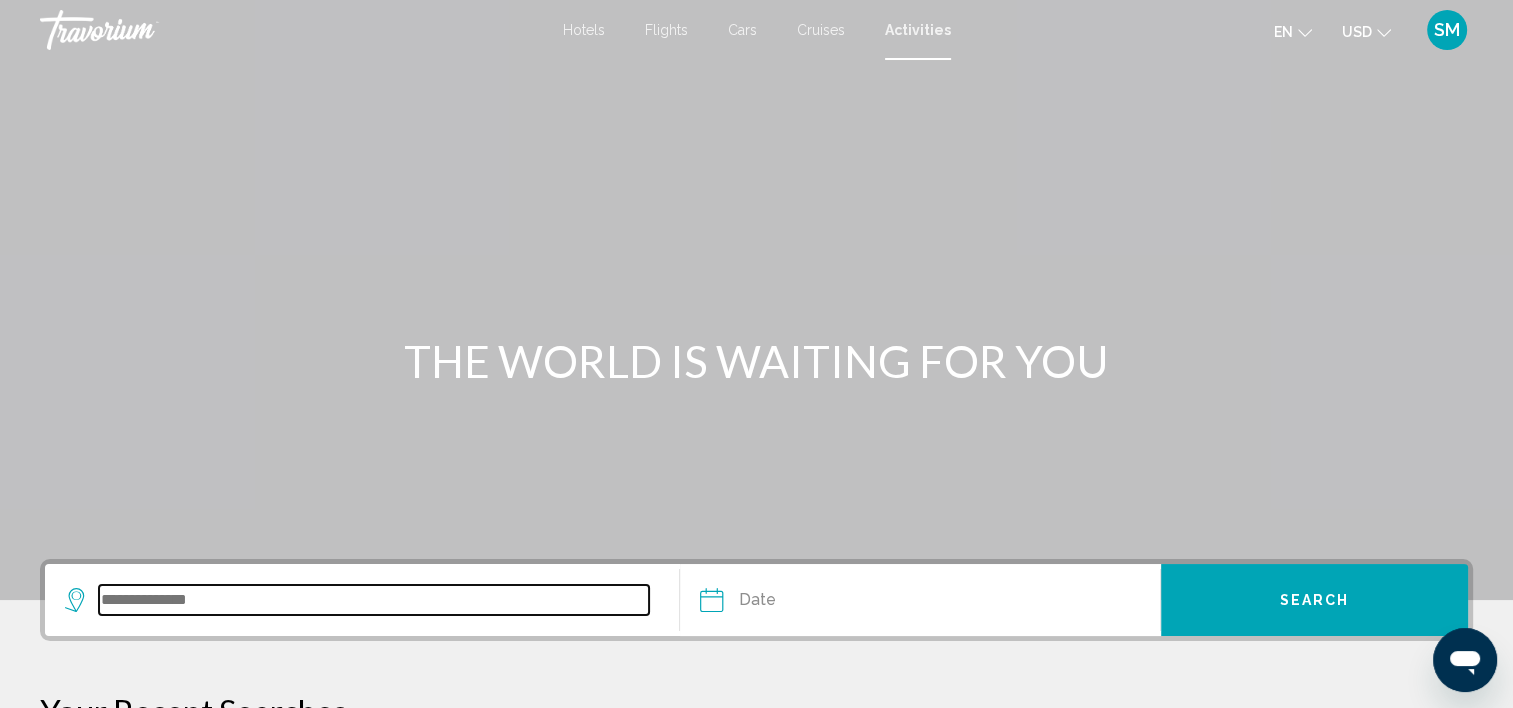 click at bounding box center [374, 600] 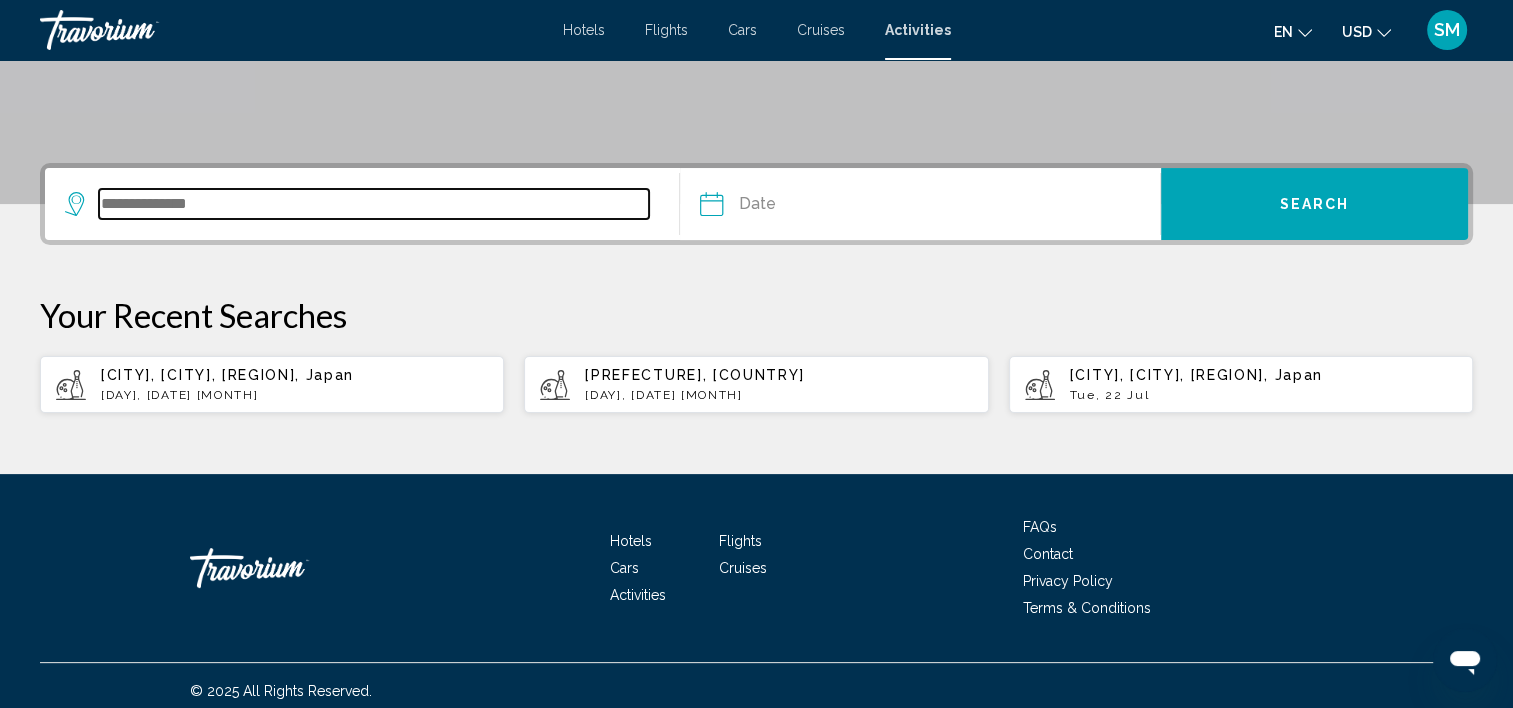 scroll, scrollTop: 406, scrollLeft: 0, axis: vertical 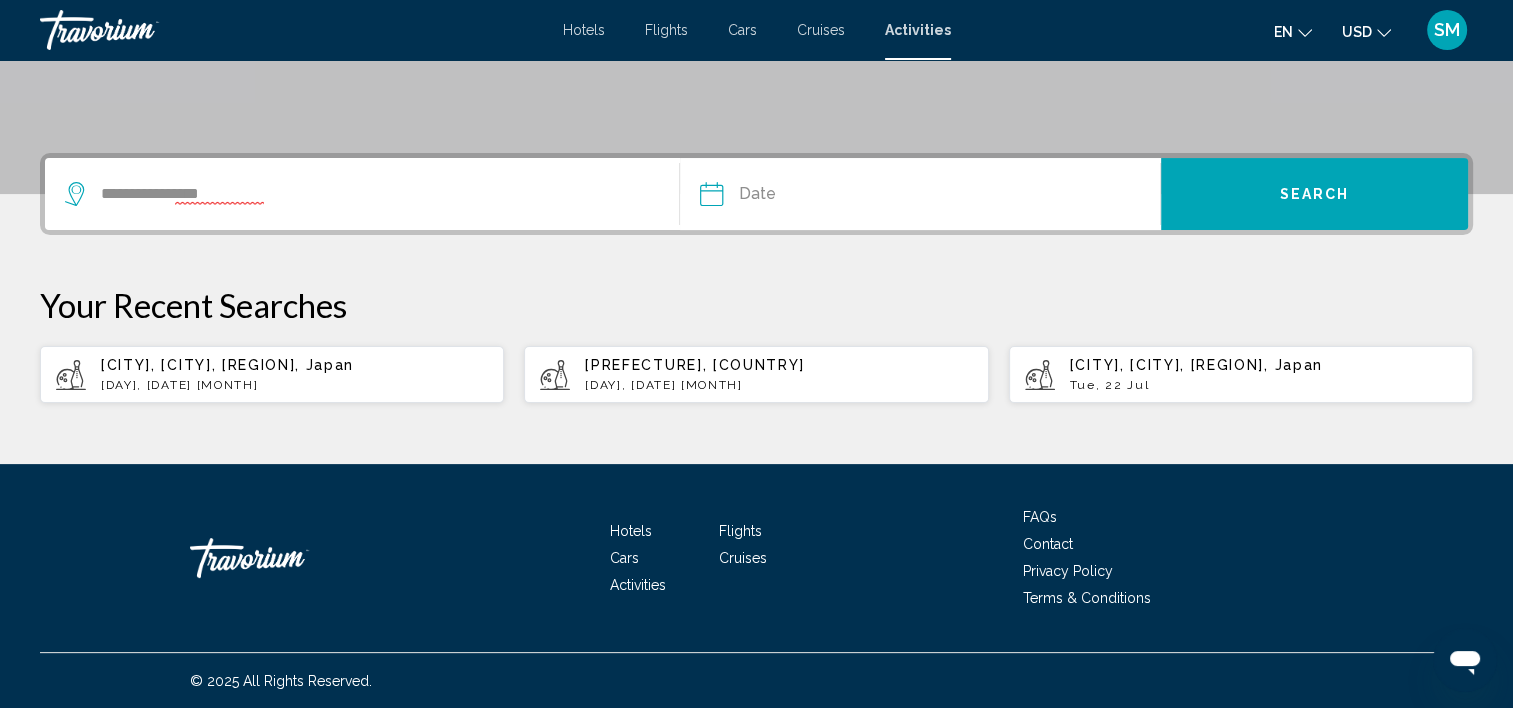 click on "Shibuya, Tokyo, [STATE], [COUNTRY]  Wed, 23 Jul
Chiba Prefecture, [COUNTRY]  Wed, 23 Jul" at bounding box center [756, 278] 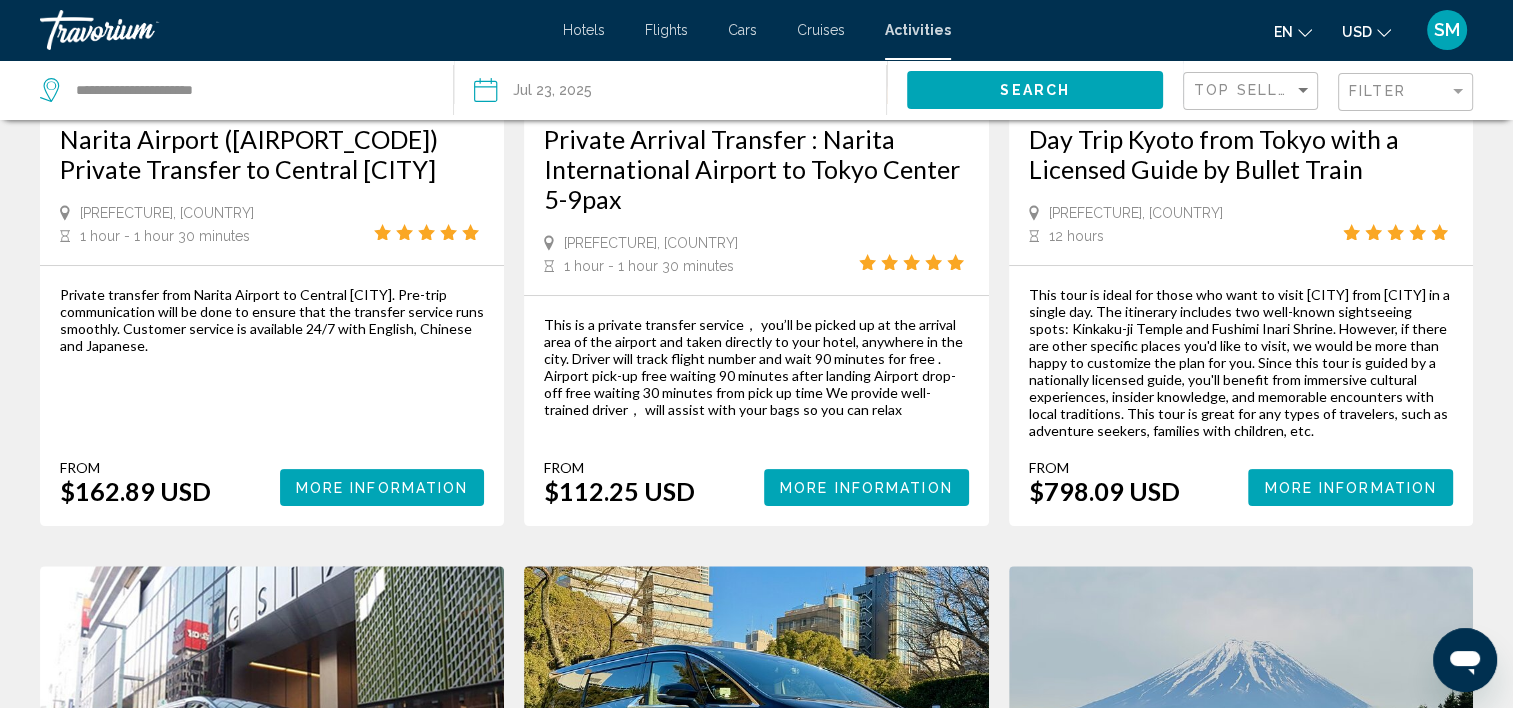 scroll, scrollTop: 0, scrollLeft: 0, axis: both 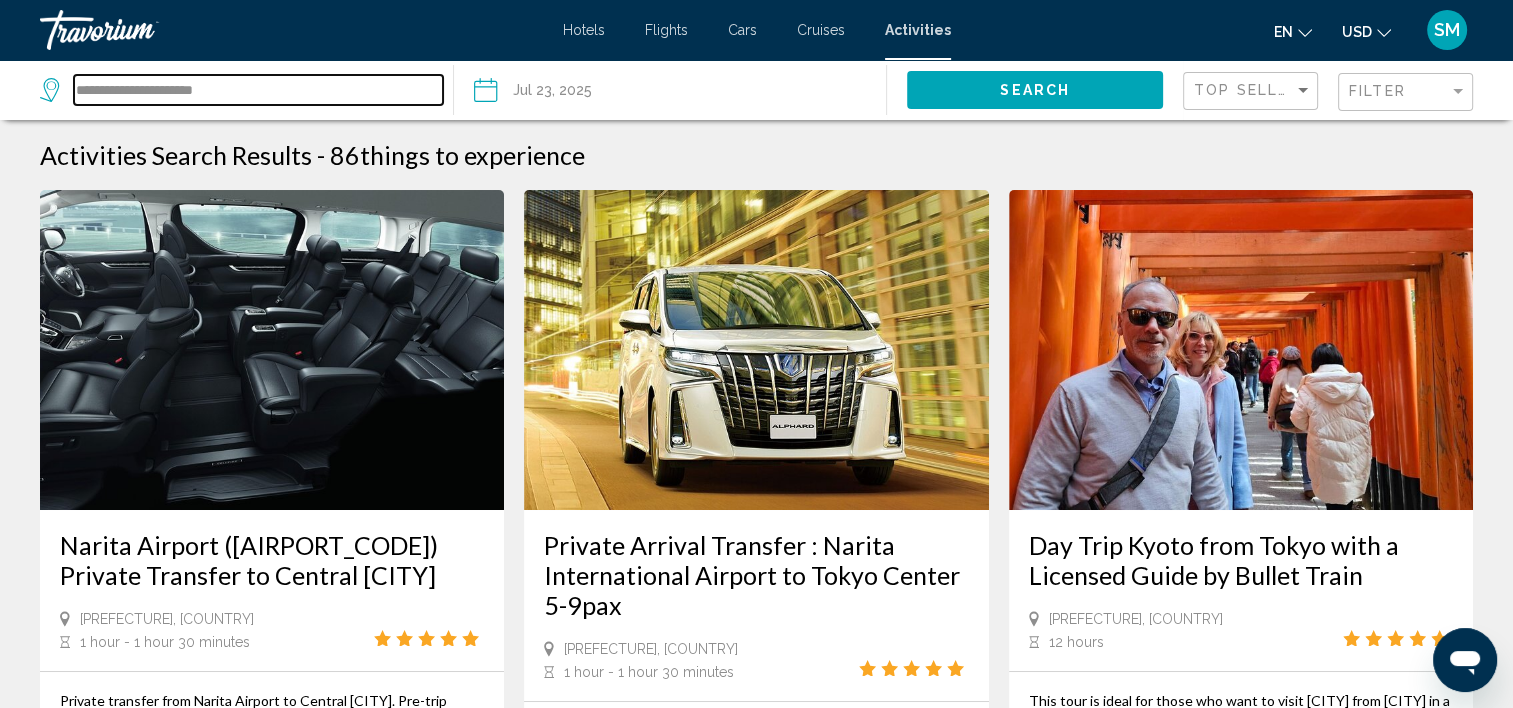 click on "**********" at bounding box center (258, 90) 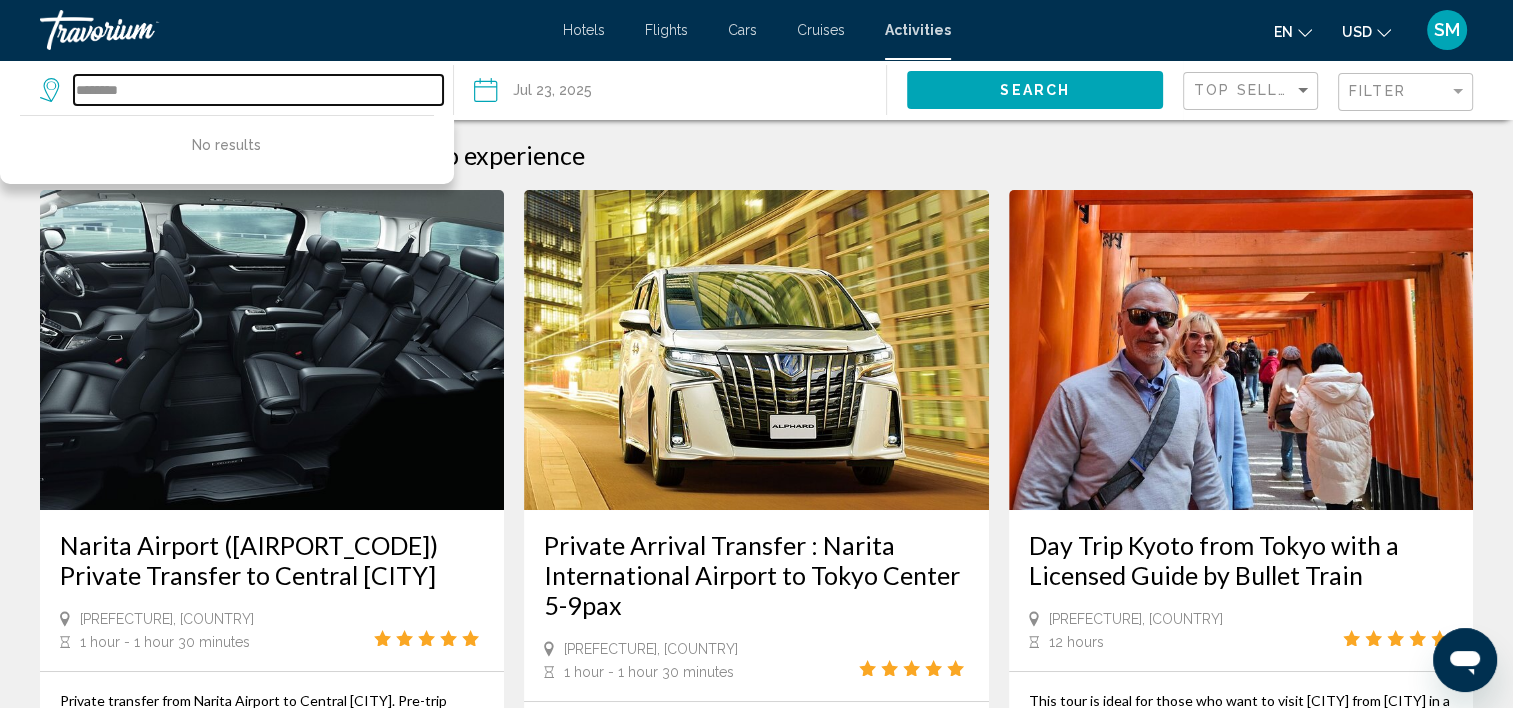 type on "*******" 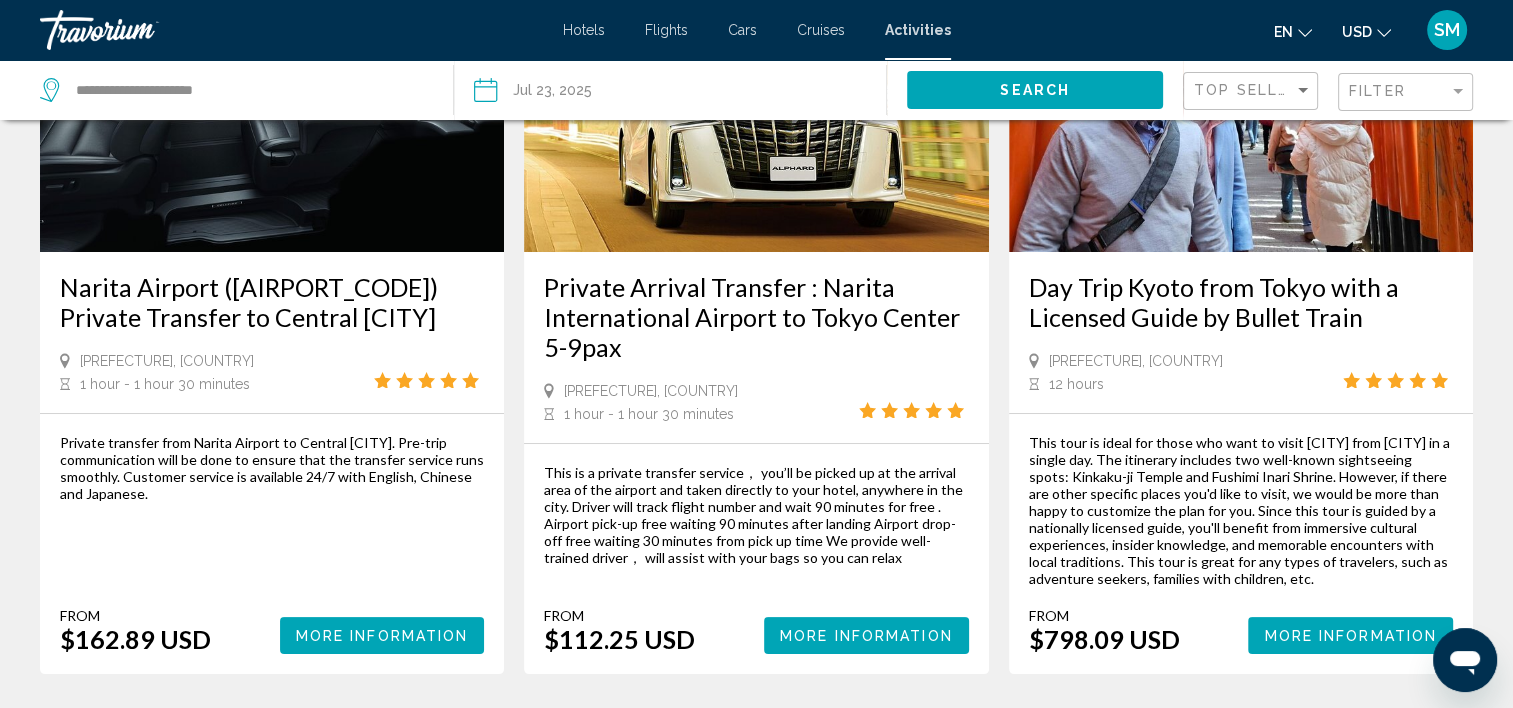scroll, scrollTop: 0, scrollLeft: 0, axis: both 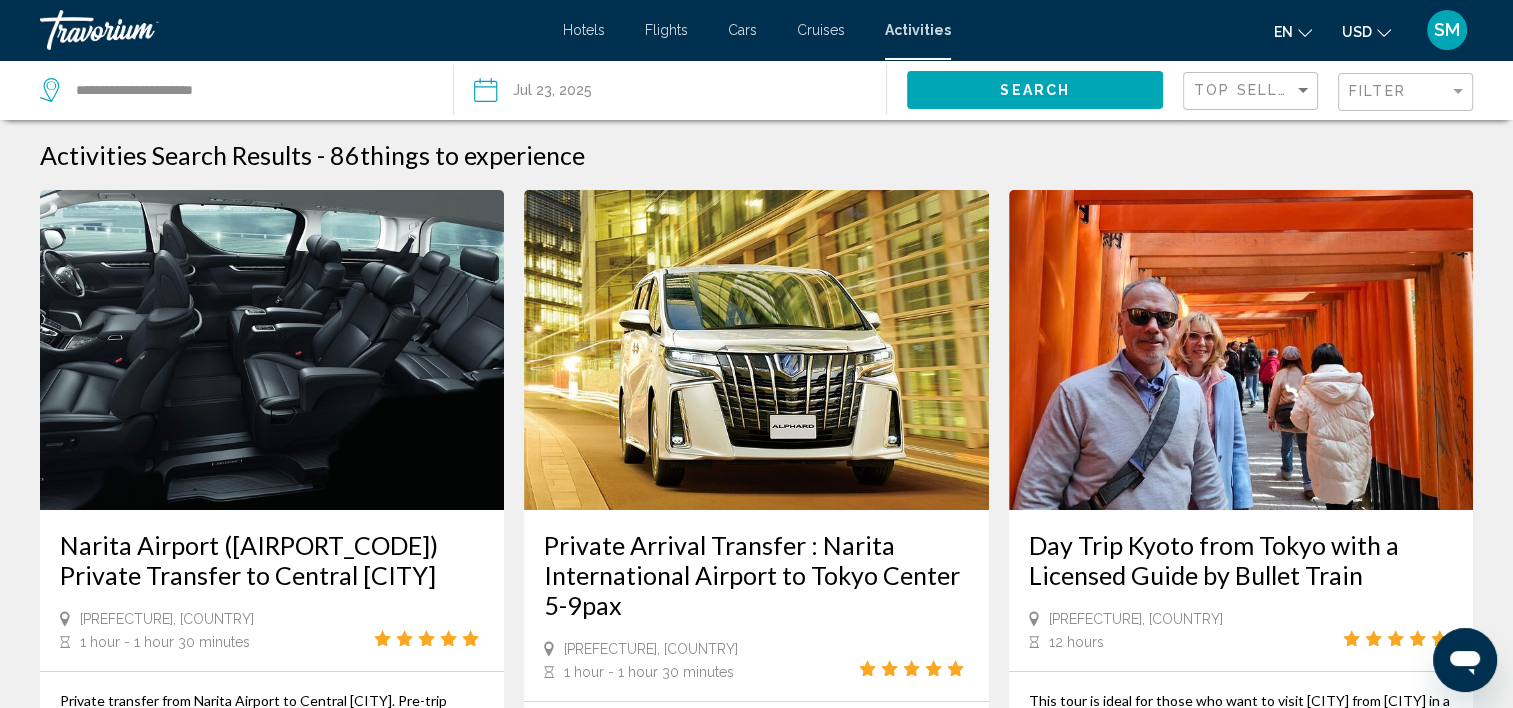 click at bounding box center [576, 93] 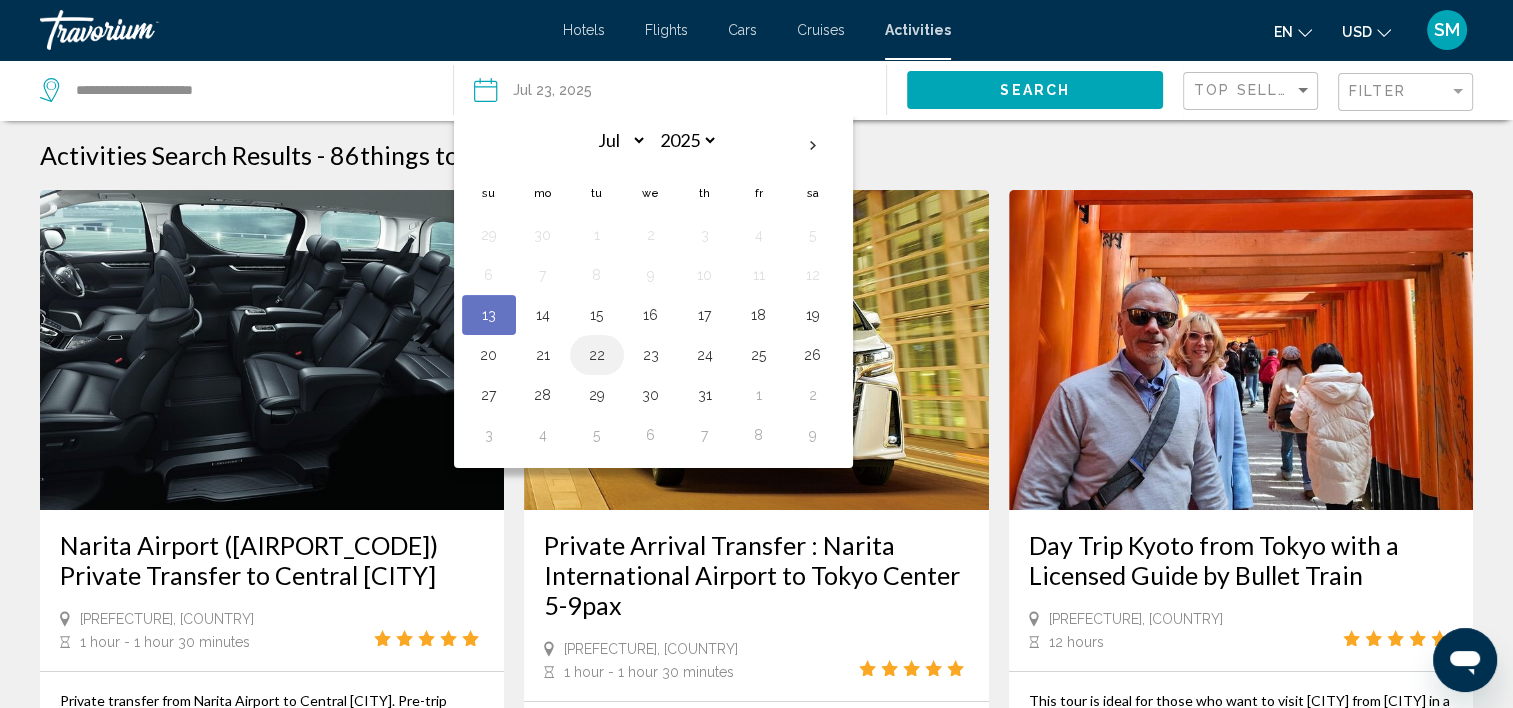 click on "22" at bounding box center [597, 355] 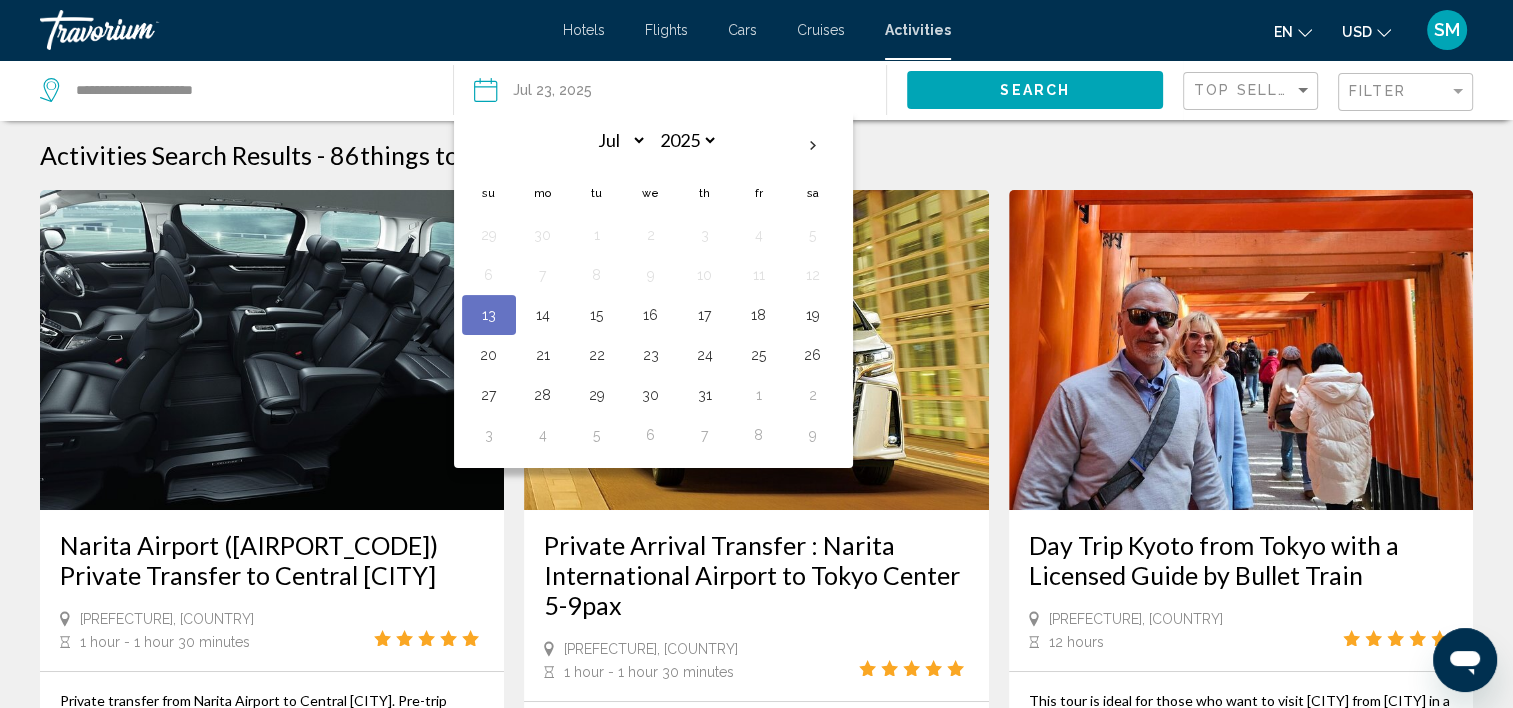 click on "Activities Search Results  -   86  things to experience" at bounding box center [756, 155] 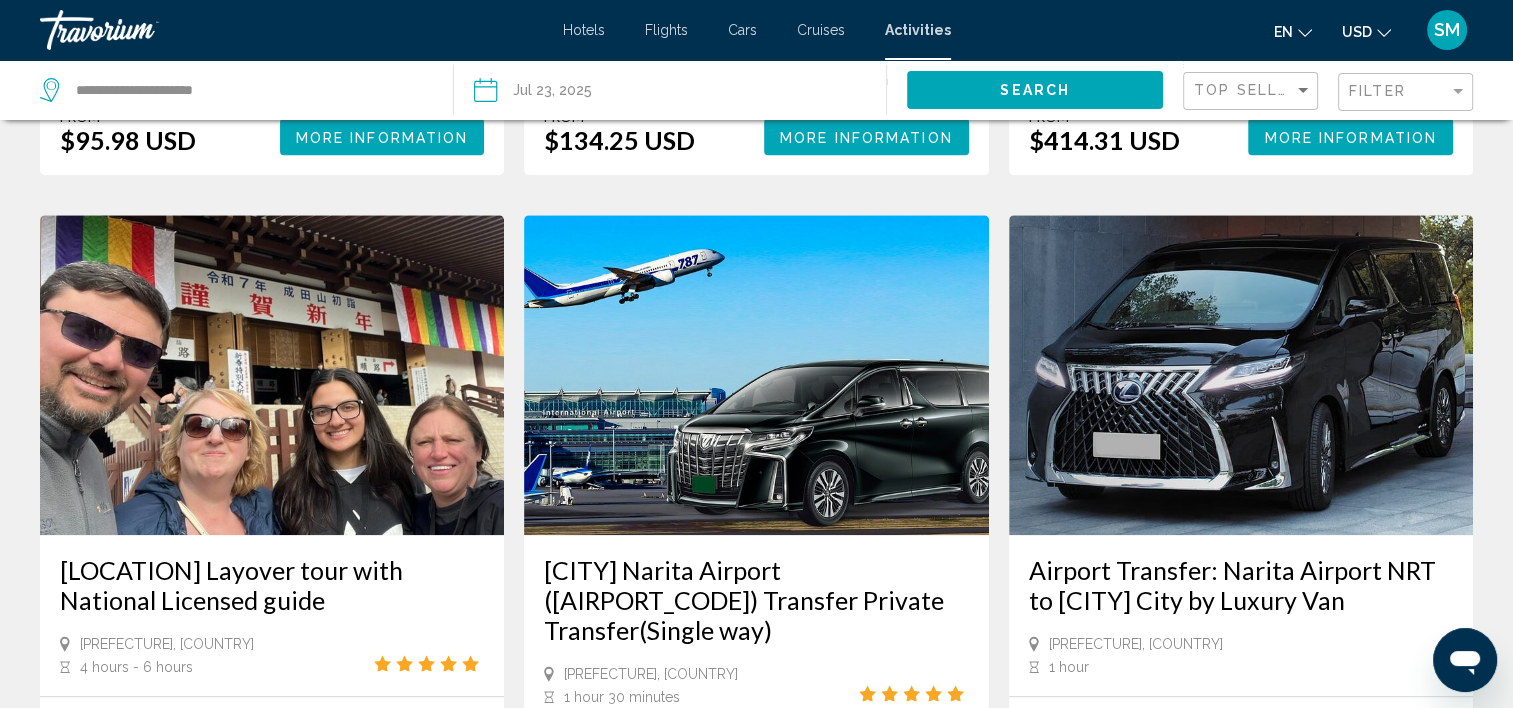 scroll, scrollTop: 0, scrollLeft: 0, axis: both 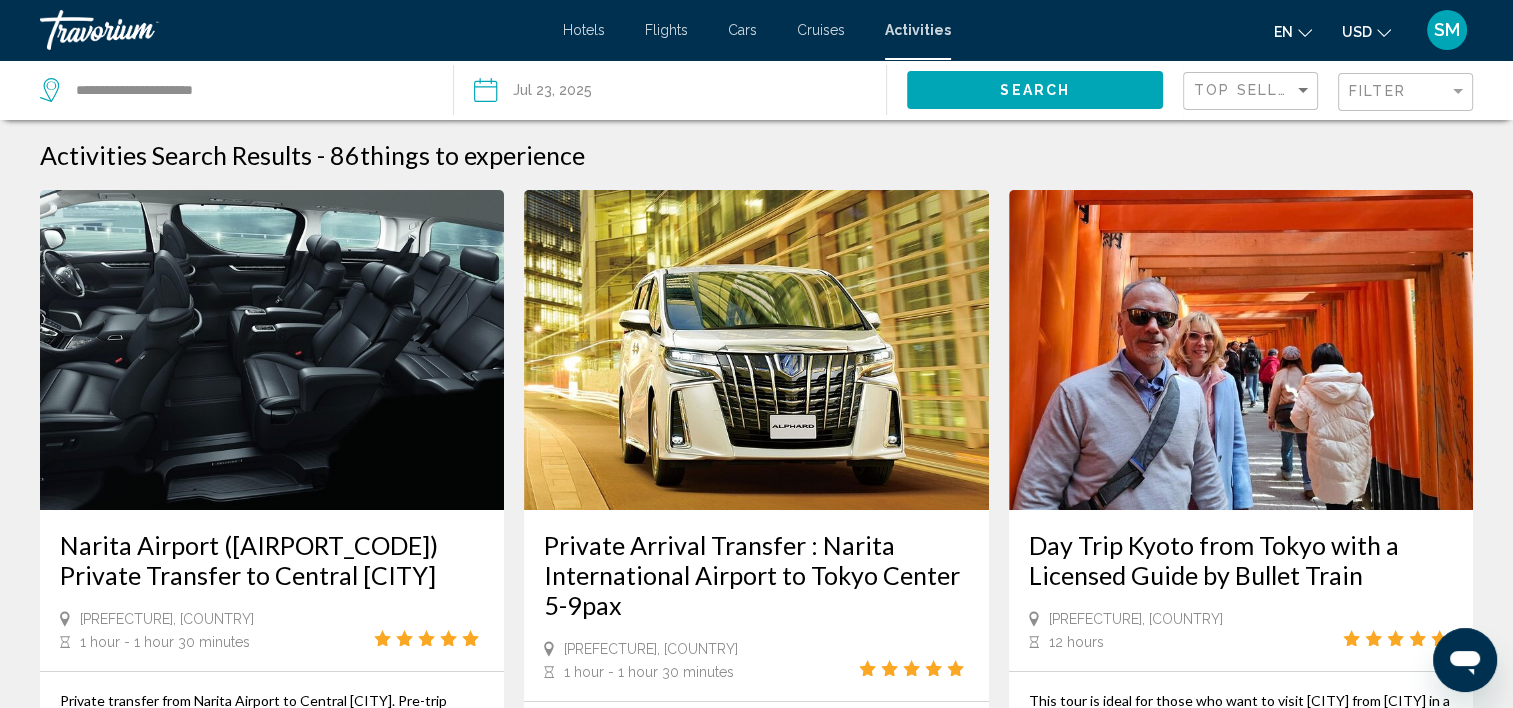 click on "Activities Search Results" at bounding box center (176, 155) 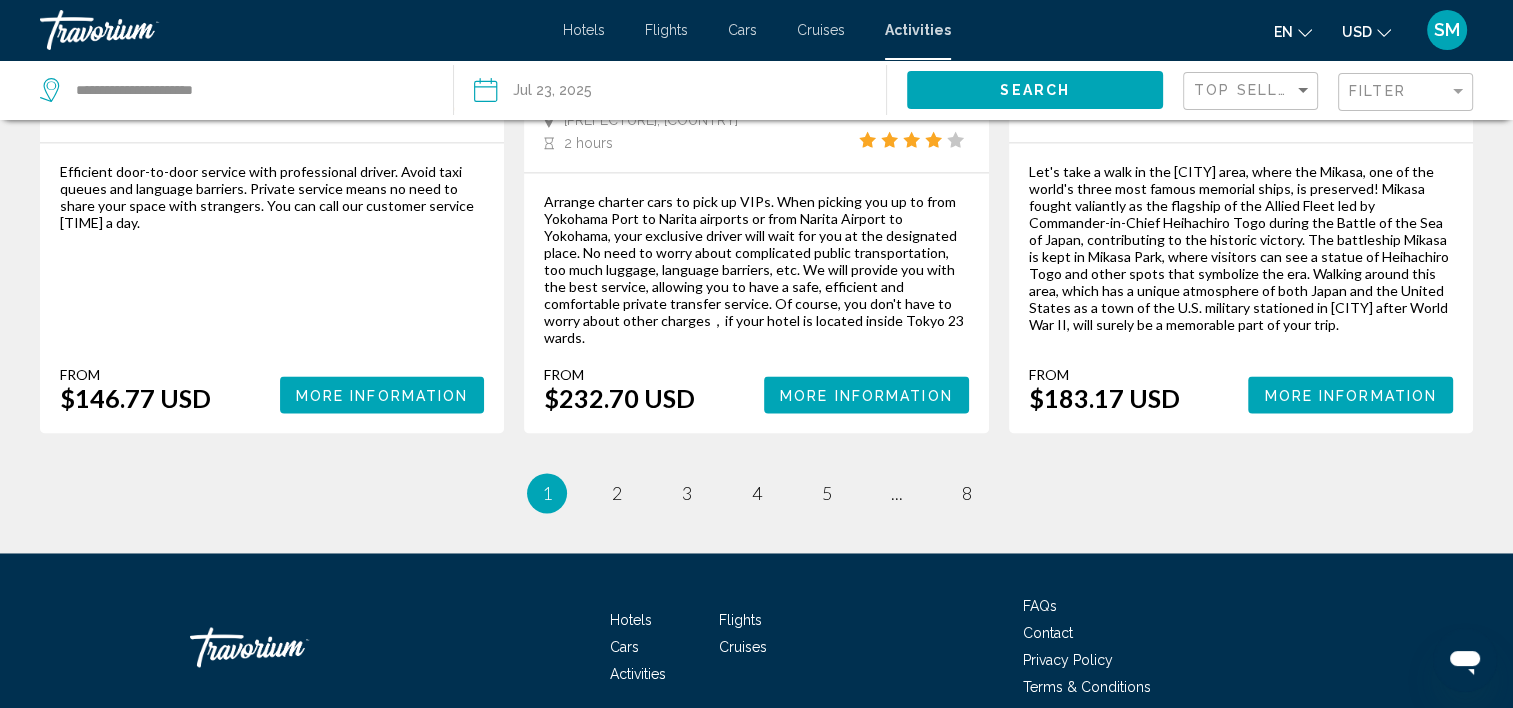scroll, scrollTop: 3074, scrollLeft: 0, axis: vertical 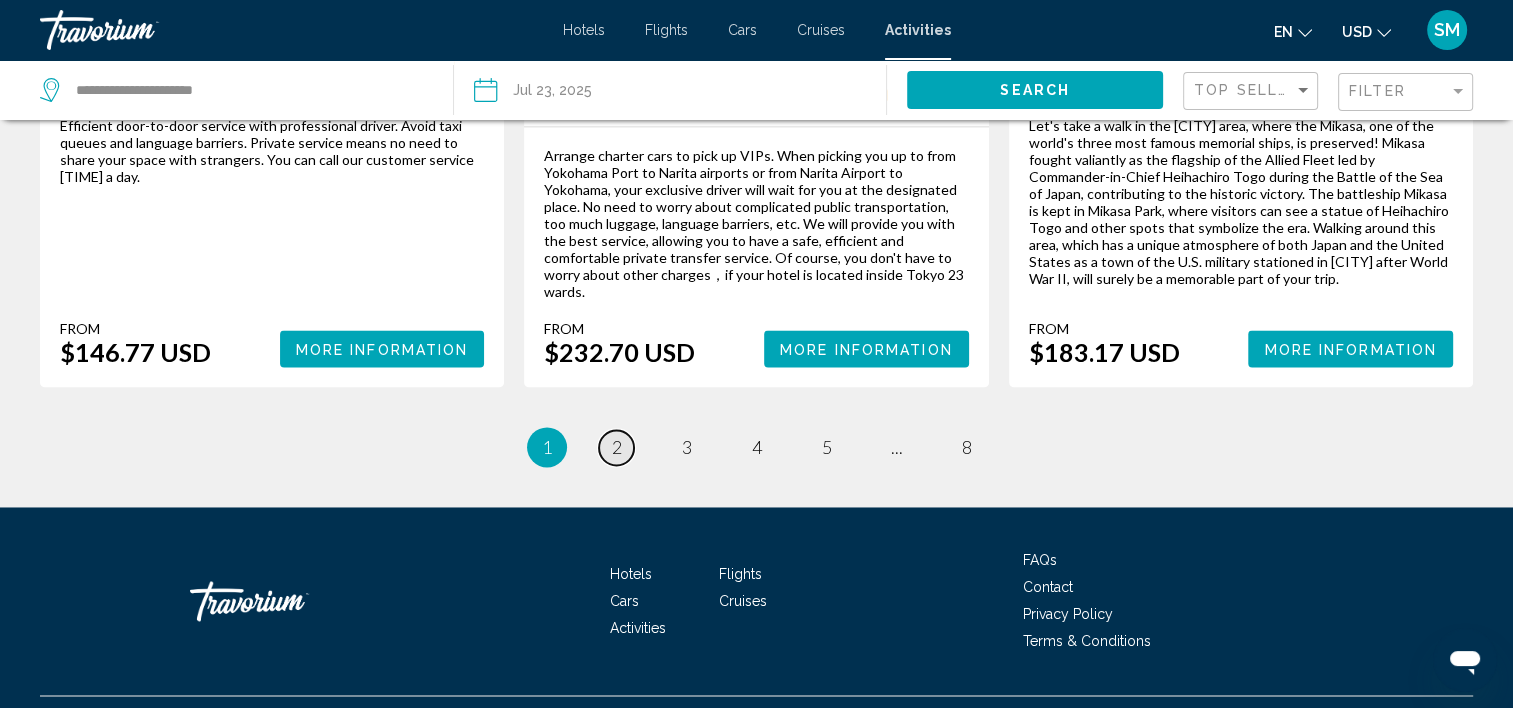 click on "2" at bounding box center [617, 447] 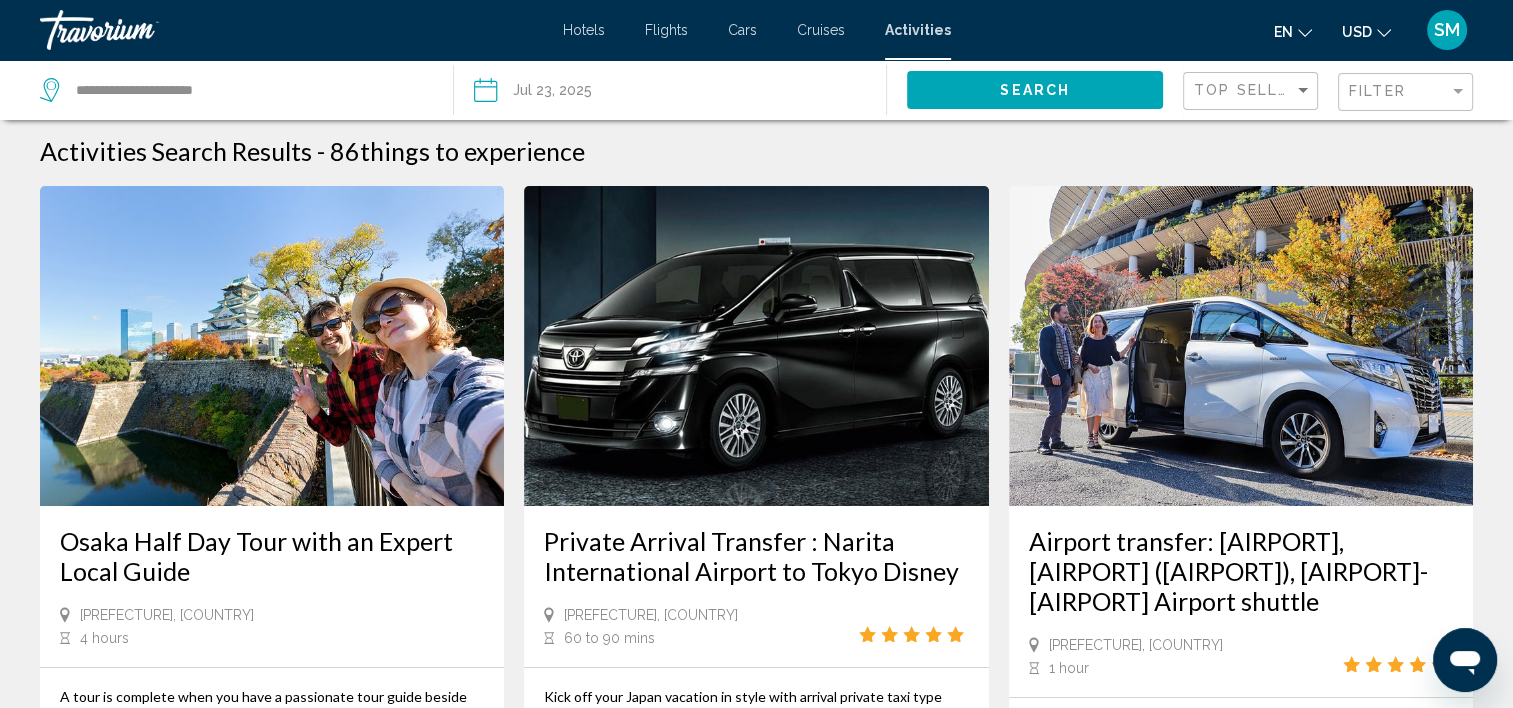 scroll, scrollTop: 0, scrollLeft: 0, axis: both 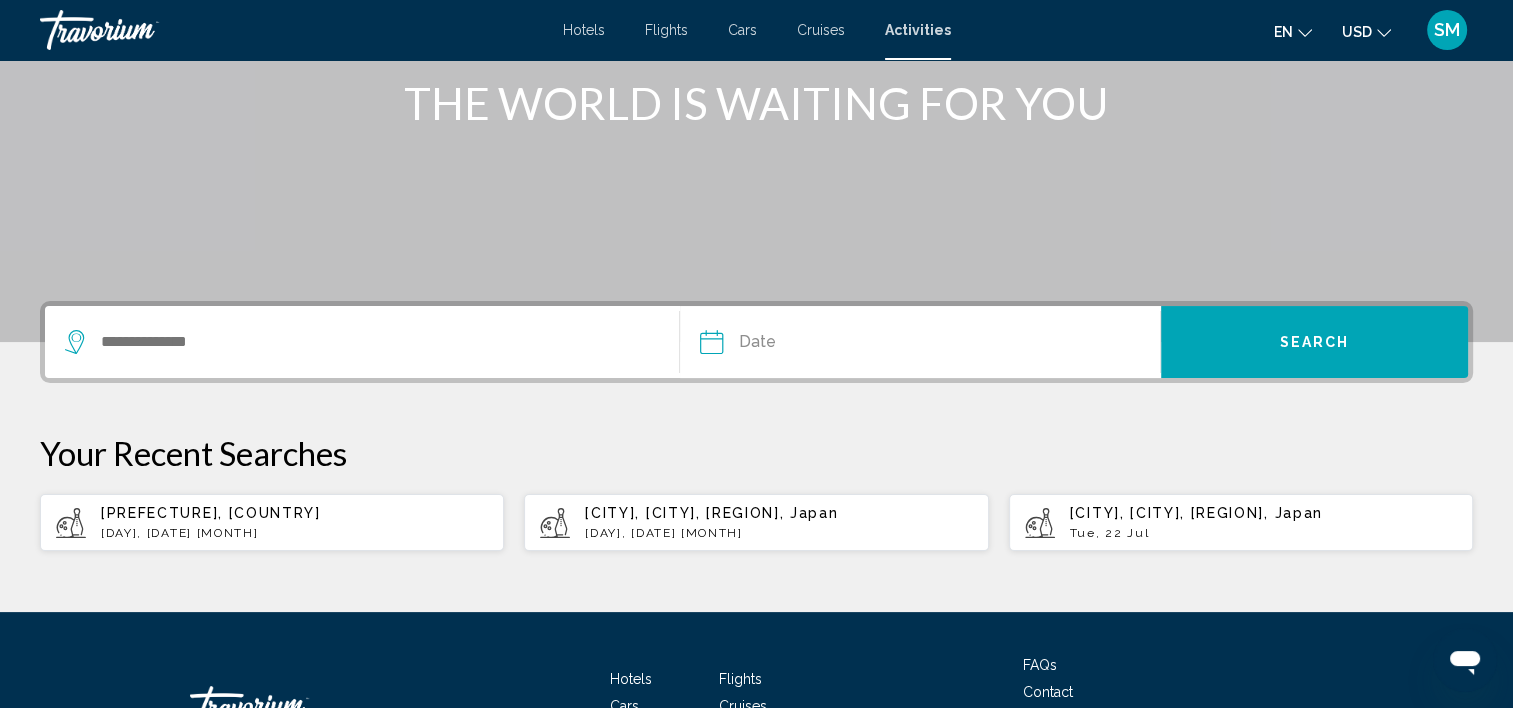 click on "[CITY], [CITY], [REGION], Japan" at bounding box center (711, 513) 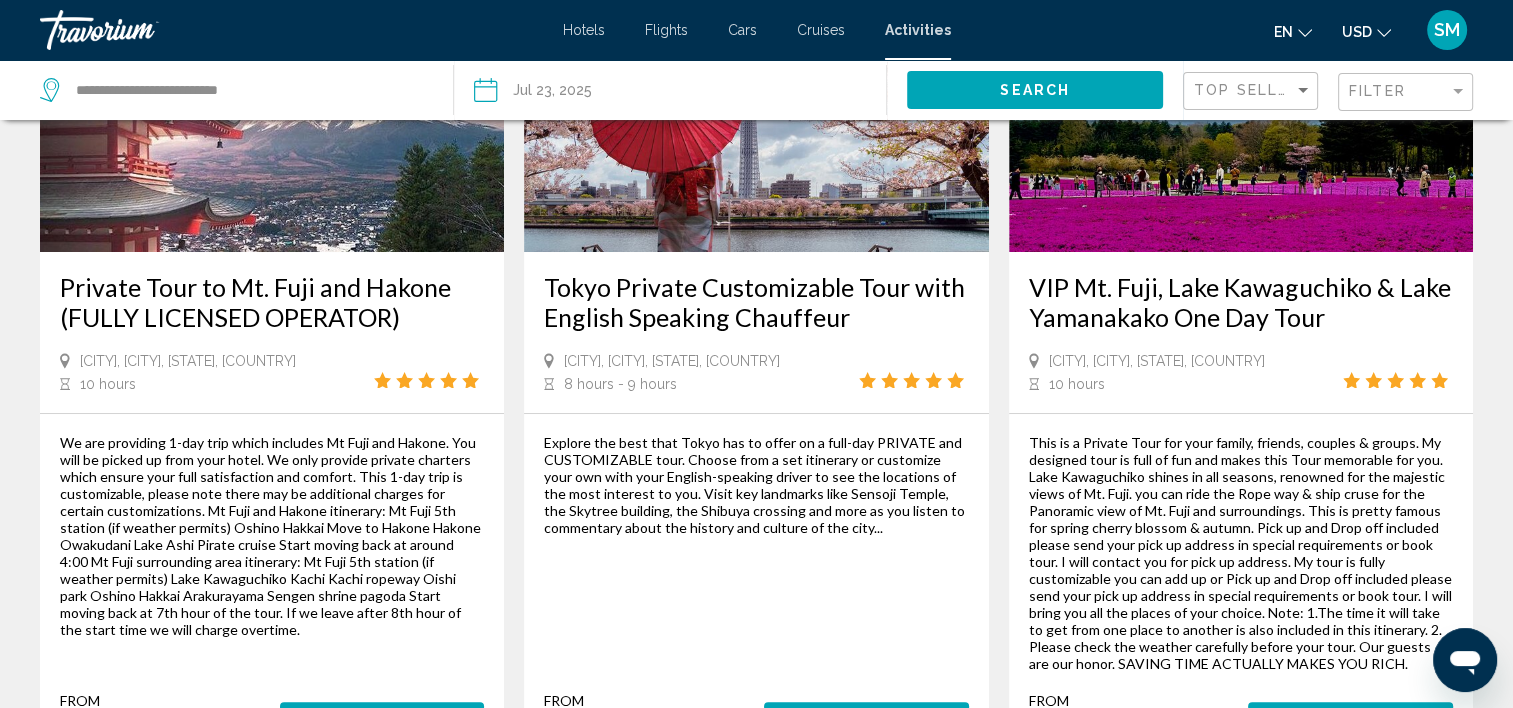 scroll, scrollTop: 0, scrollLeft: 0, axis: both 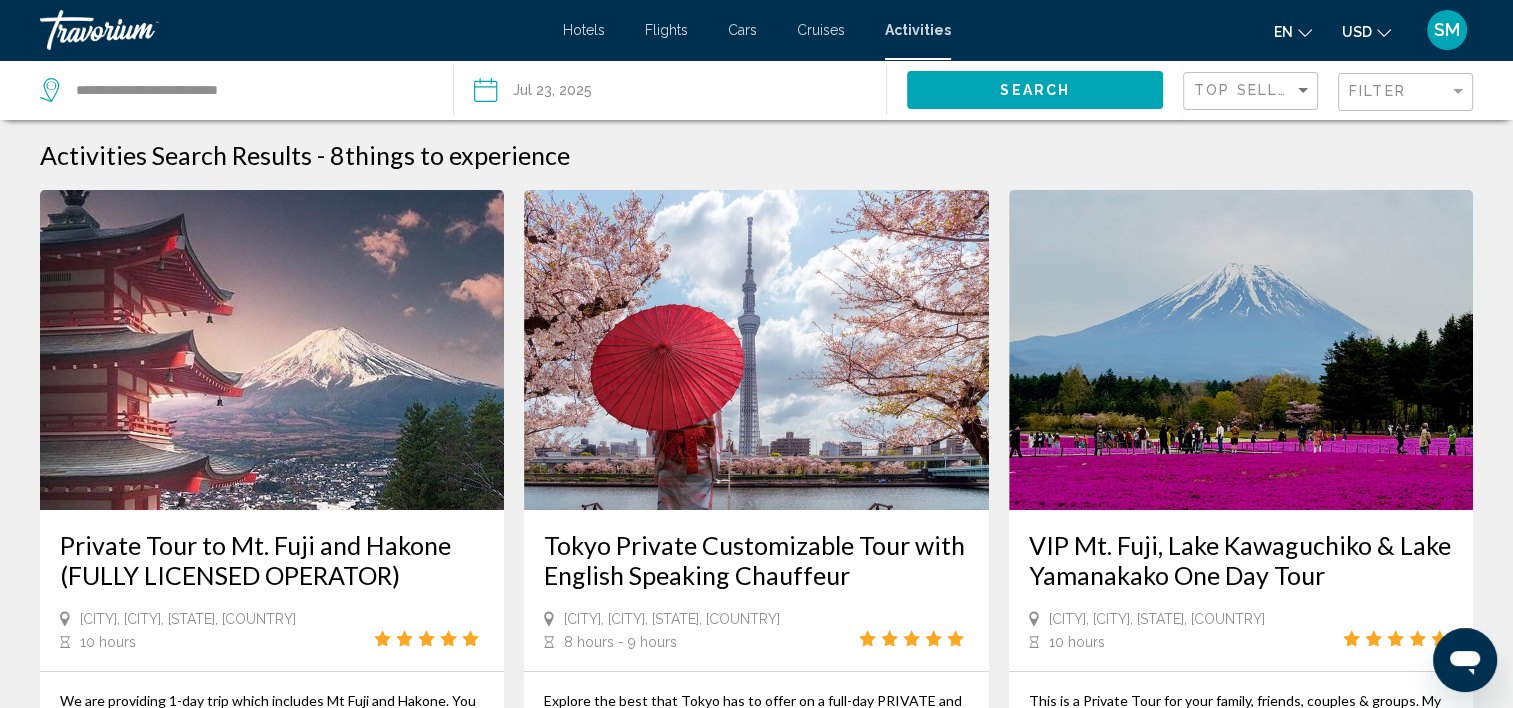 click on "Activities Search Results  -   8  things to experience" at bounding box center (756, 155) 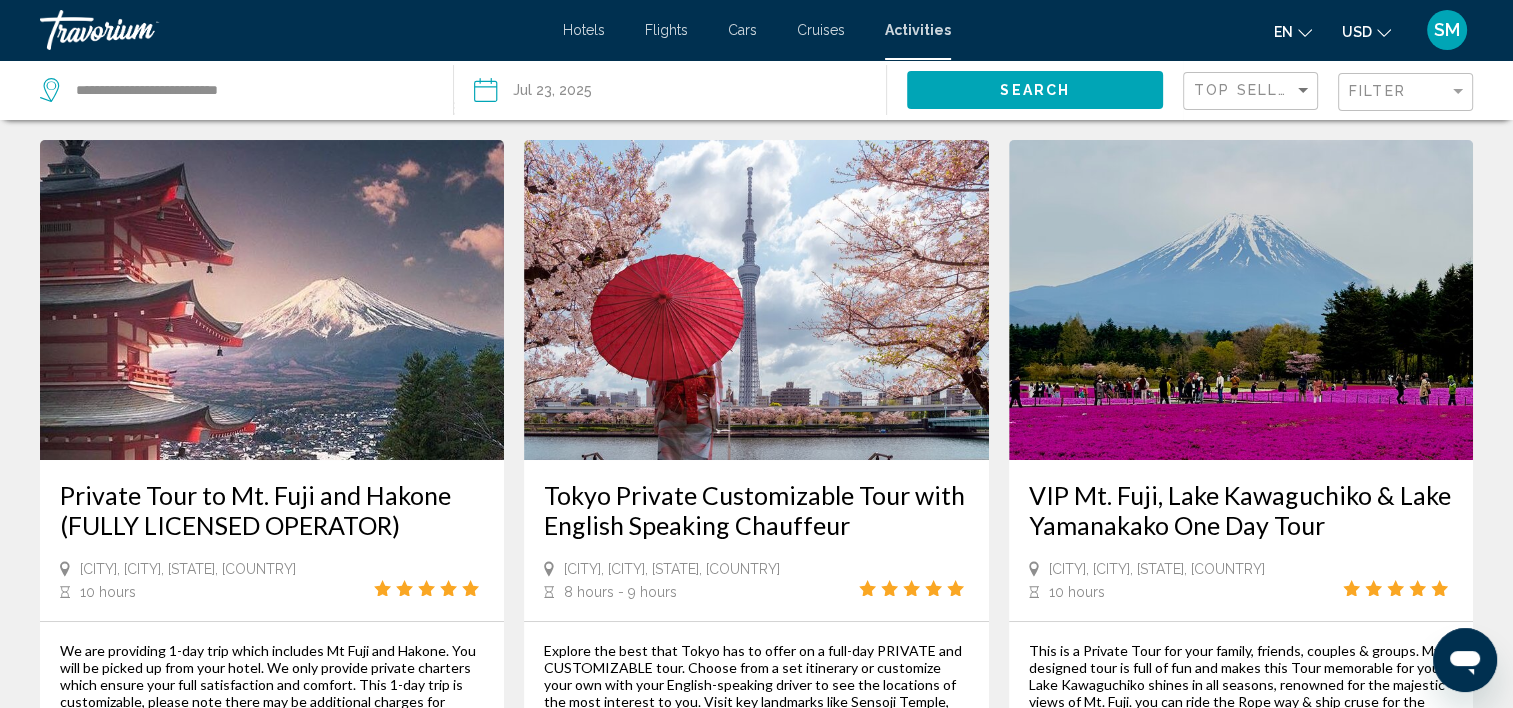 scroll, scrollTop: 0, scrollLeft: 0, axis: both 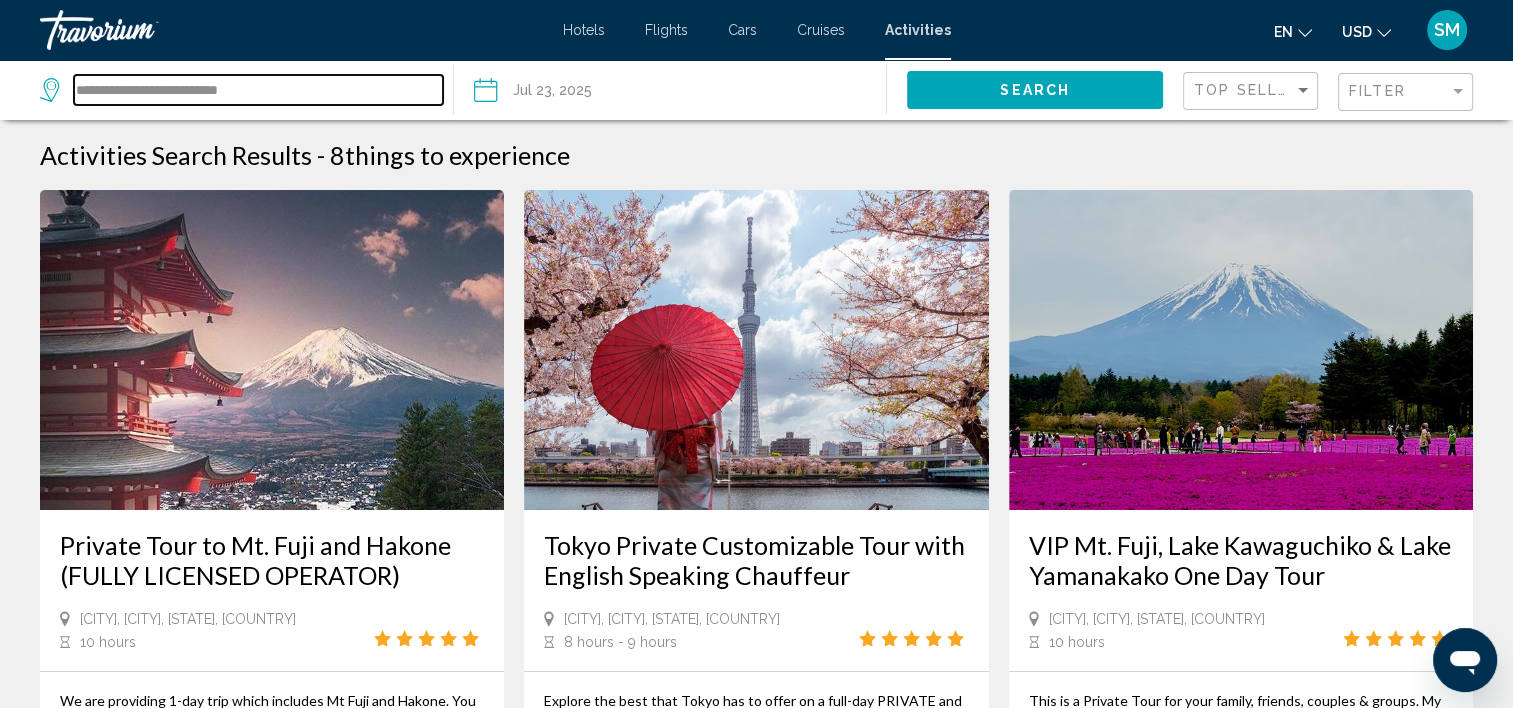click on "**********" at bounding box center (258, 90) 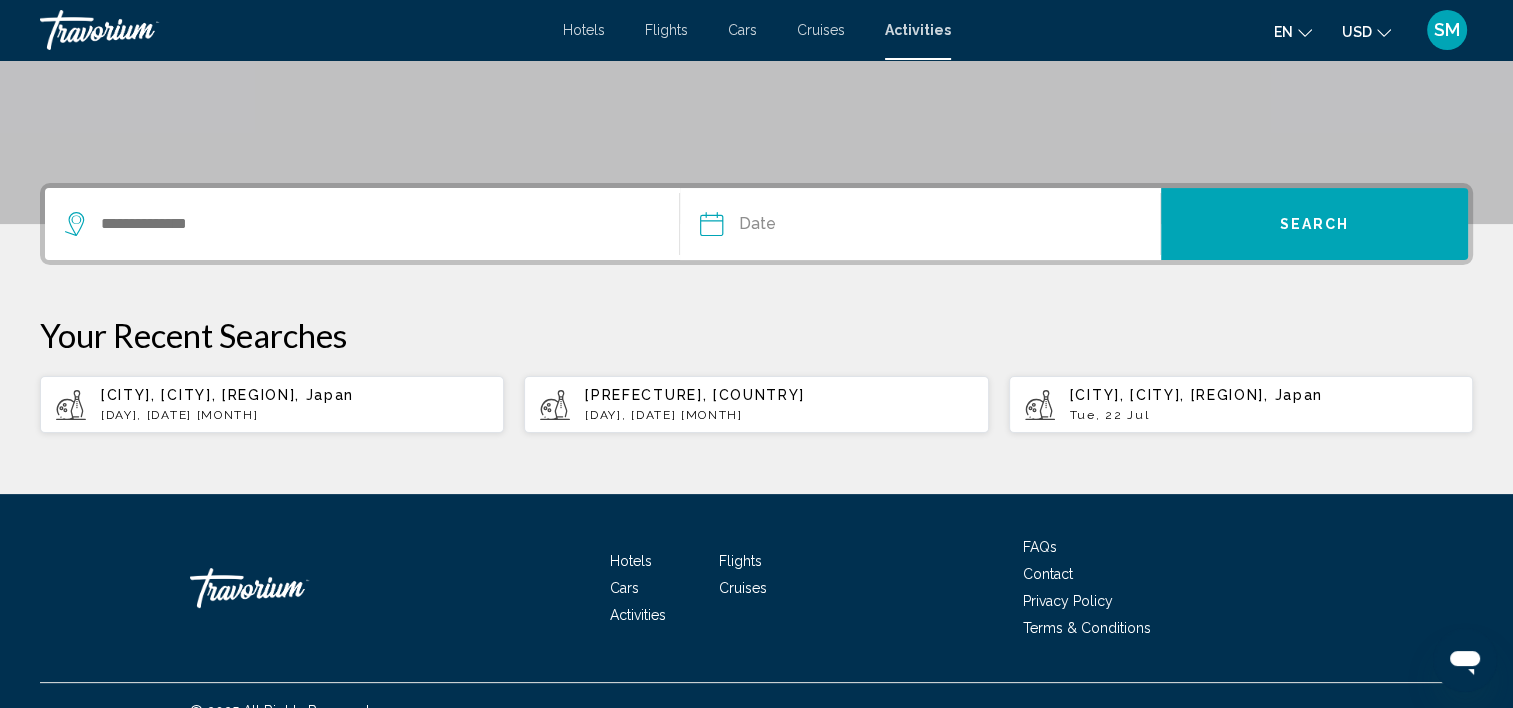 scroll, scrollTop: 406, scrollLeft: 0, axis: vertical 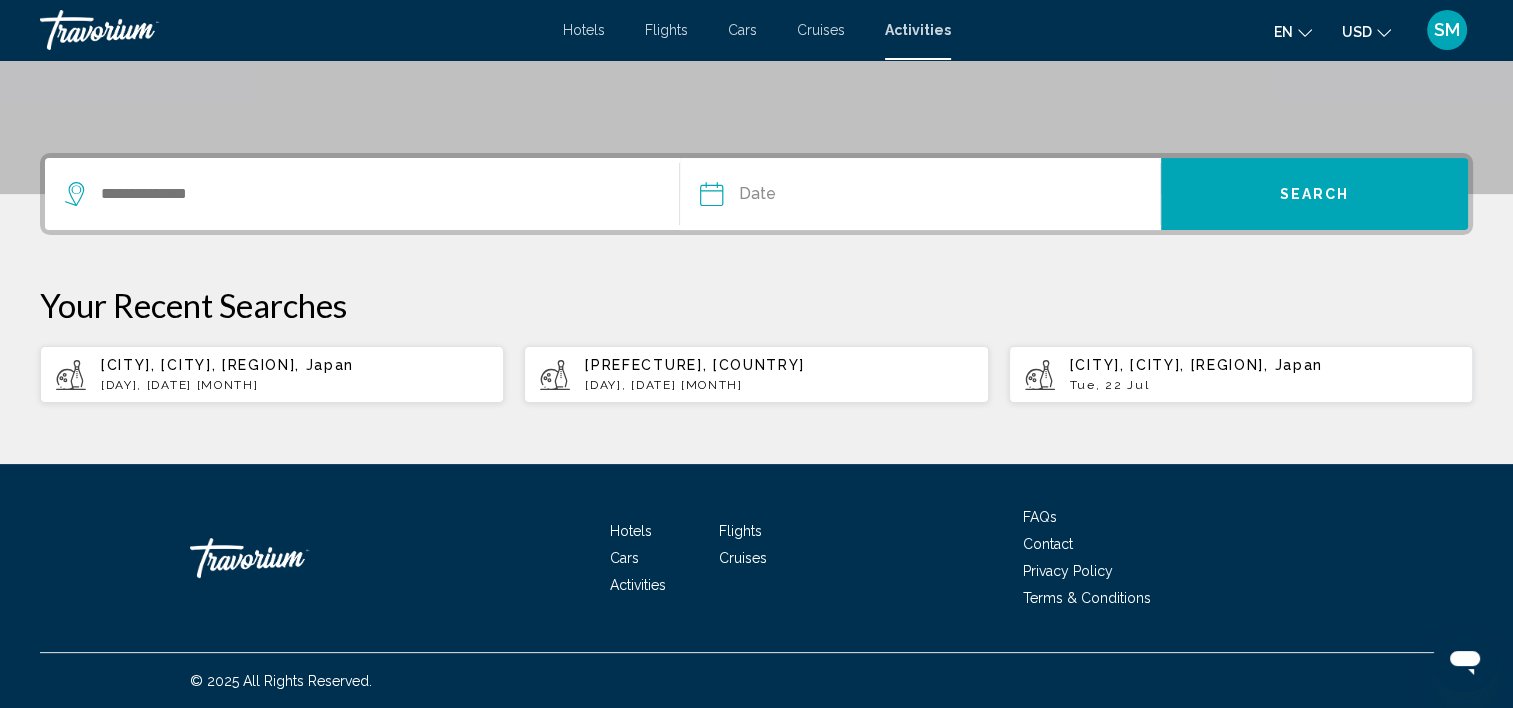 click on "[CITY], [CITY], [REGION], Japan [DAY], [DATE]" at bounding box center (294, 374) 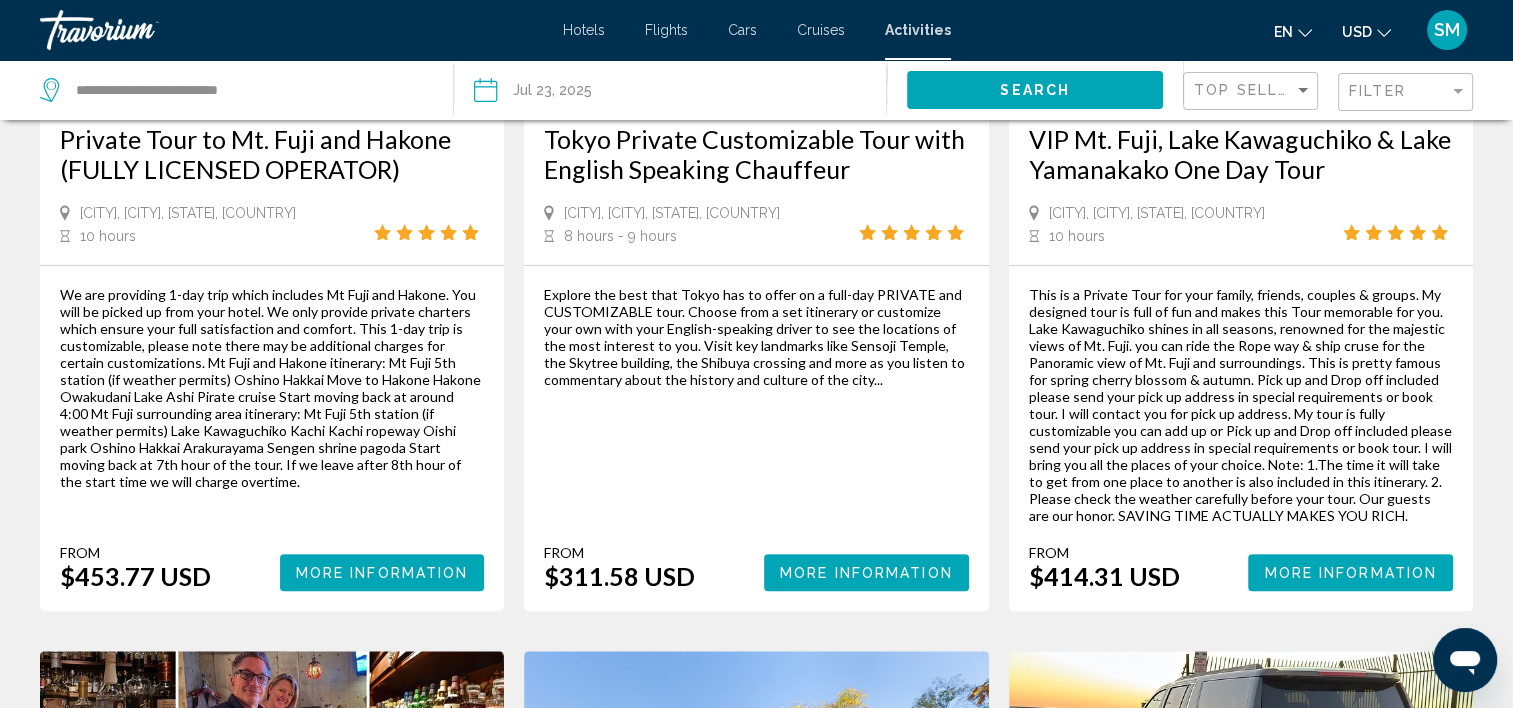 scroll, scrollTop: 0, scrollLeft: 0, axis: both 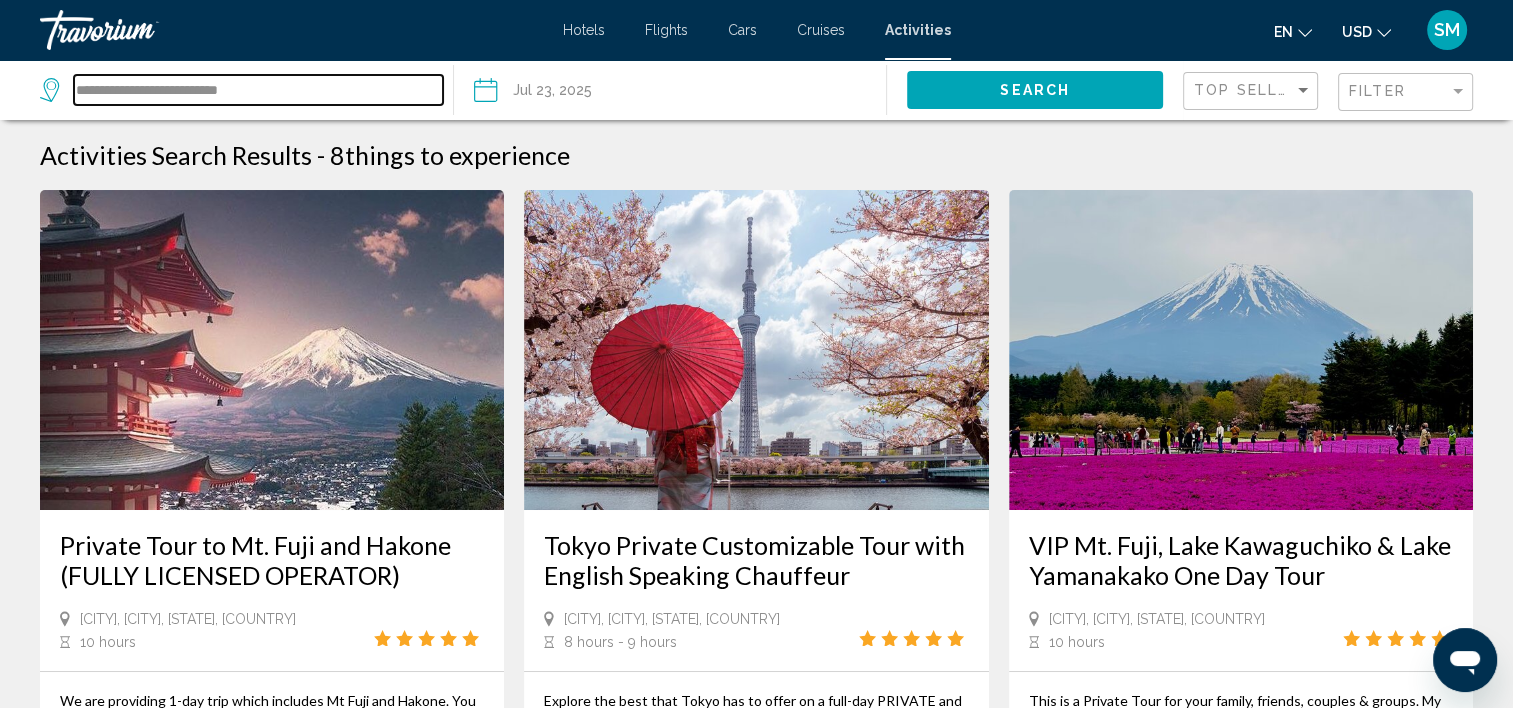 drag, startPoint x: 127, startPoint y: 88, endPoint x: 1, endPoint y: 121, distance: 130.24976 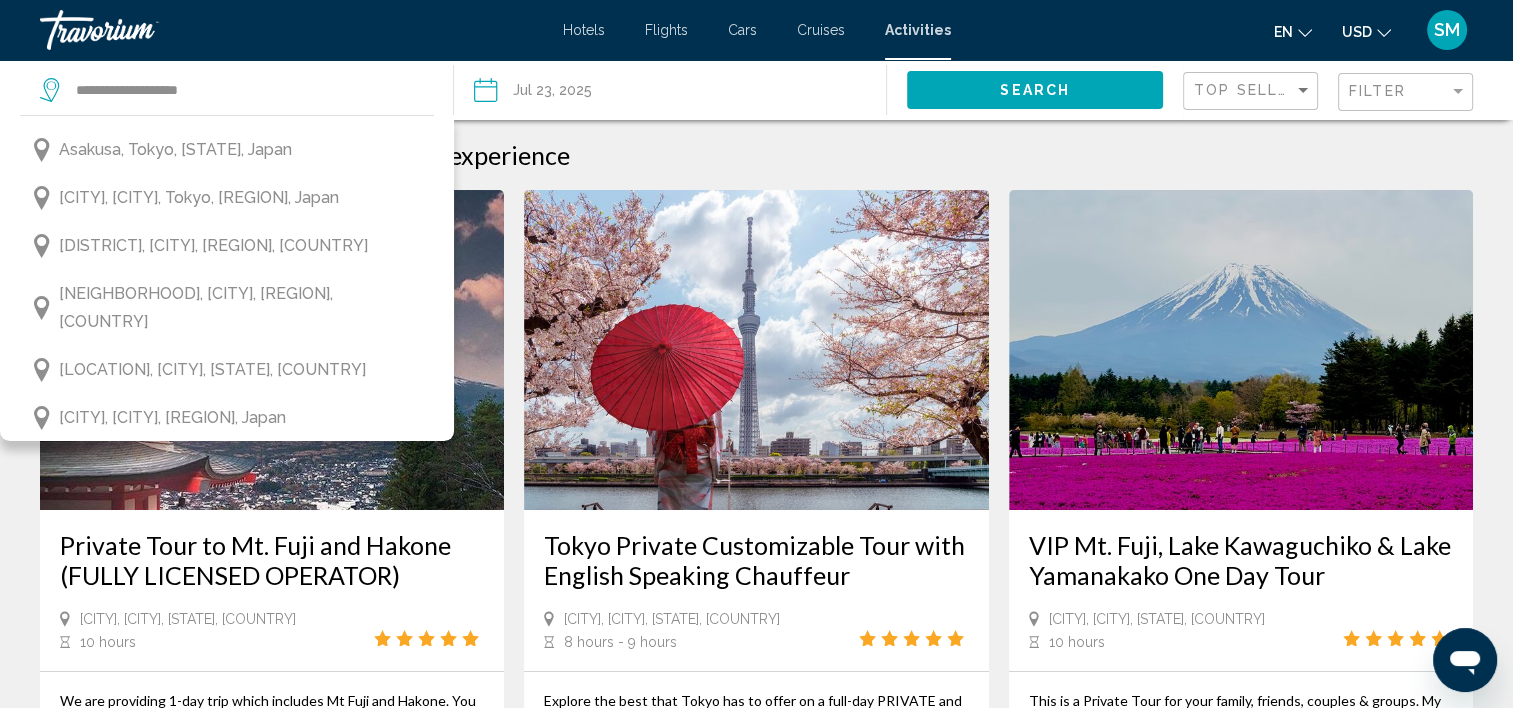 scroll, scrollTop: 36, scrollLeft: 0, axis: vertical 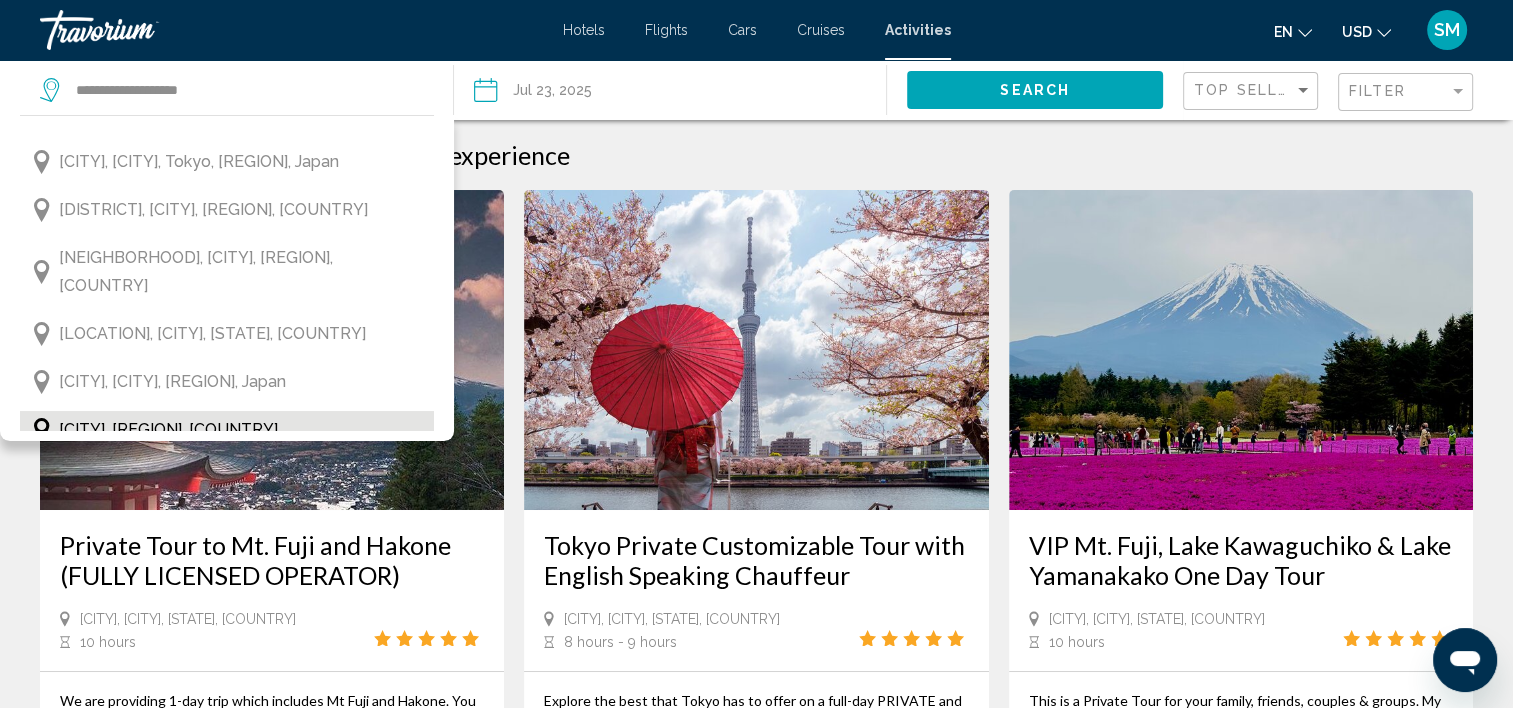 click on "[CITY], [REGION], [COUNTRY]" at bounding box center [168, 430] 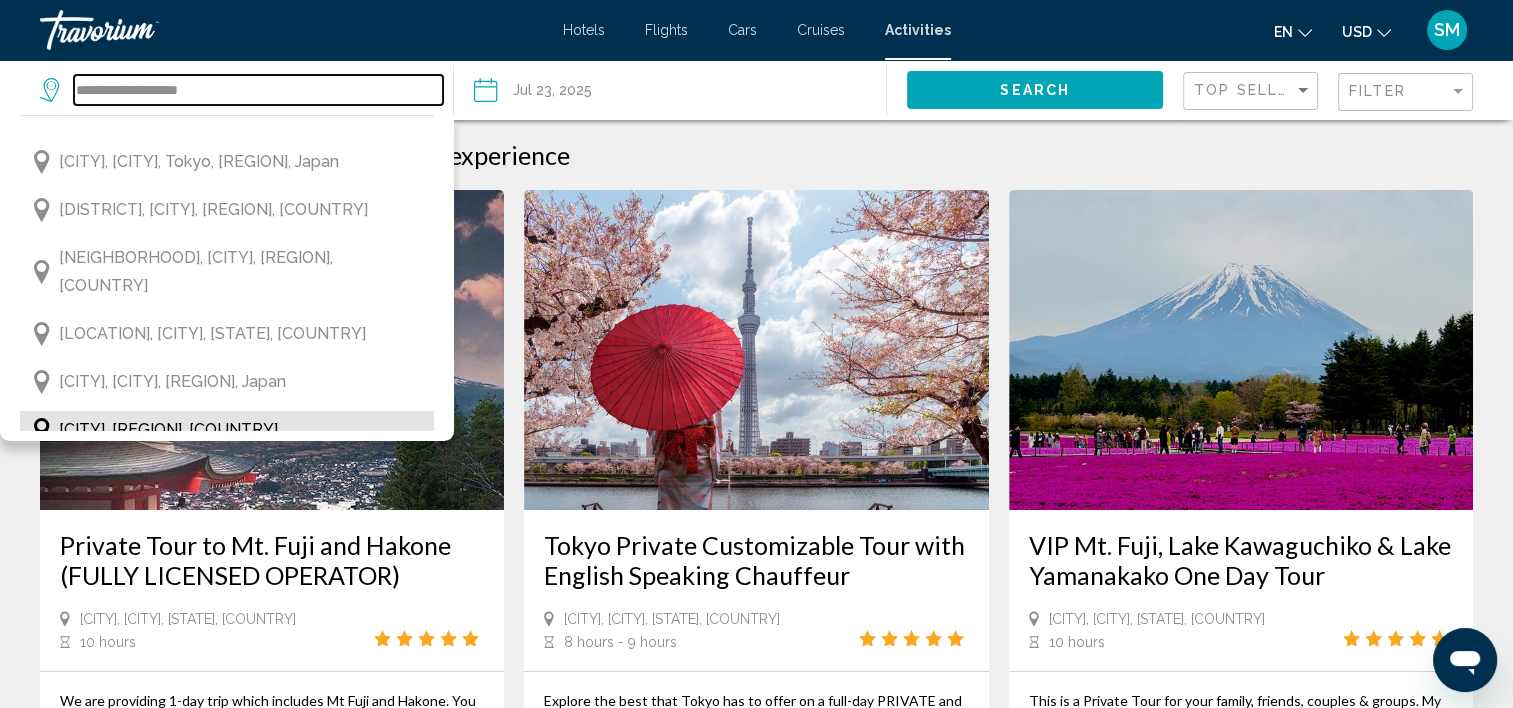 type on "**********" 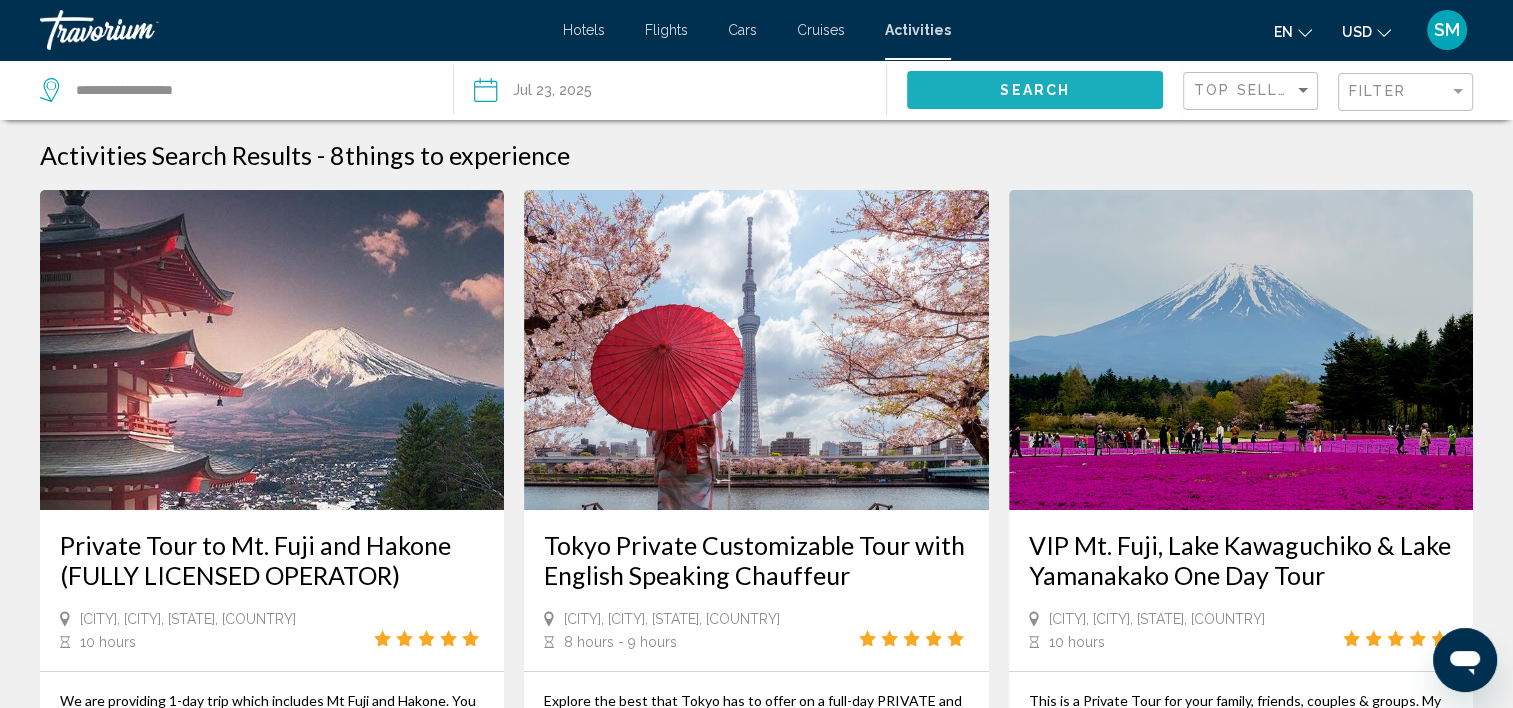 click on "Search" 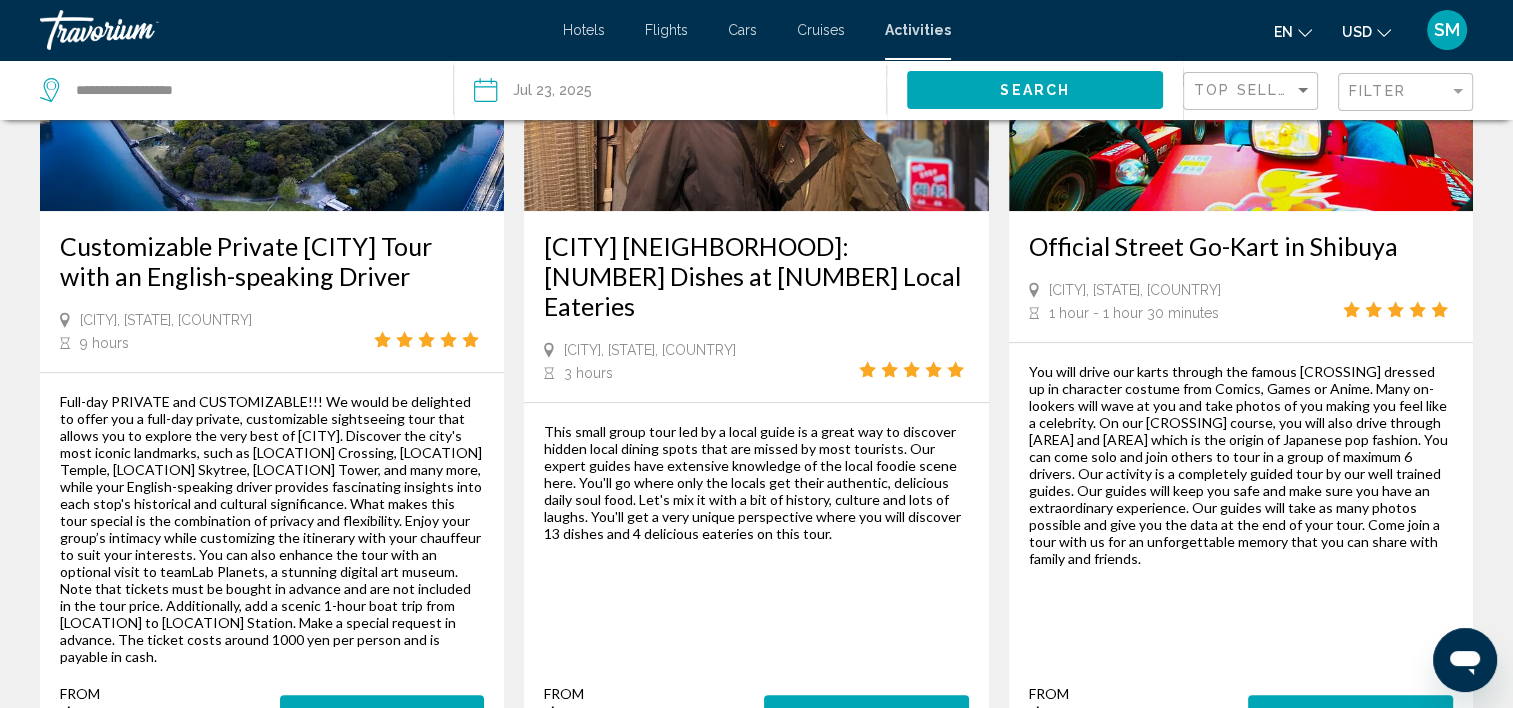 scroll, scrollTop: 1176, scrollLeft: 0, axis: vertical 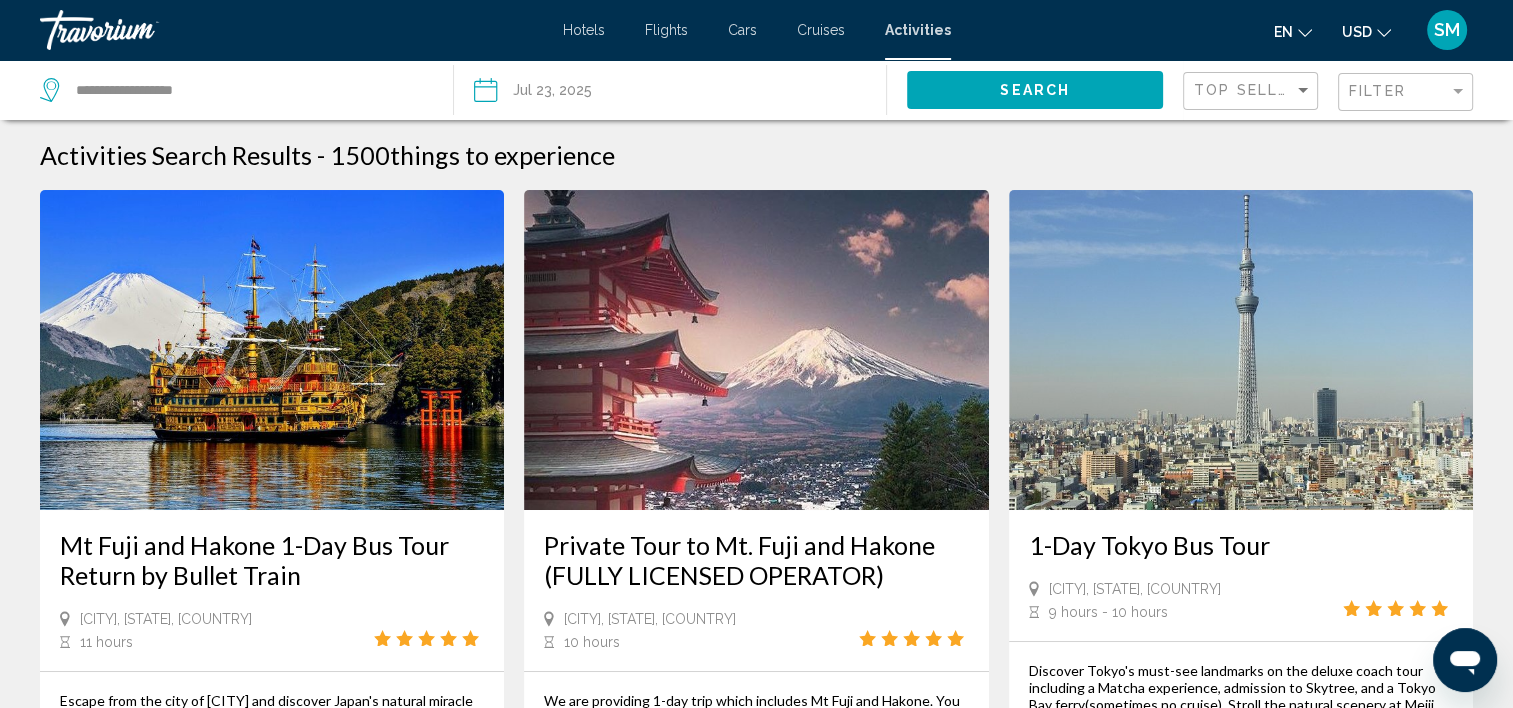 click on "Top Sellers" 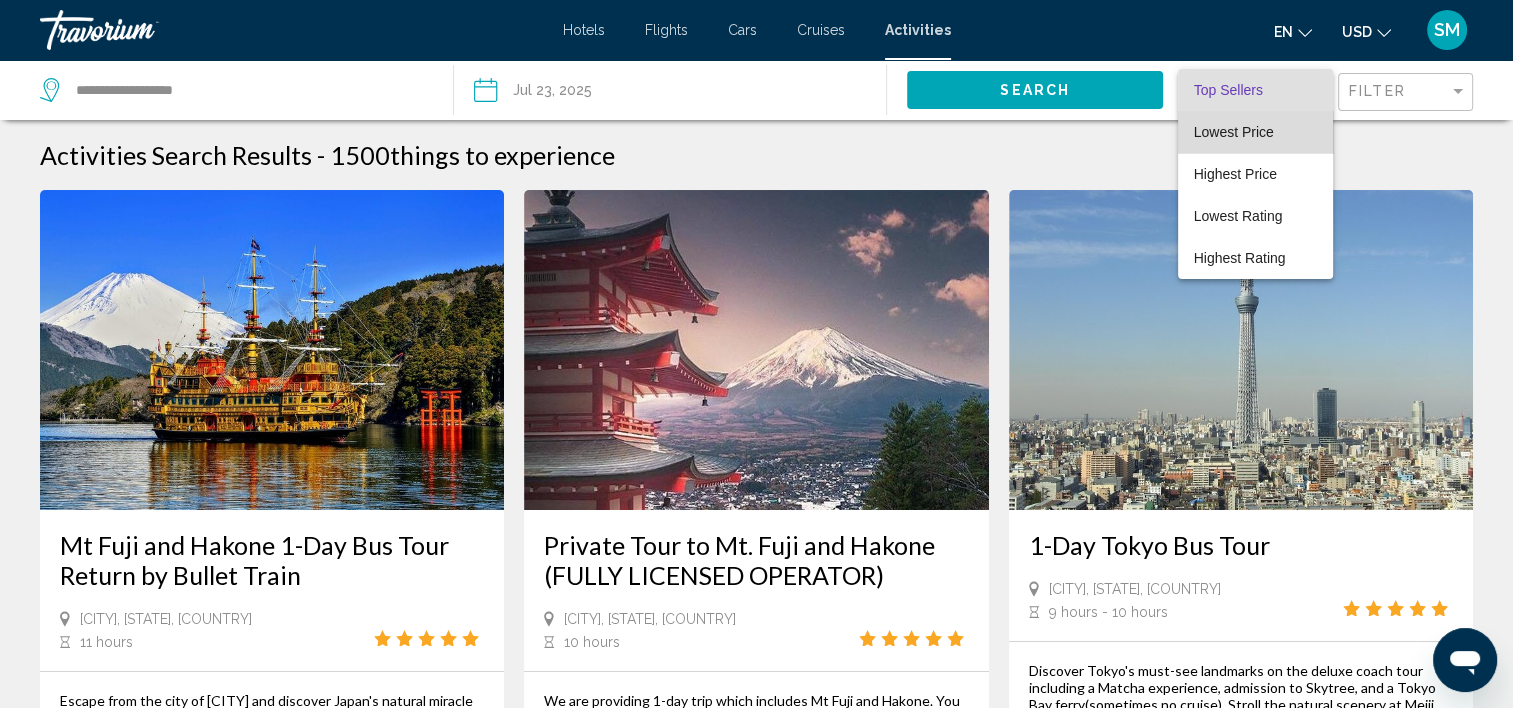 click on "Lowest Price" at bounding box center (1234, 132) 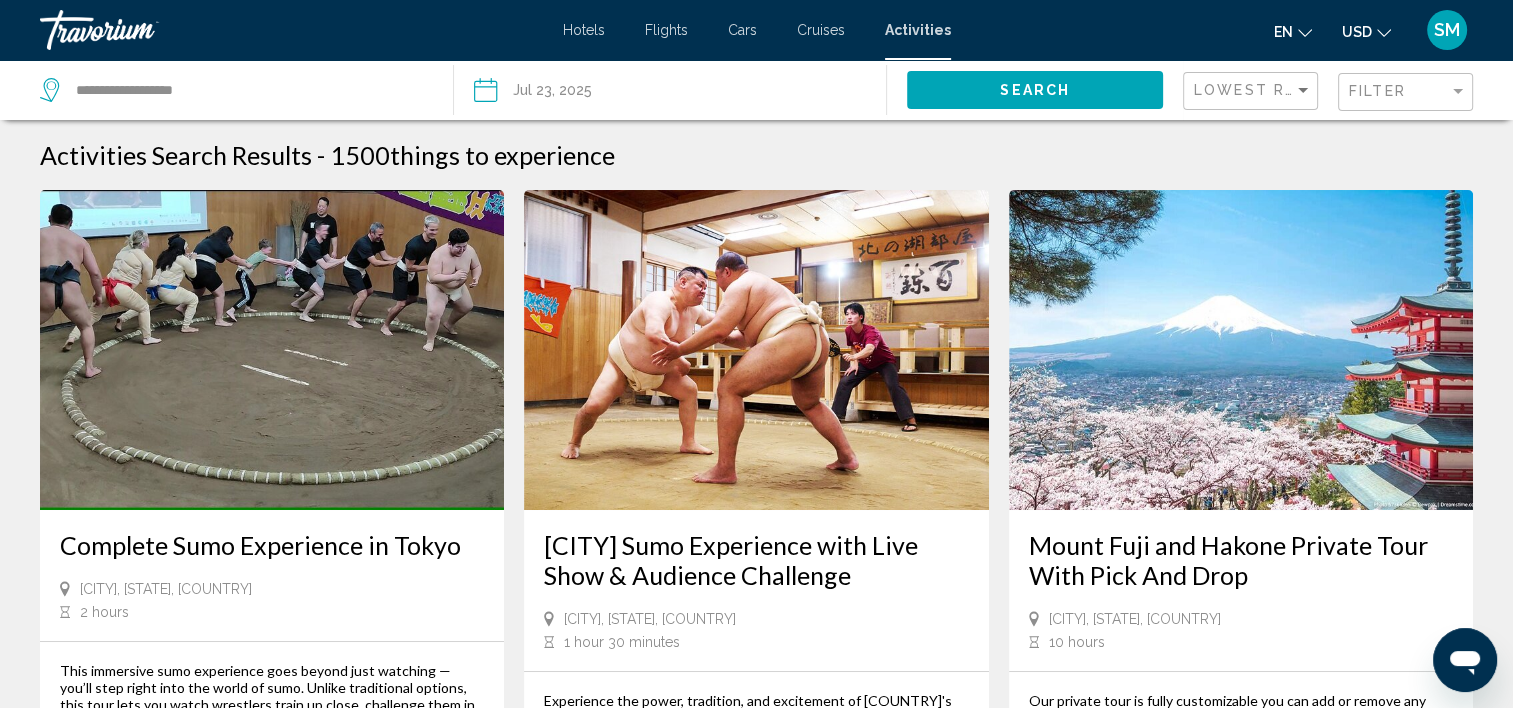 click on "Lowest Rating" 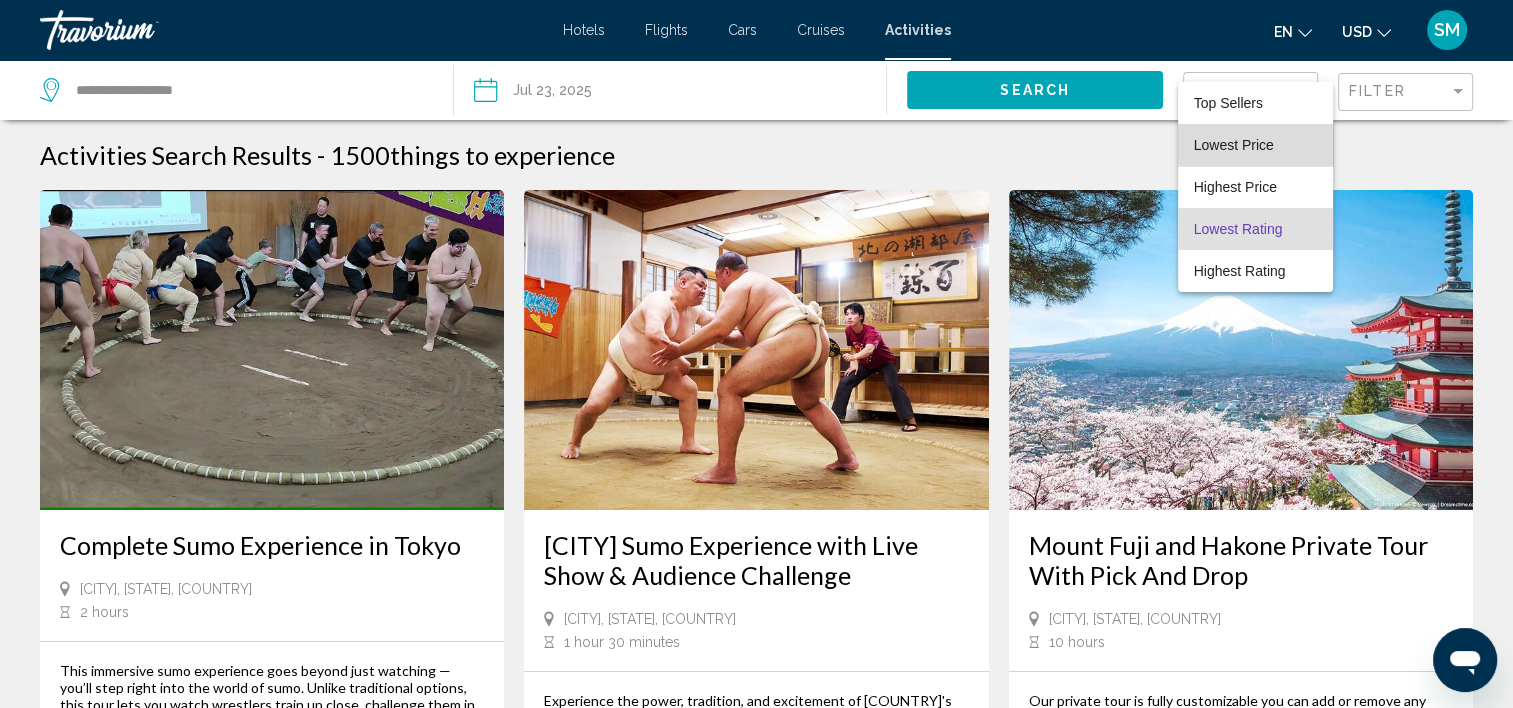 click on "Lowest Price" at bounding box center [1234, 145] 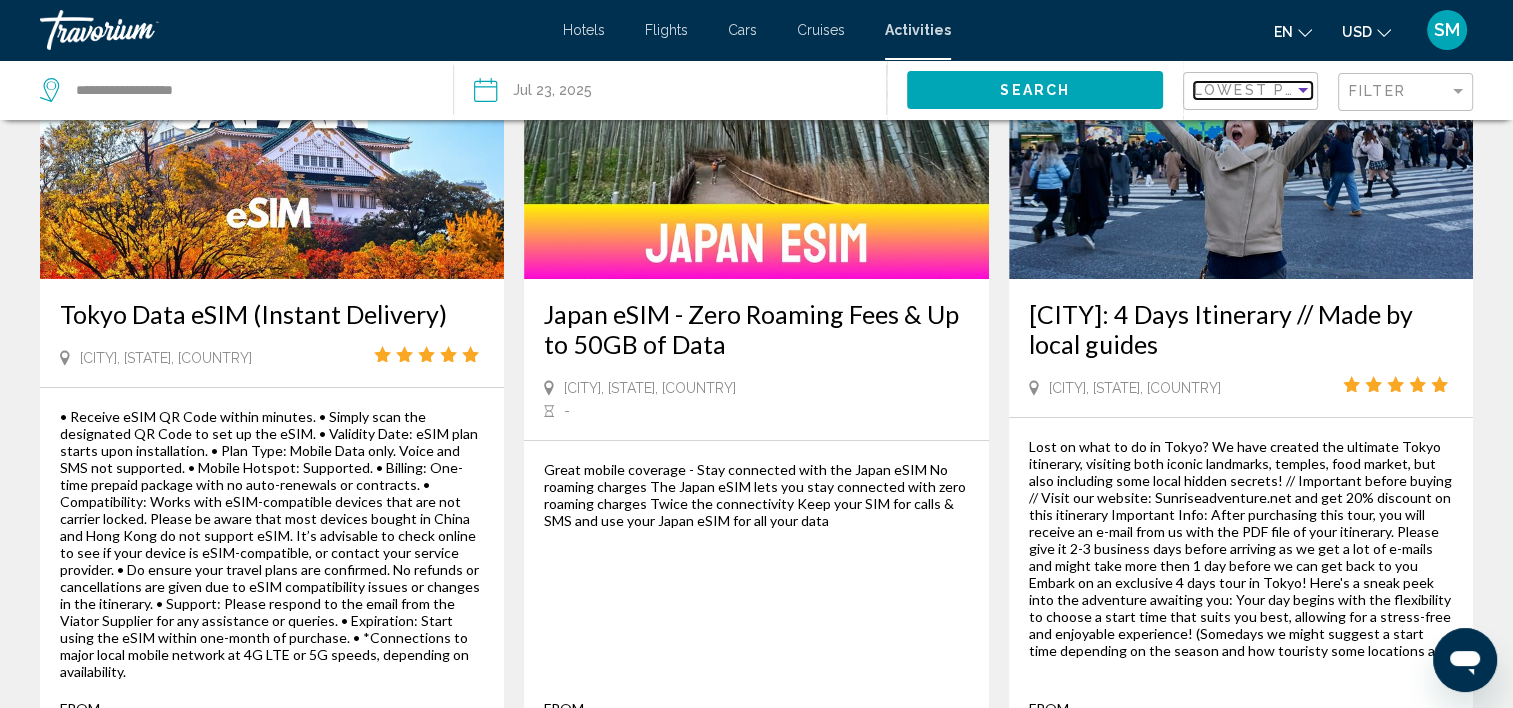 scroll, scrollTop: 236, scrollLeft: 0, axis: vertical 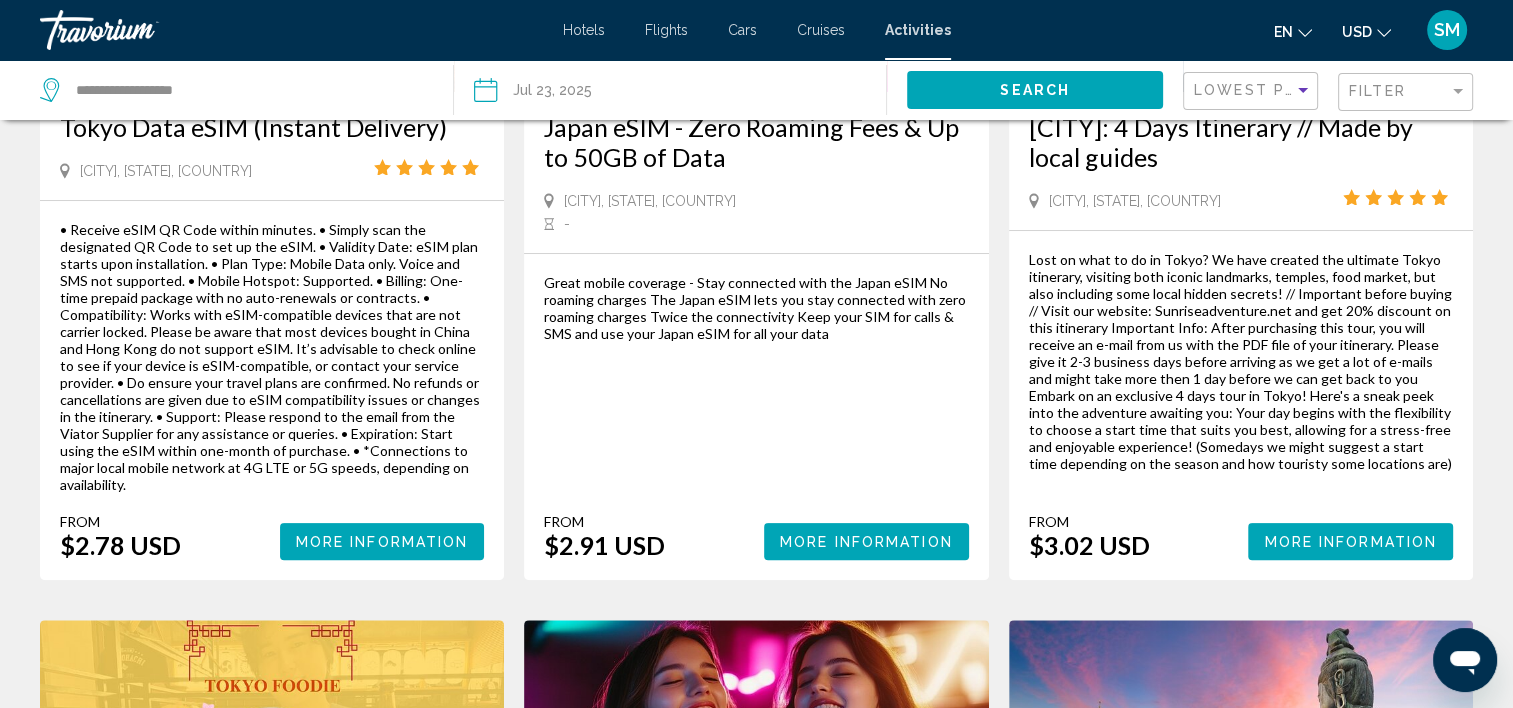 click on "More Information" at bounding box center [866, 542] 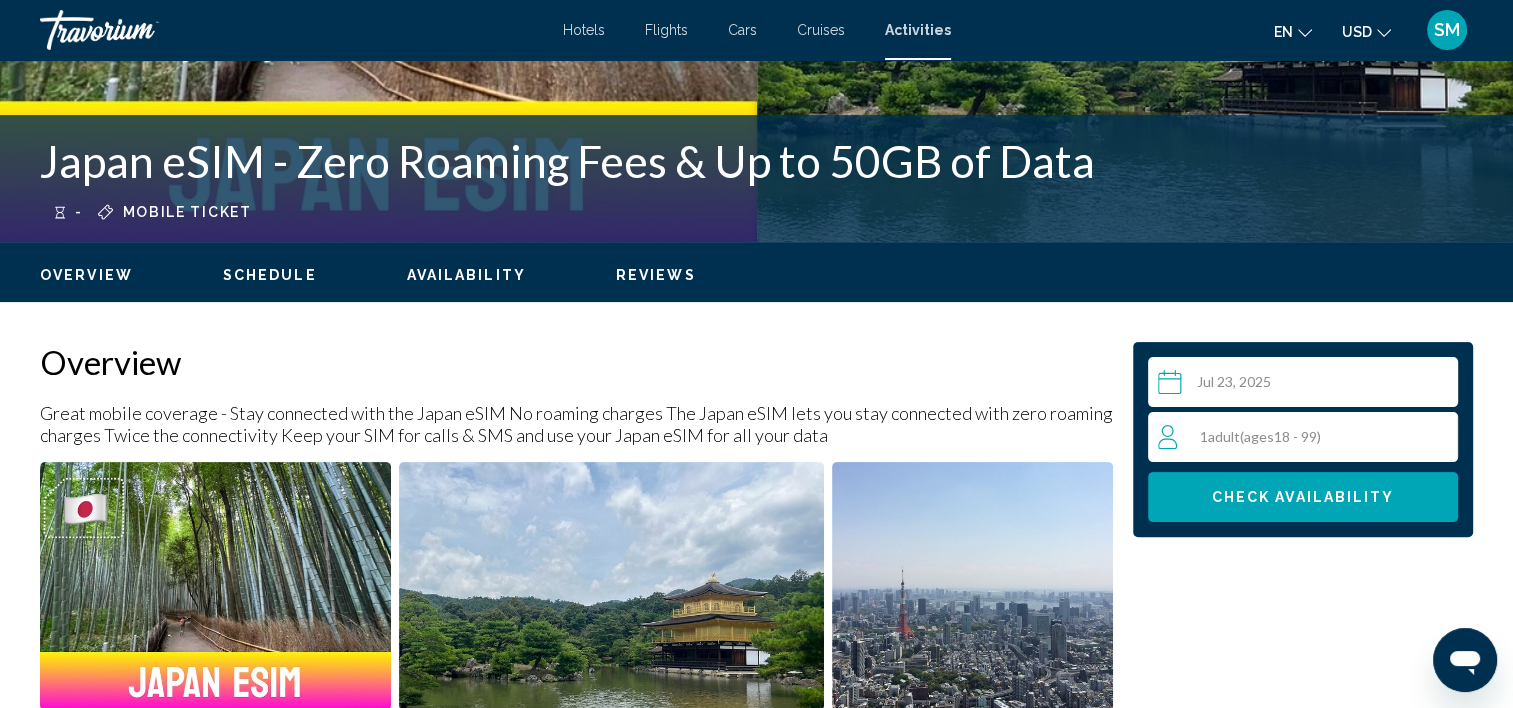 scroll, scrollTop: 6, scrollLeft: 0, axis: vertical 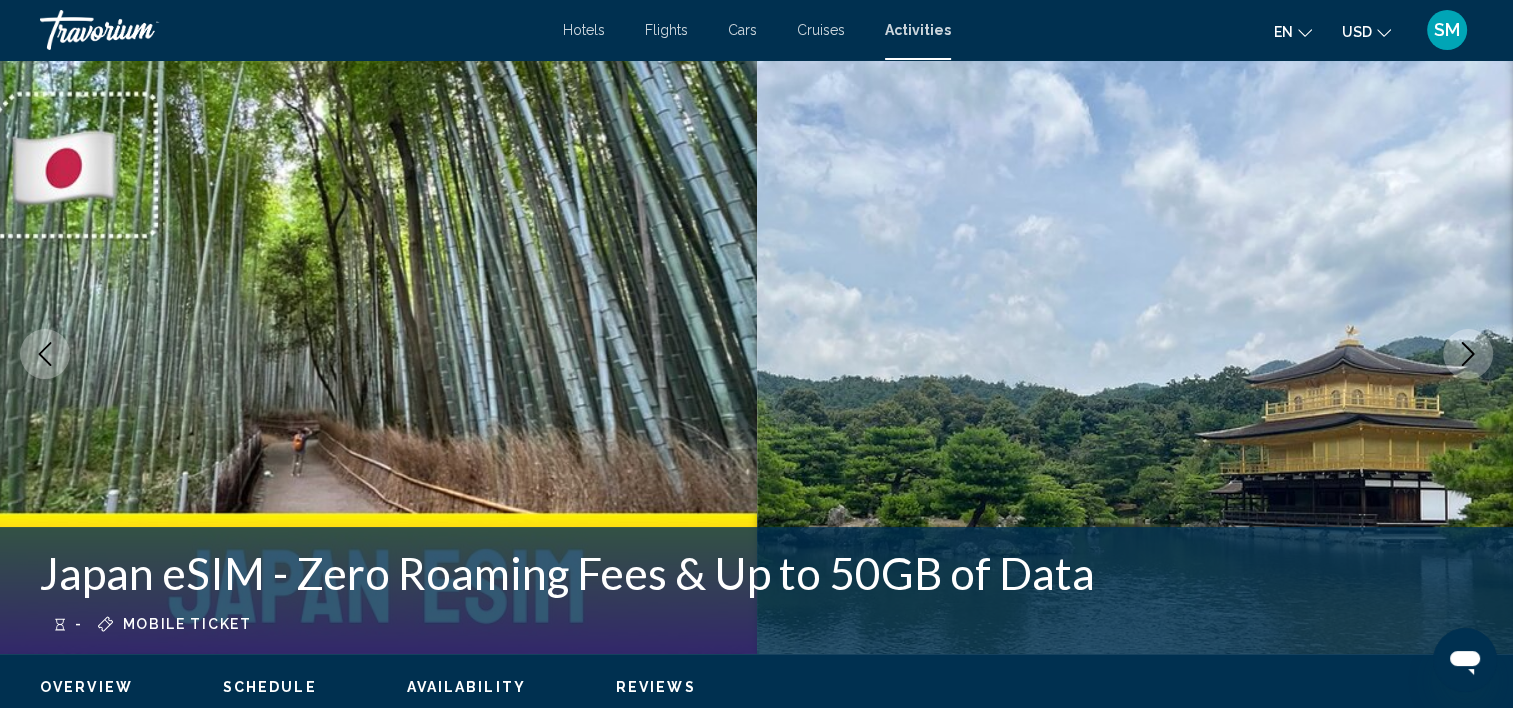 type 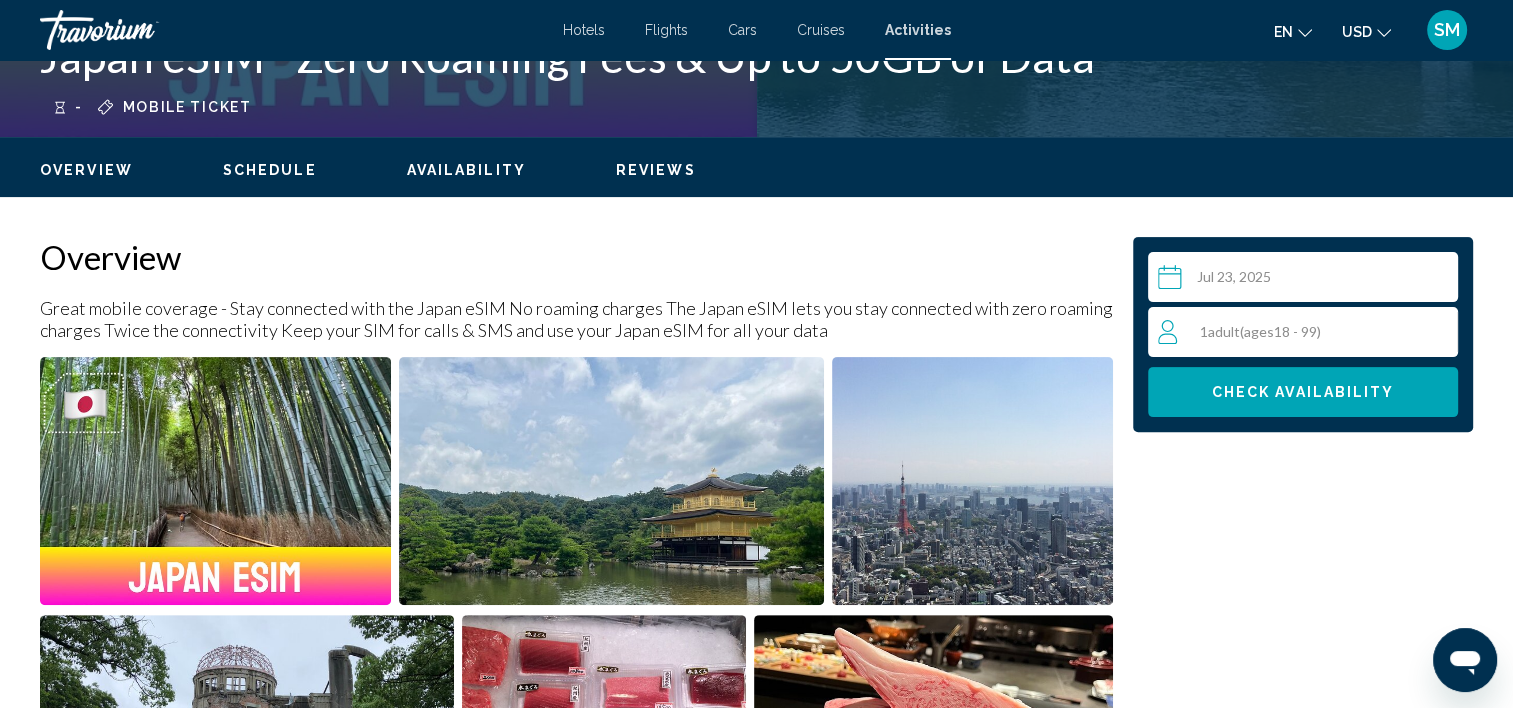 scroll, scrollTop: 526, scrollLeft: 0, axis: vertical 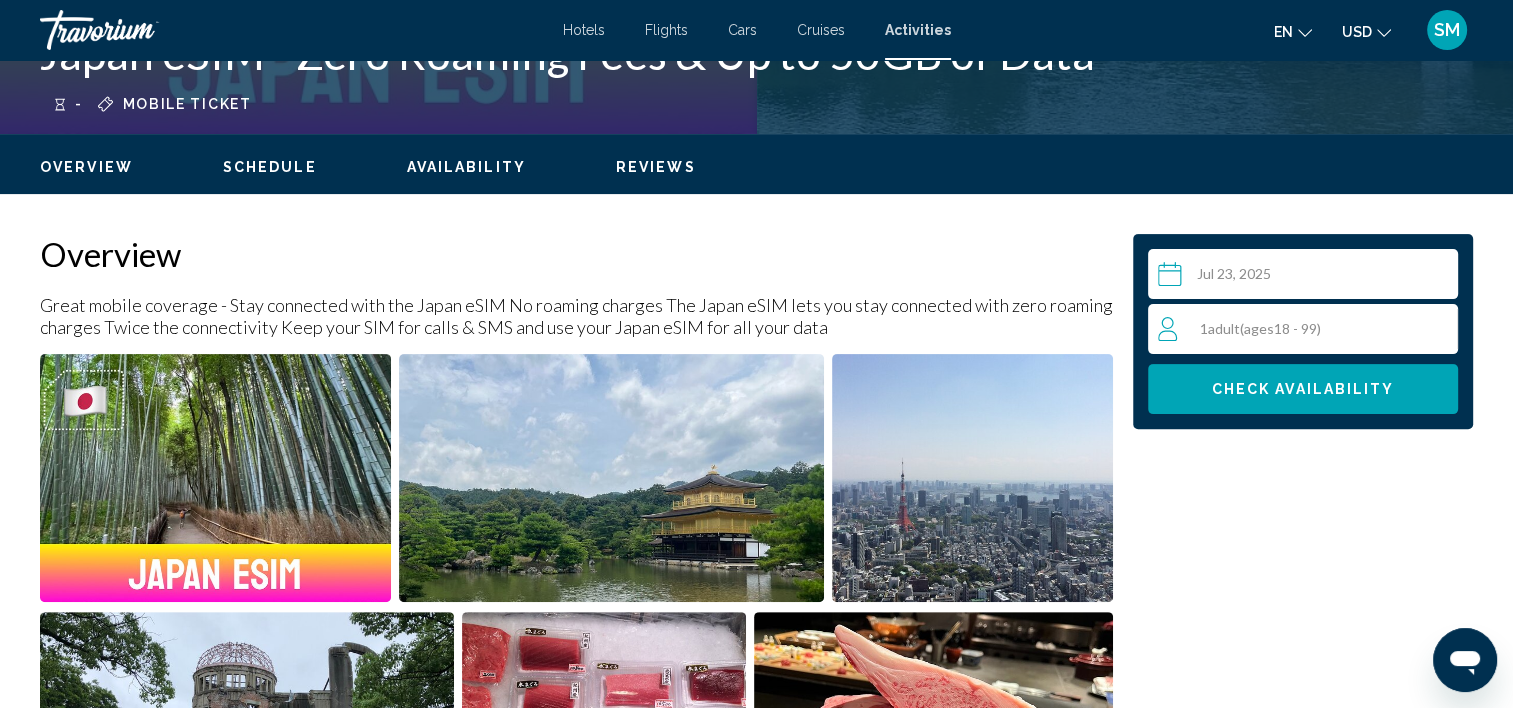 click on "( ages  [AGE] - [AGE])" at bounding box center [1280, 328] 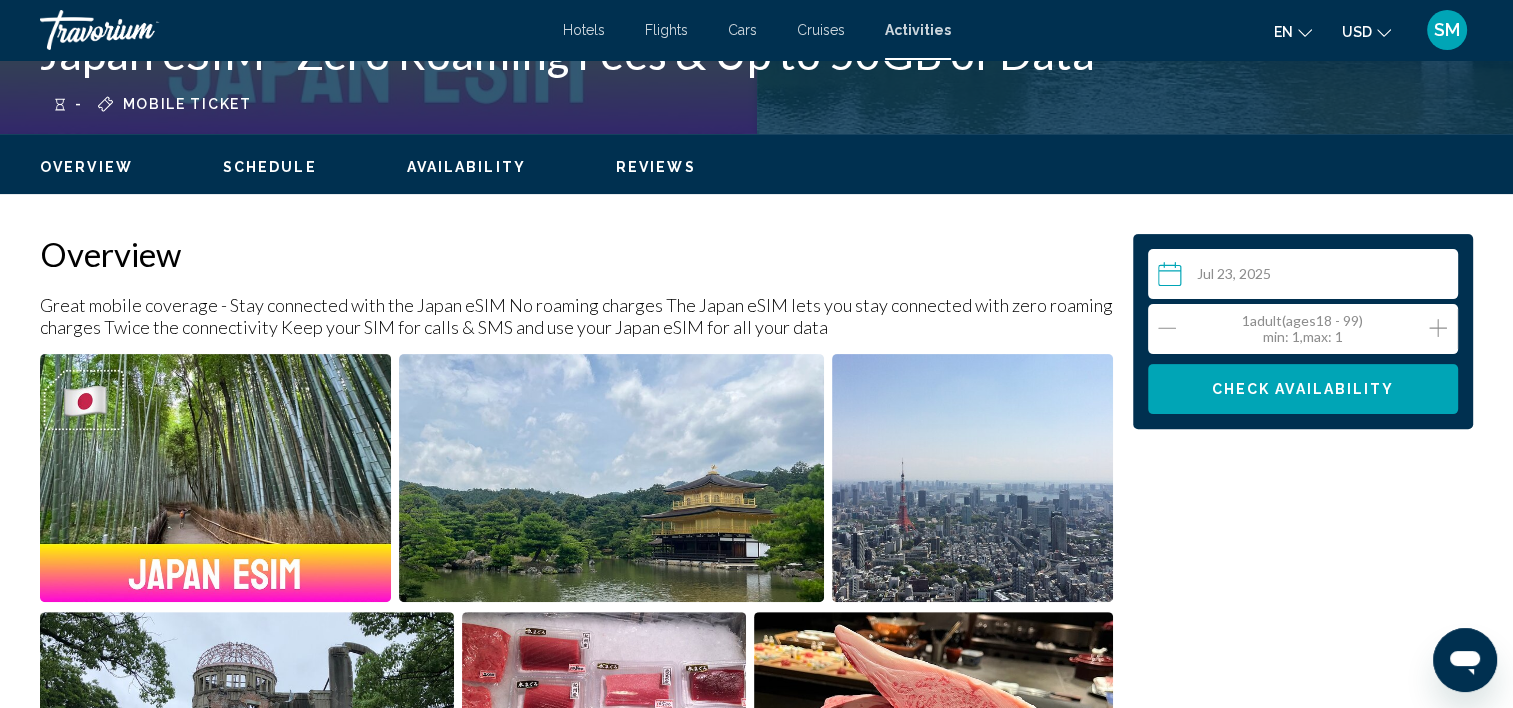 click 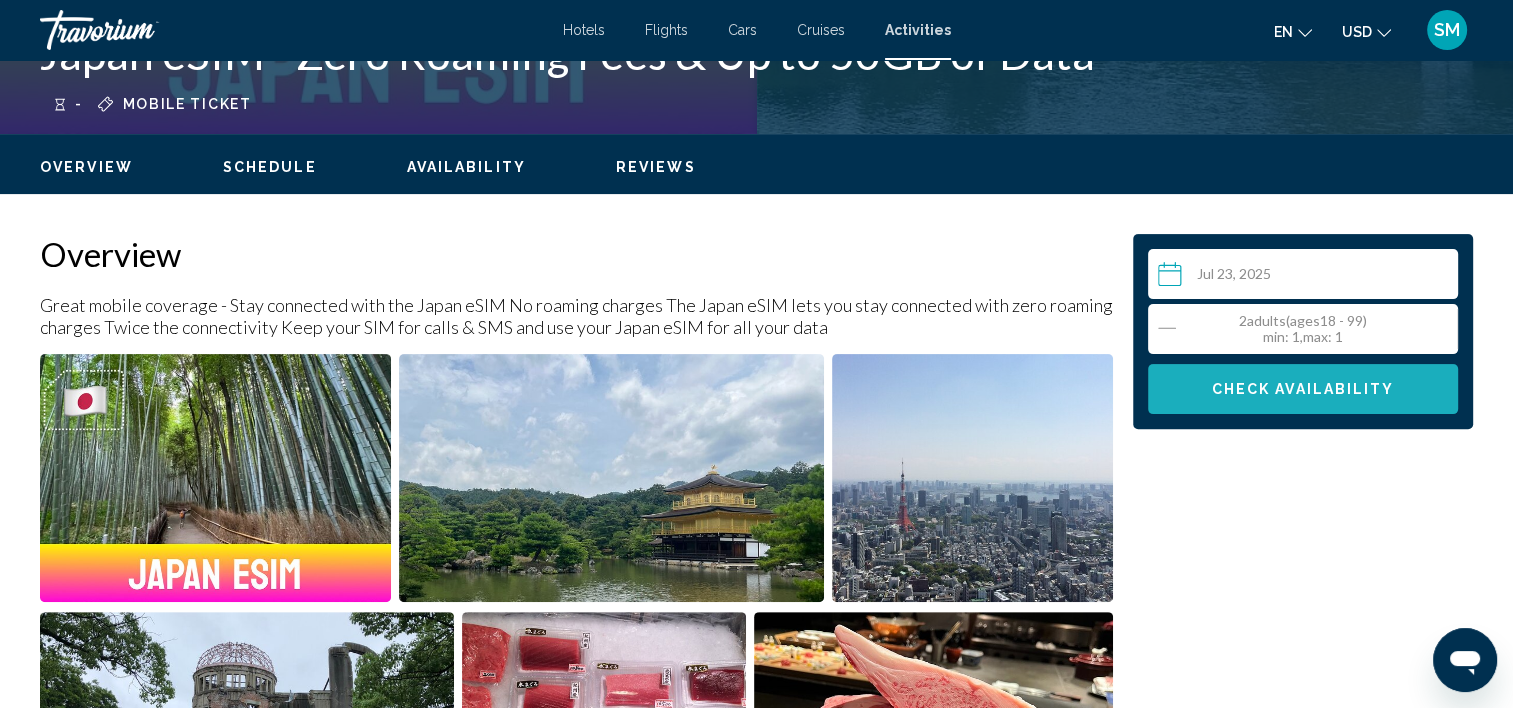 click on "Check Availability" at bounding box center [1303, 390] 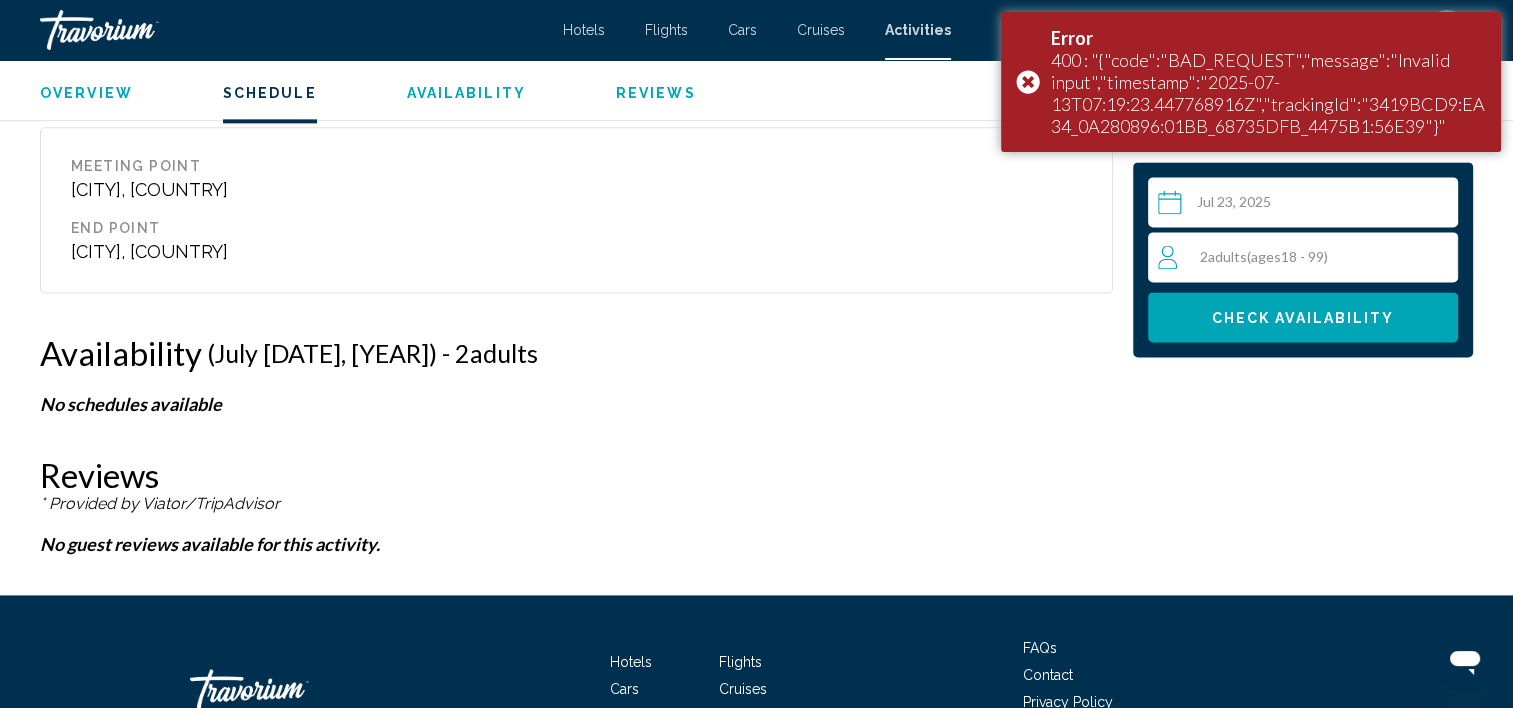 scroll, scrollTop: 2831, scrollLeft: 0, axis: vertical 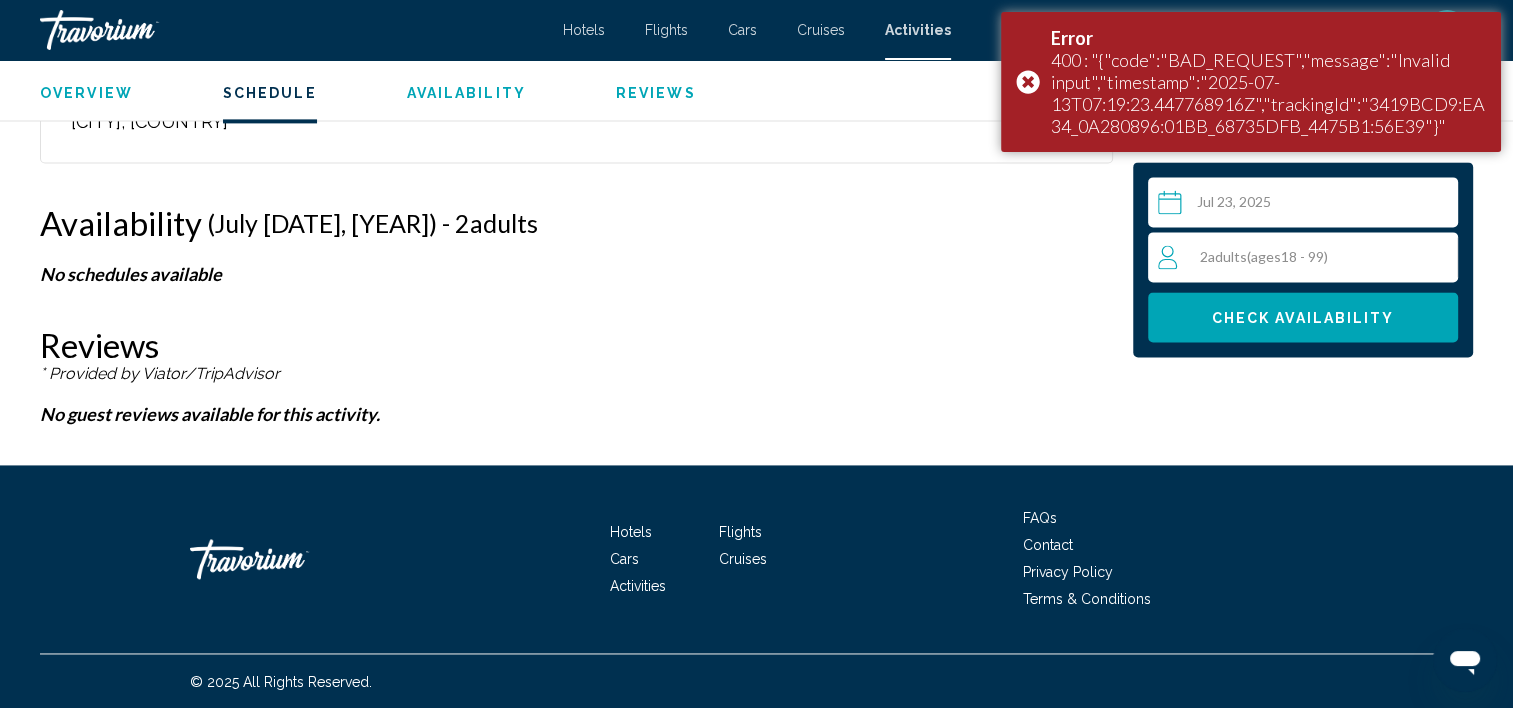 click at bounding box center (1307, 205) 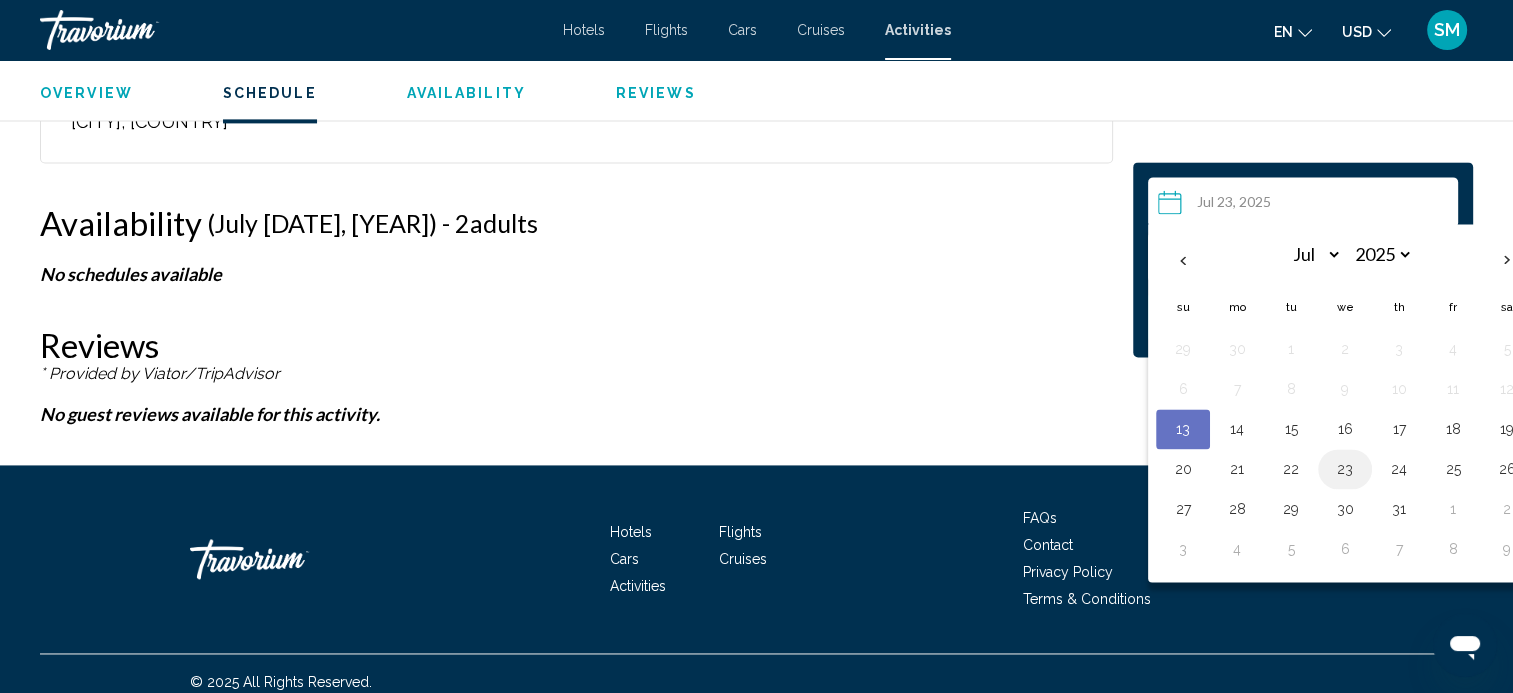 click on "23" at bounding box center [1345, 469] 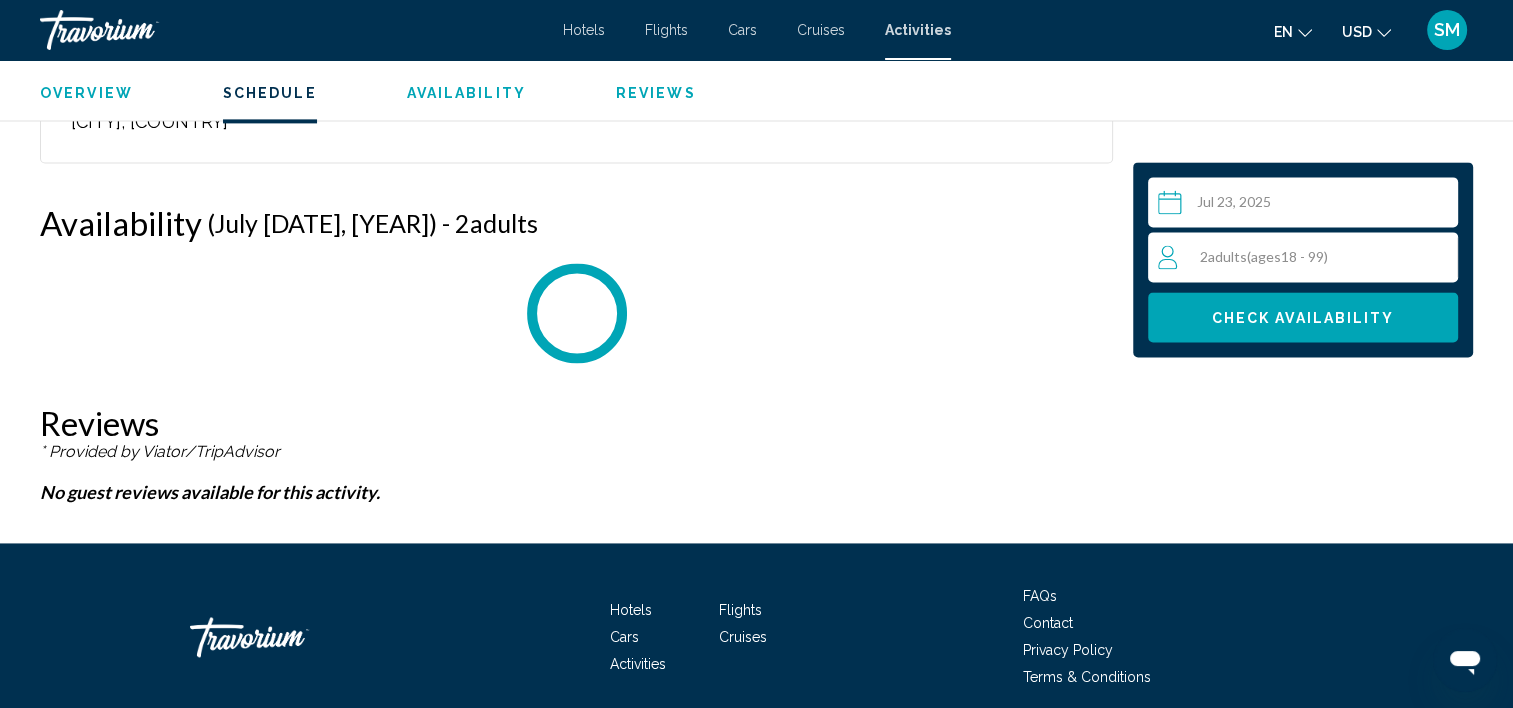 scroll, scrollTop: 2832, scrollLeft: 0, axis: vertical 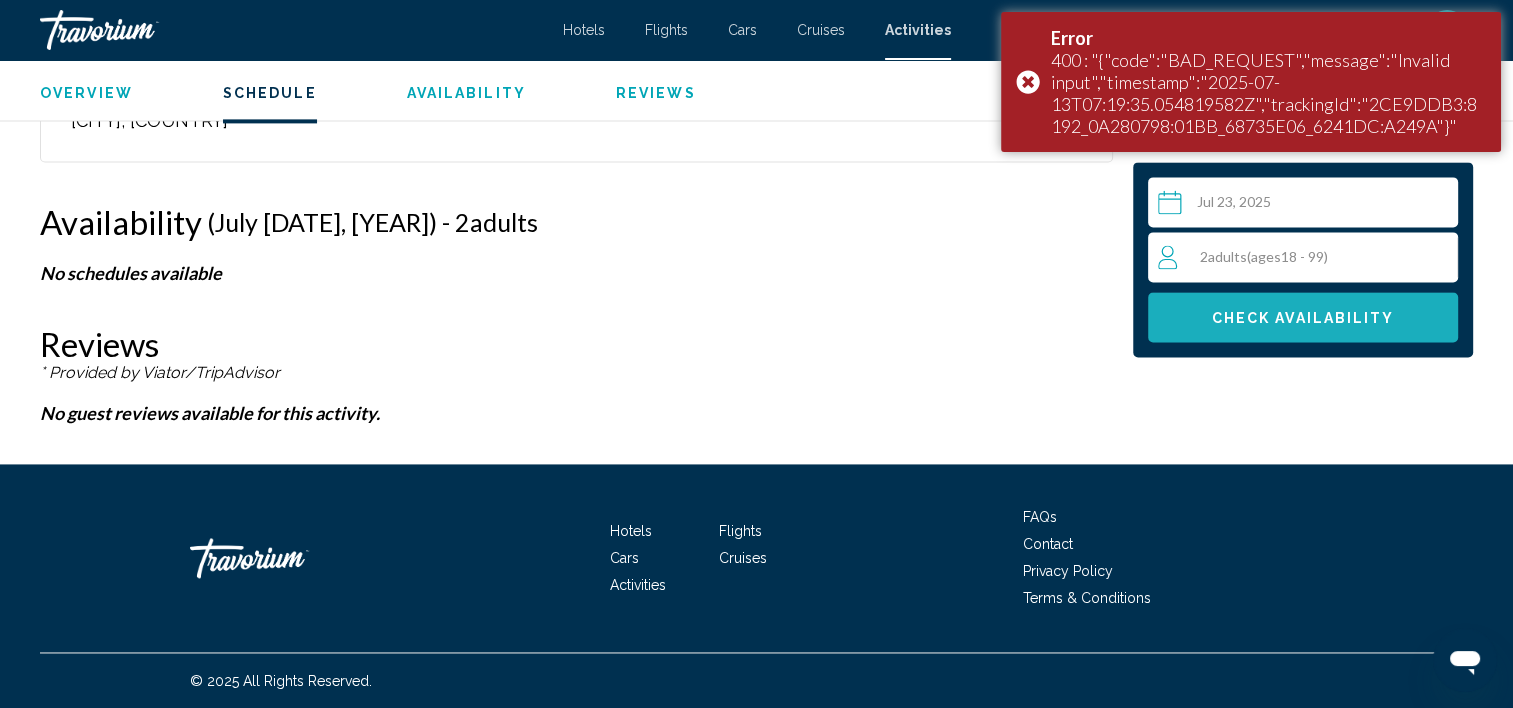 click on "Check Availability" at bounding box center (1303, 318) 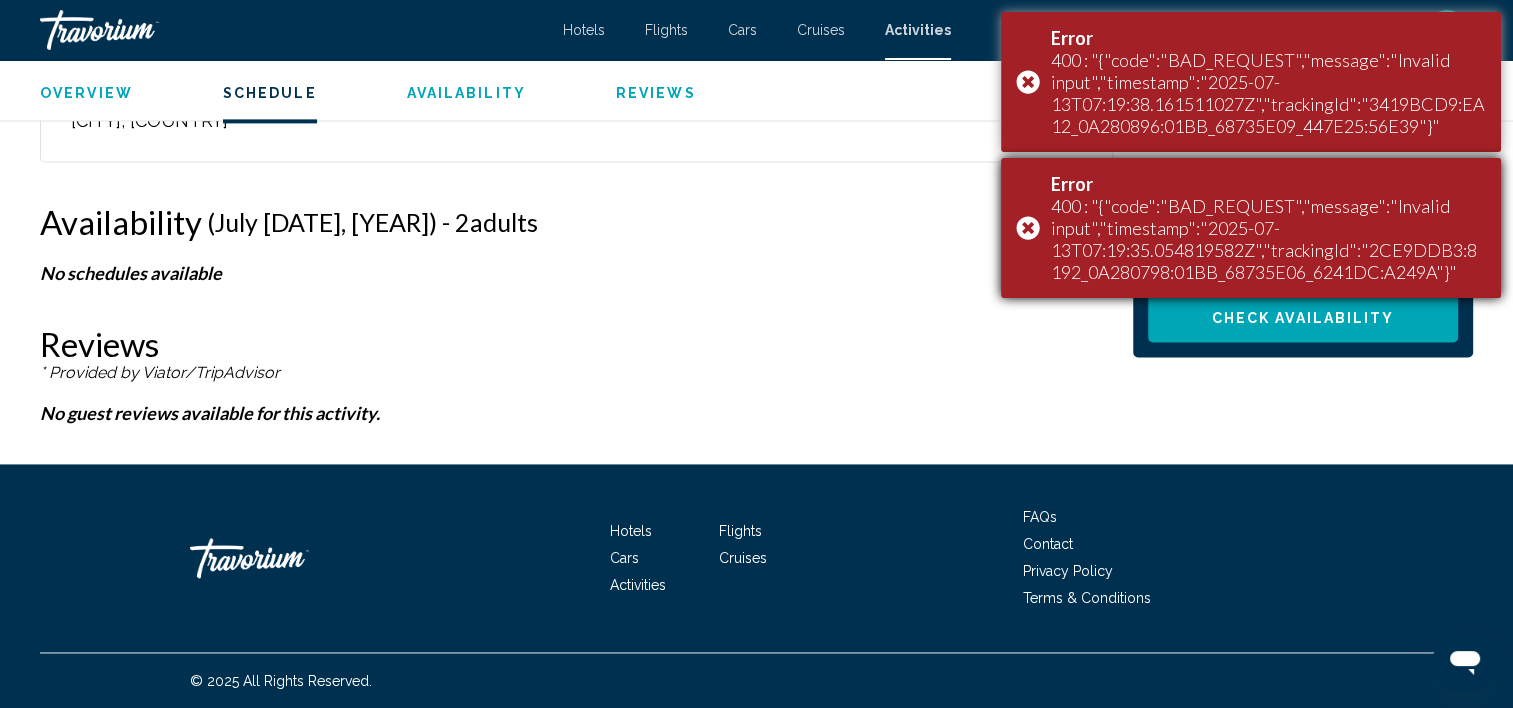 click on "Error   400 : "{"code":"BAD_REQUEST","message":"Invalid input","timestamp":"2025-07-13T07:19:35.054819582Z","trackingId":"2CE9DDB3:8192_0A280798:01BB_68735E06_6241DC:A249A"}"" at bounding box center (1251, 228) 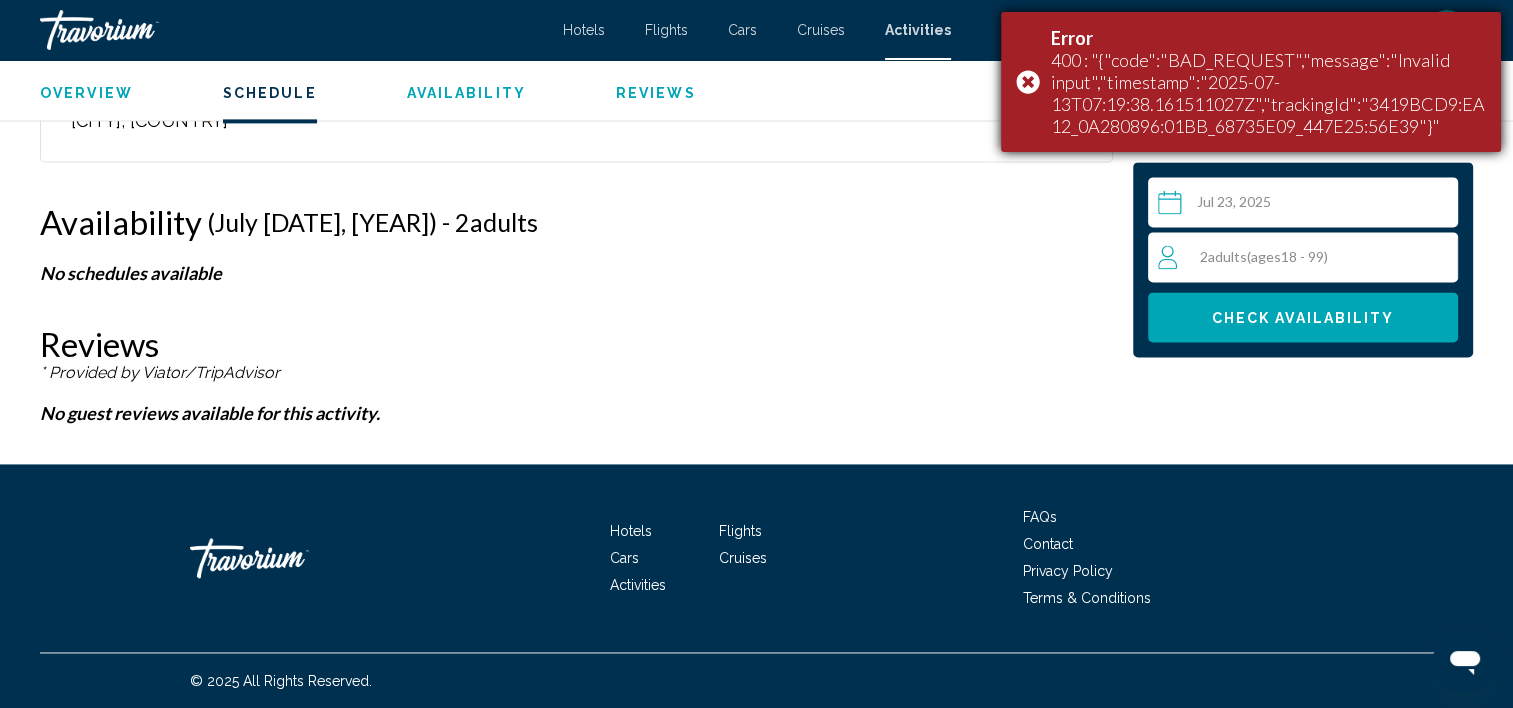 click on "Error   400 : "{"code":"BAD_REQUEST","message":"Invalid input","timestamp":"[DATE]T[TIME]Z","trackingId":"[TRACKING_ID]"}"" at bounding box center [1251, 82] 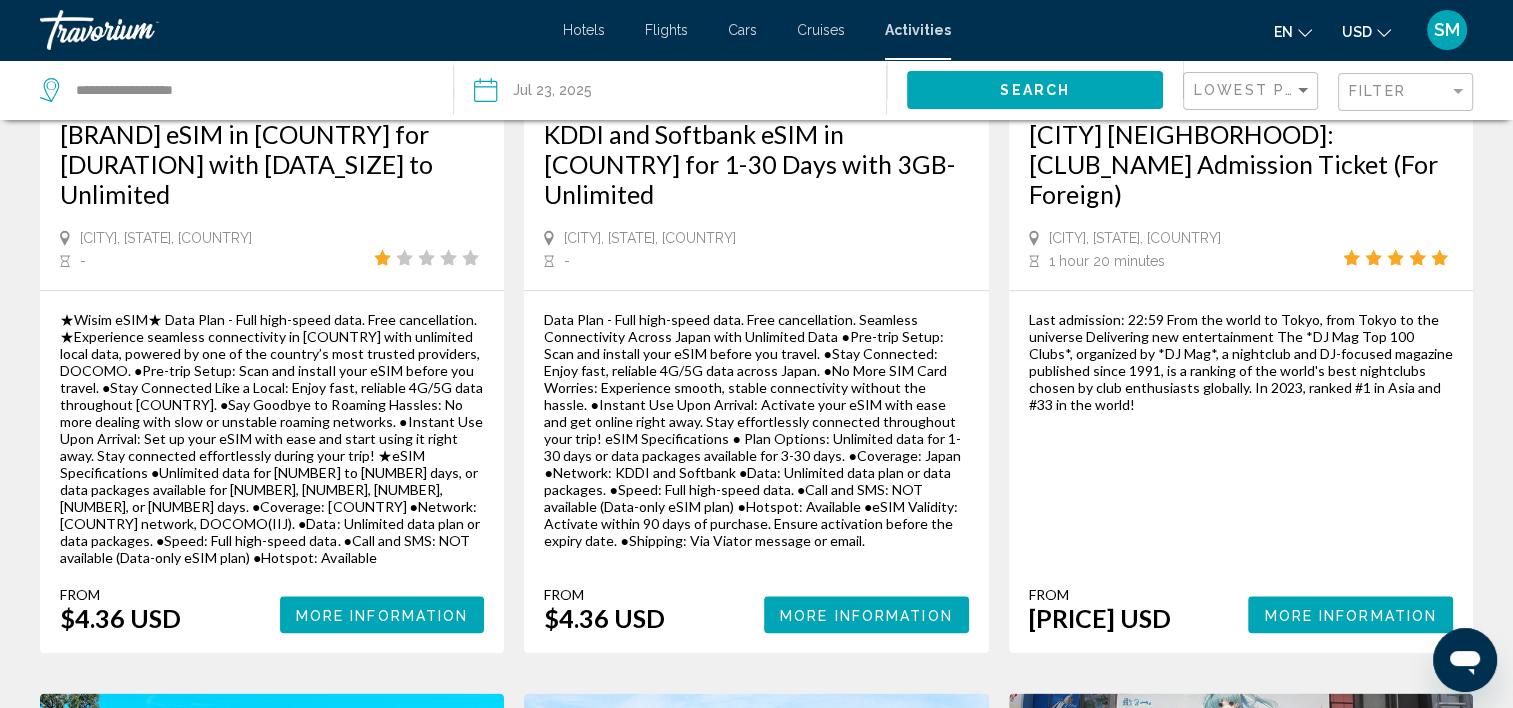 scroll, scrollTop: 2159, scrollLeft: 0, axis: vertical 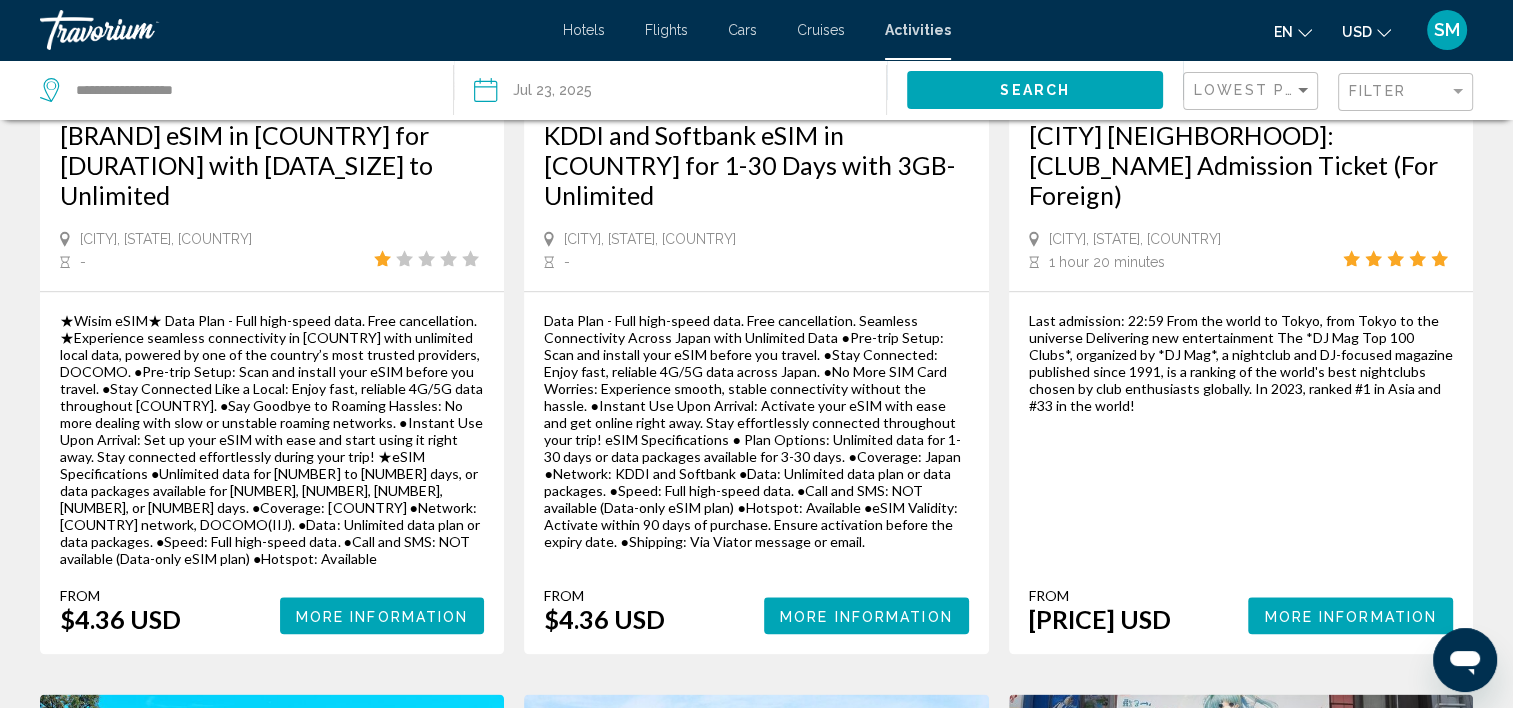 click on "More Information" at bounding box center [866, 616] 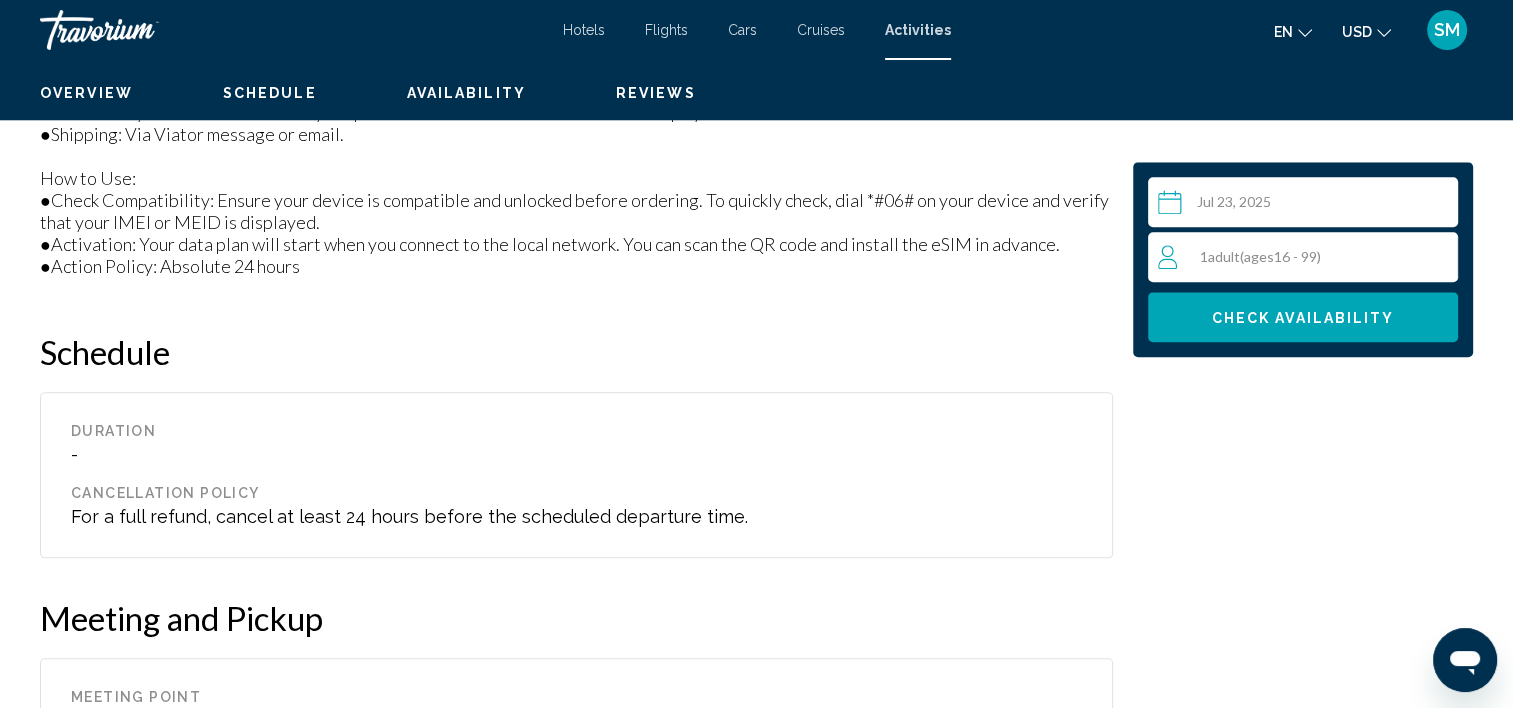 scroll, scrollTop: 5, scrollLeft: 0, axis: vertical 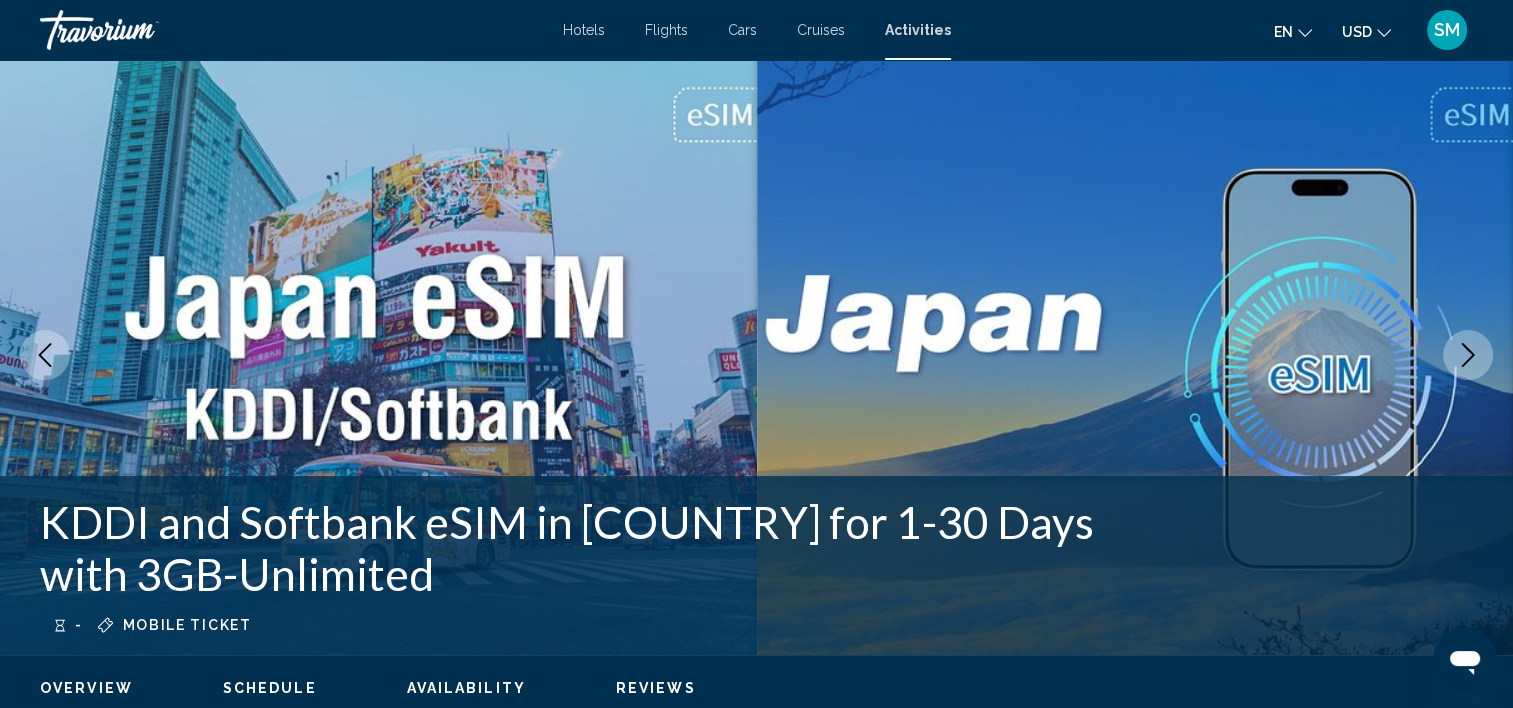 type 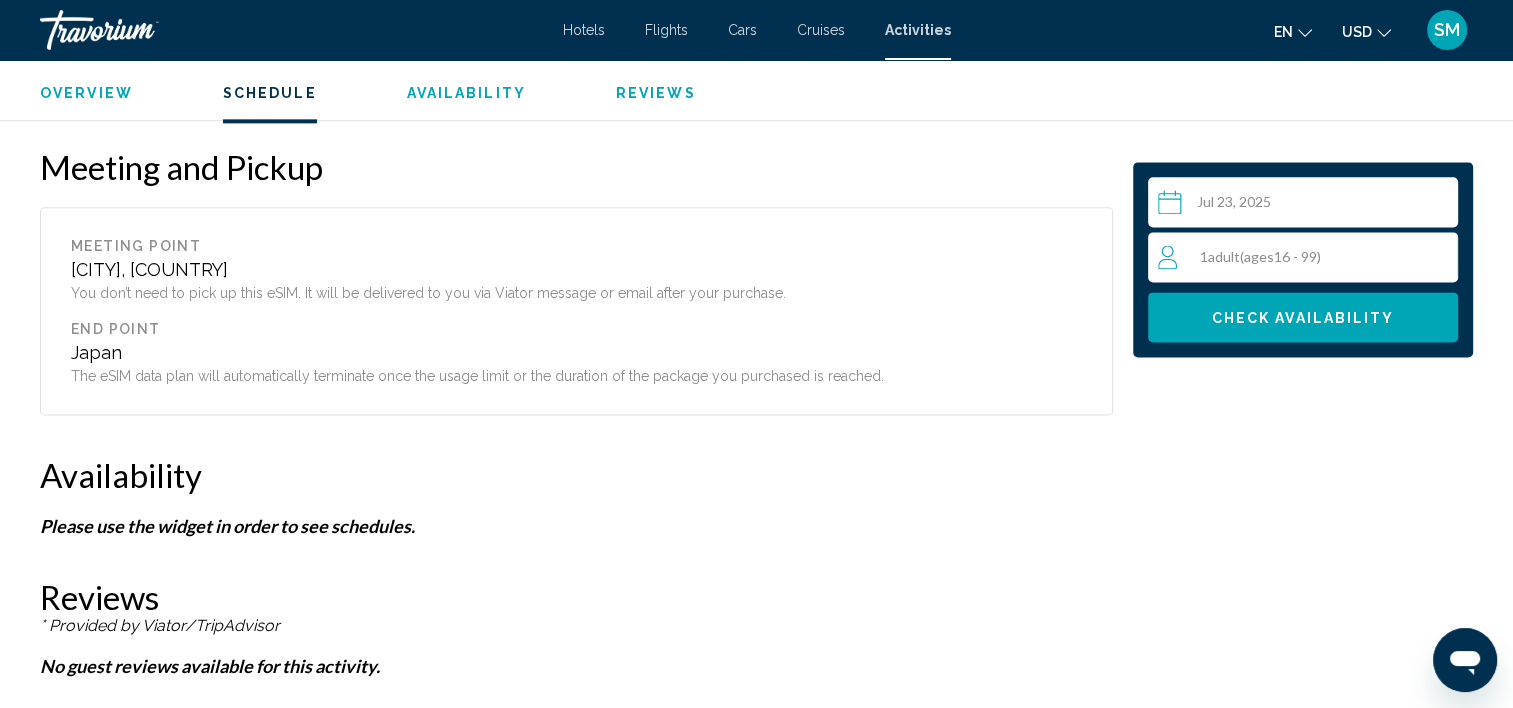scroll, scrollTop: 2864, scrollLeft: 0, axis: vertical 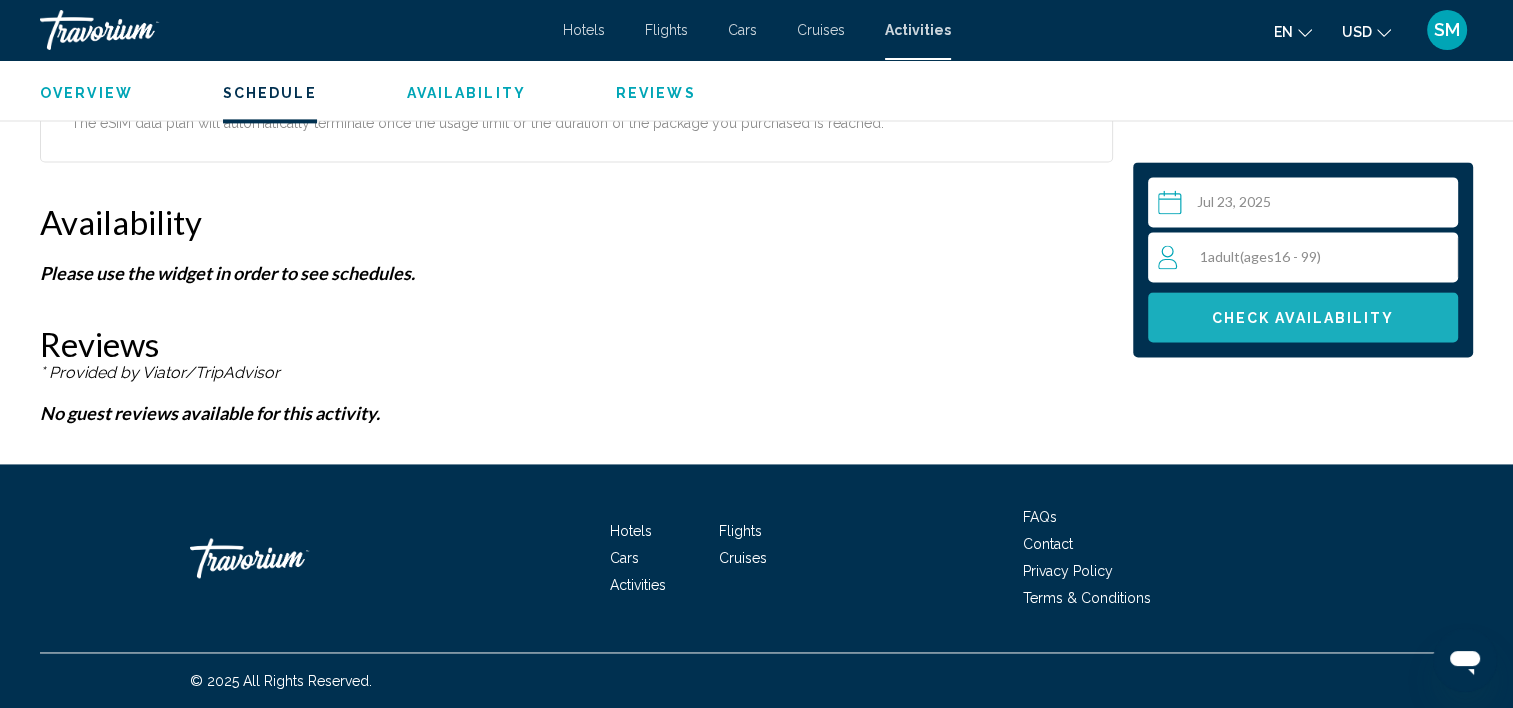 click on "Check Availability" at bounding box center [1303, 317] 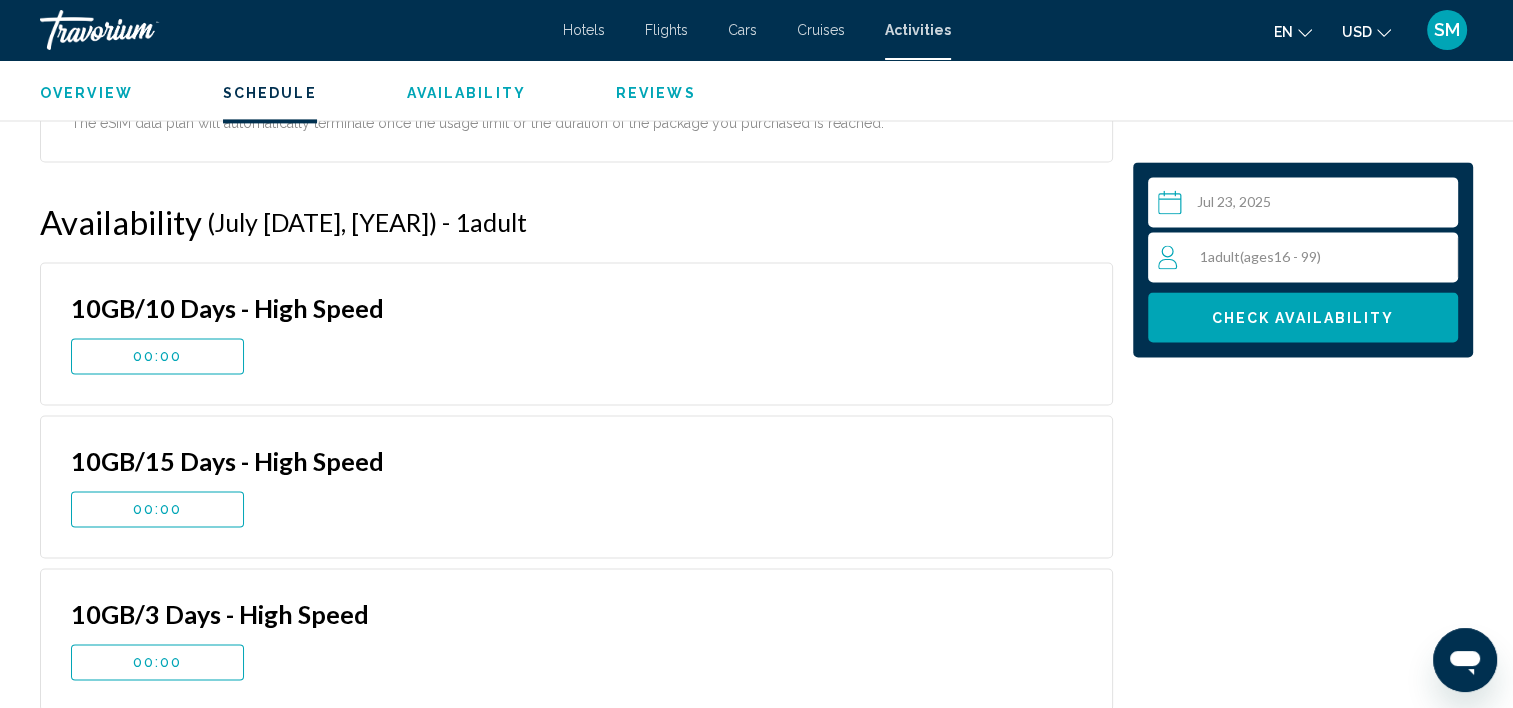 click on "00:00" at bounding box center (158, 356) 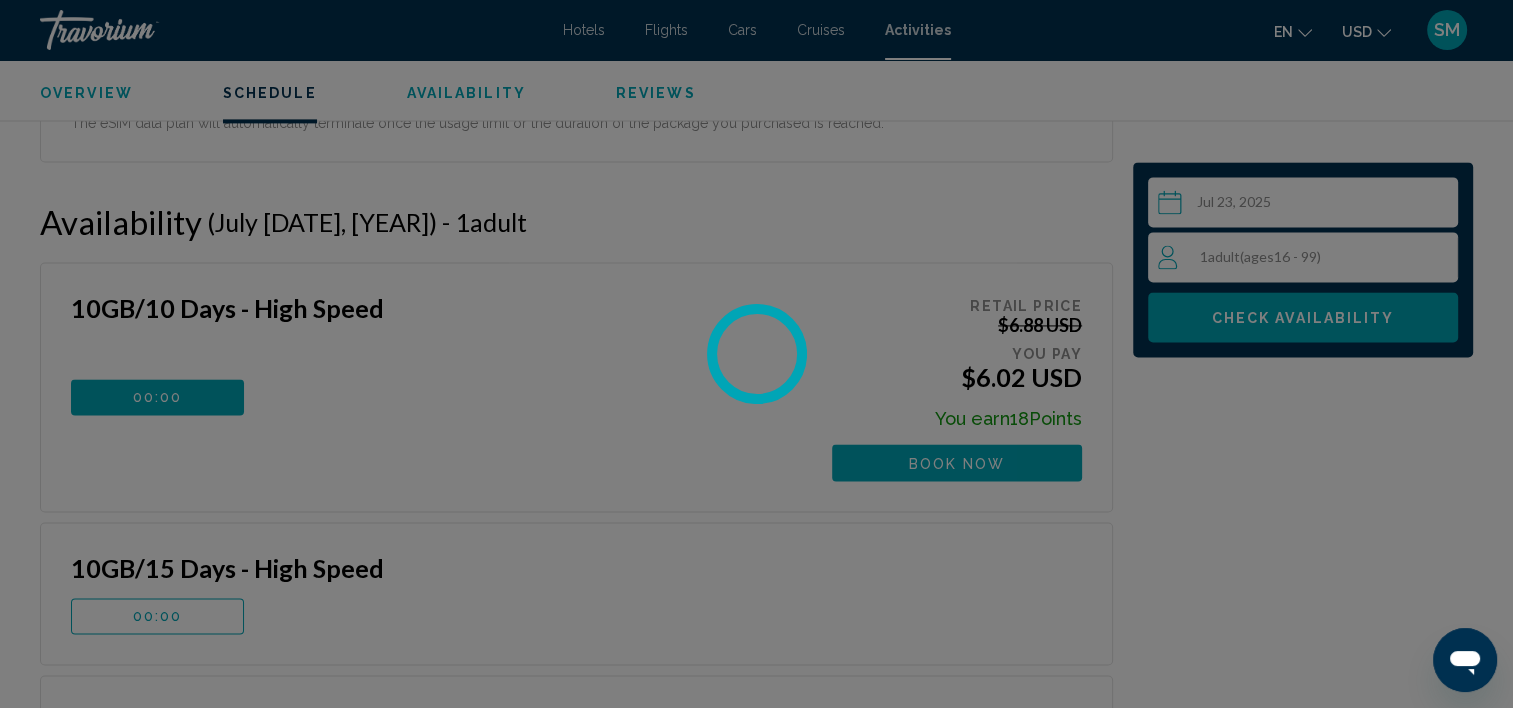 click on "10GB/10 Days - High Speed" at bounding box center [431, 315] 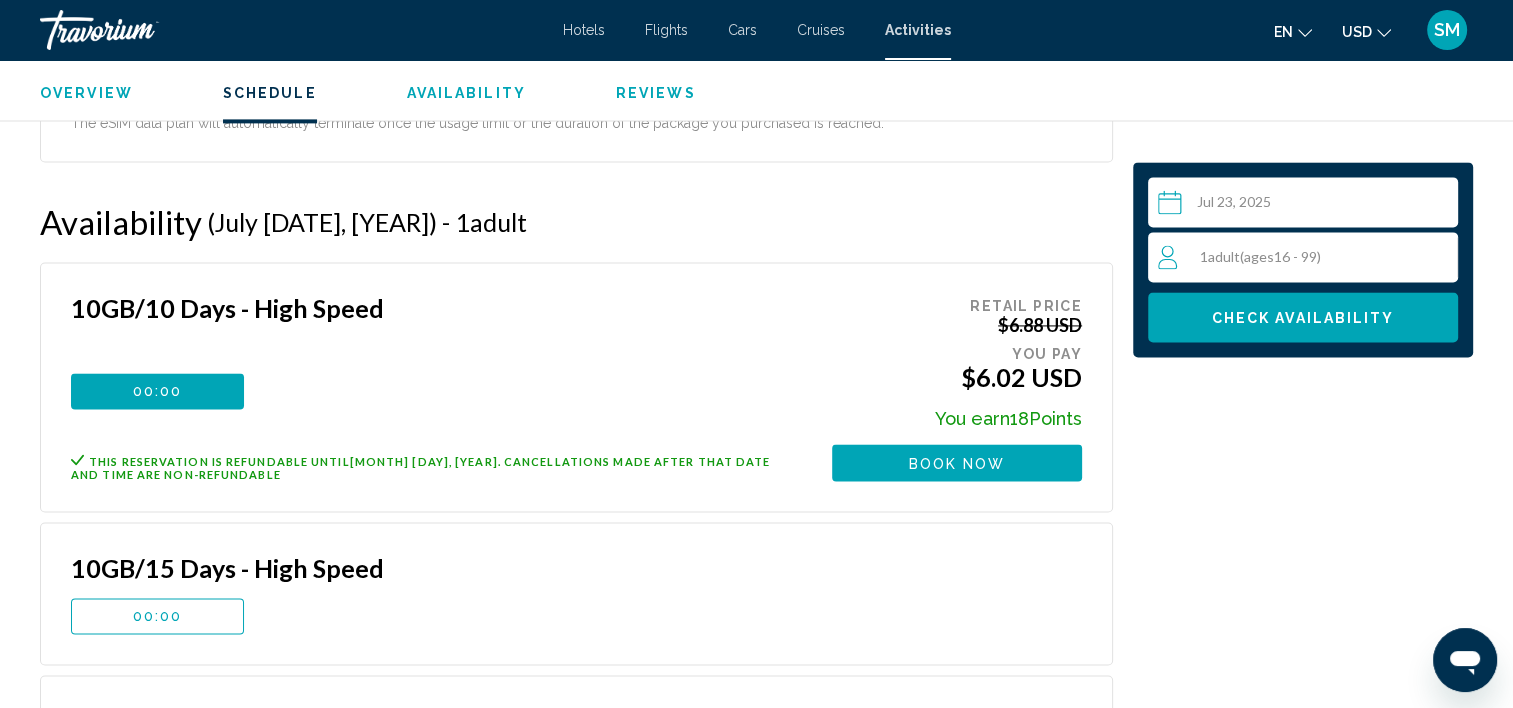 click on "[NUMBER] Adult Adults  ( ages  [AGE] - [AGE])" at bounding box center (1307, 257) 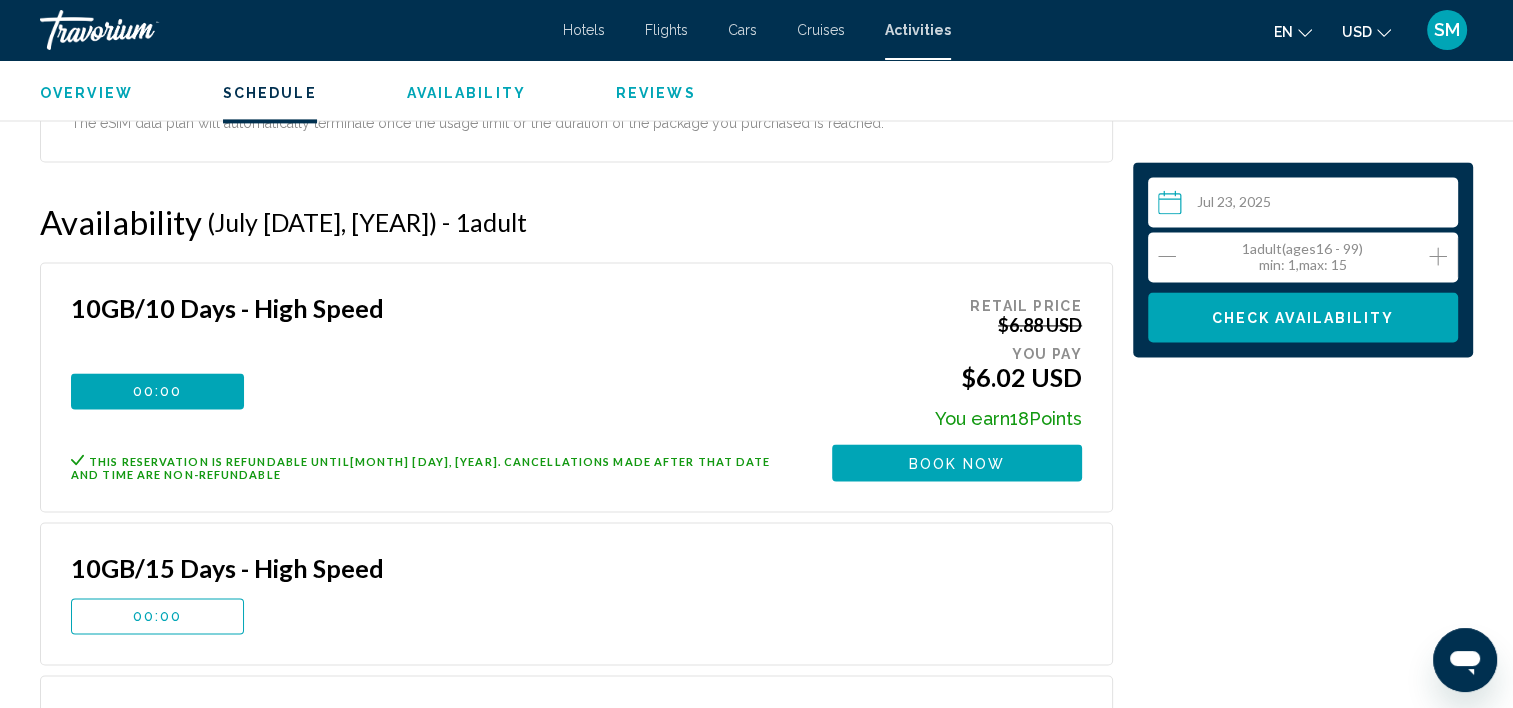 click 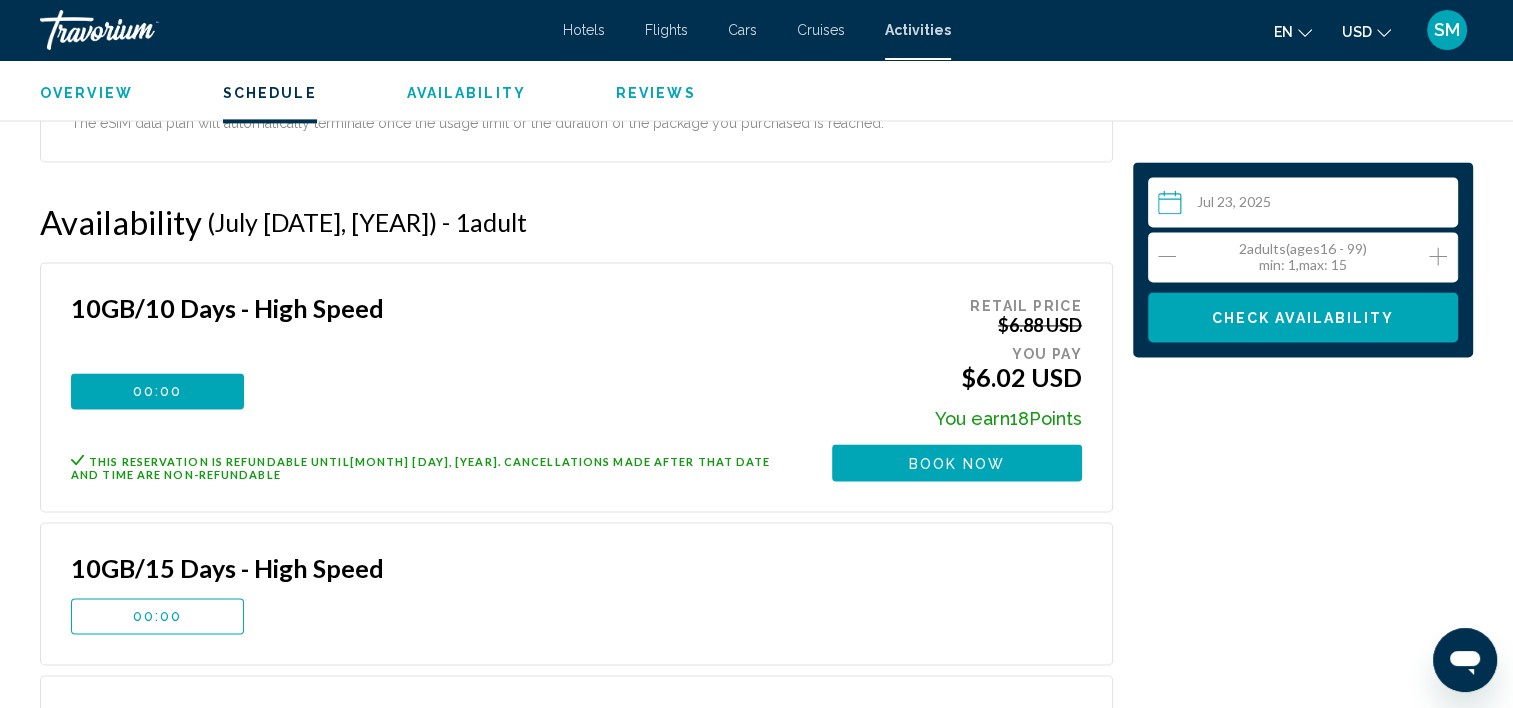 click on "Check Availability" at bounding box center [1303, 318] 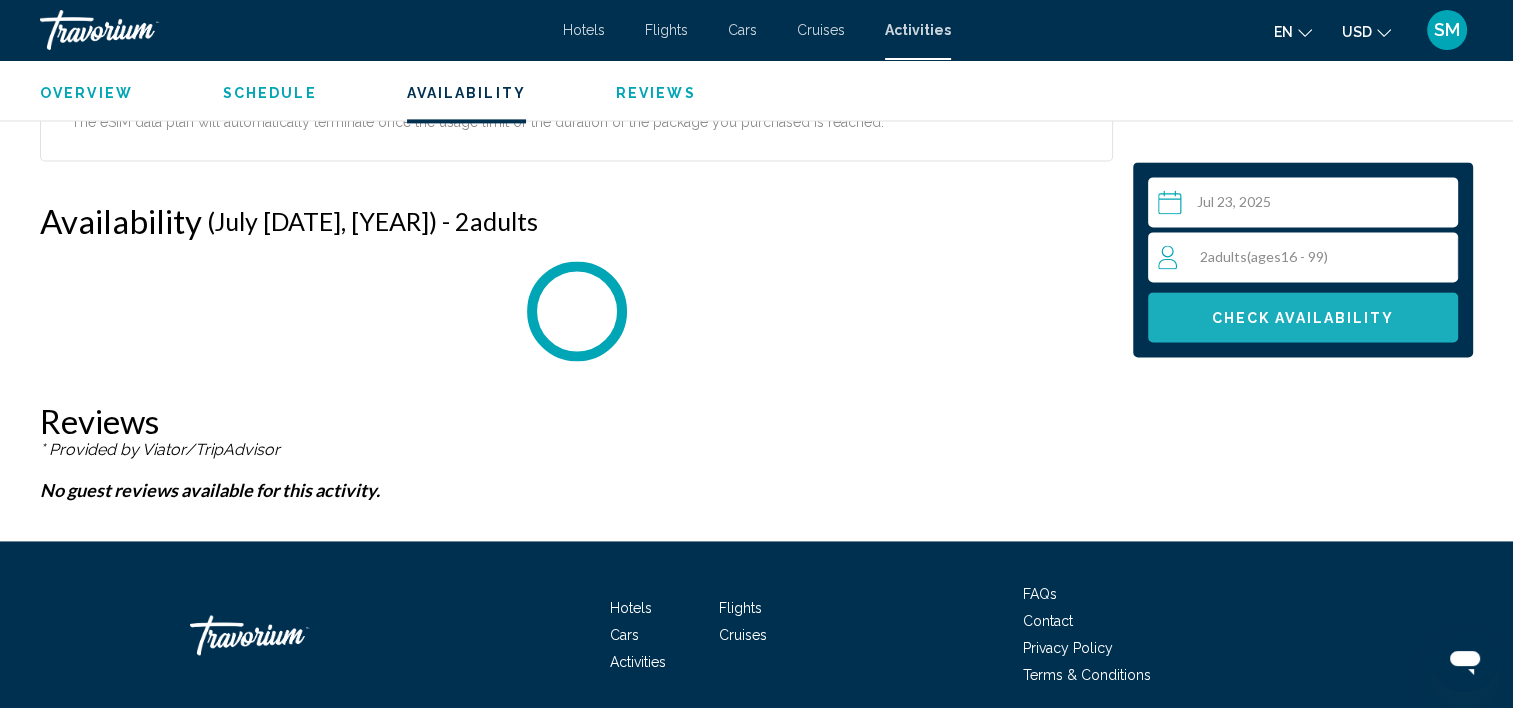 scroll, scrollTop: 2941, scrollLeft: 0, axis: vertical 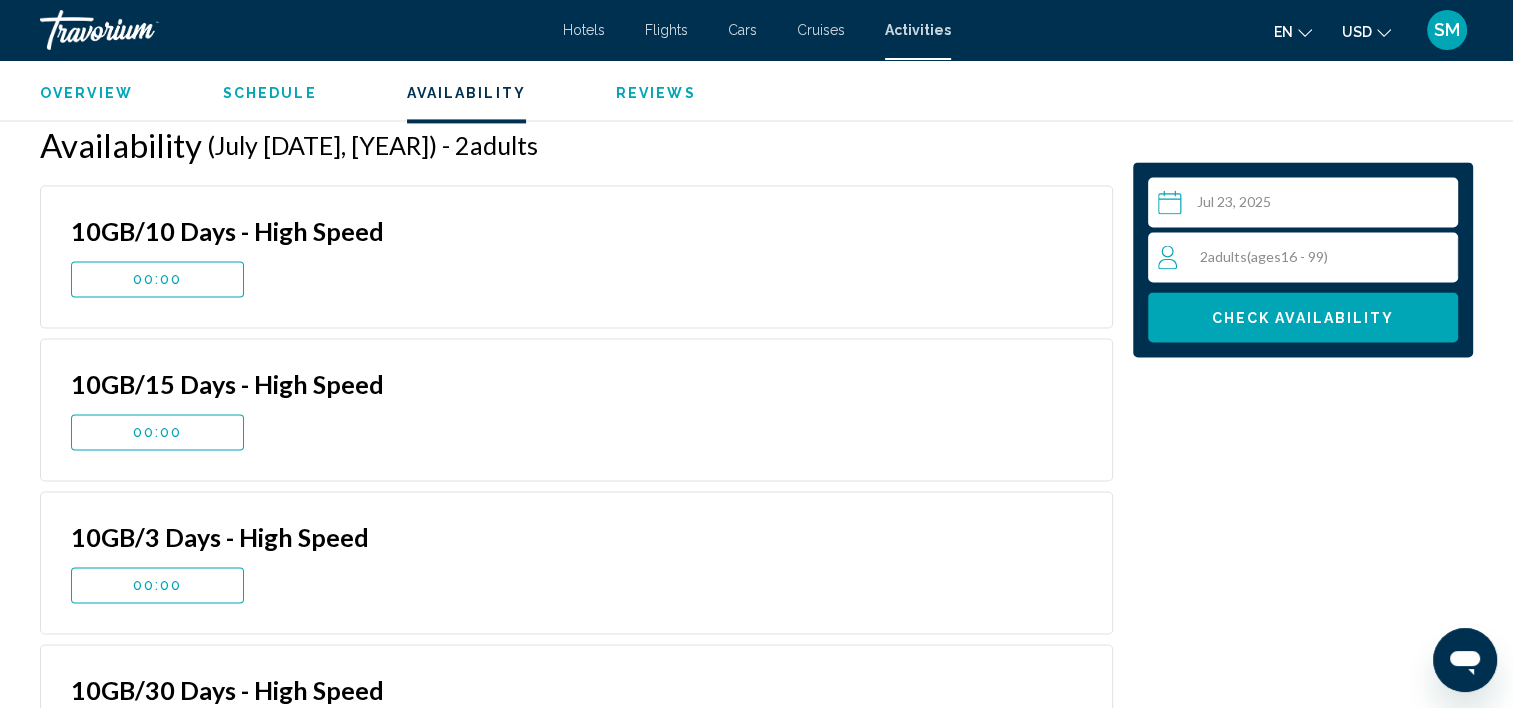 click on "00:00" at bounding box center (431, 279) 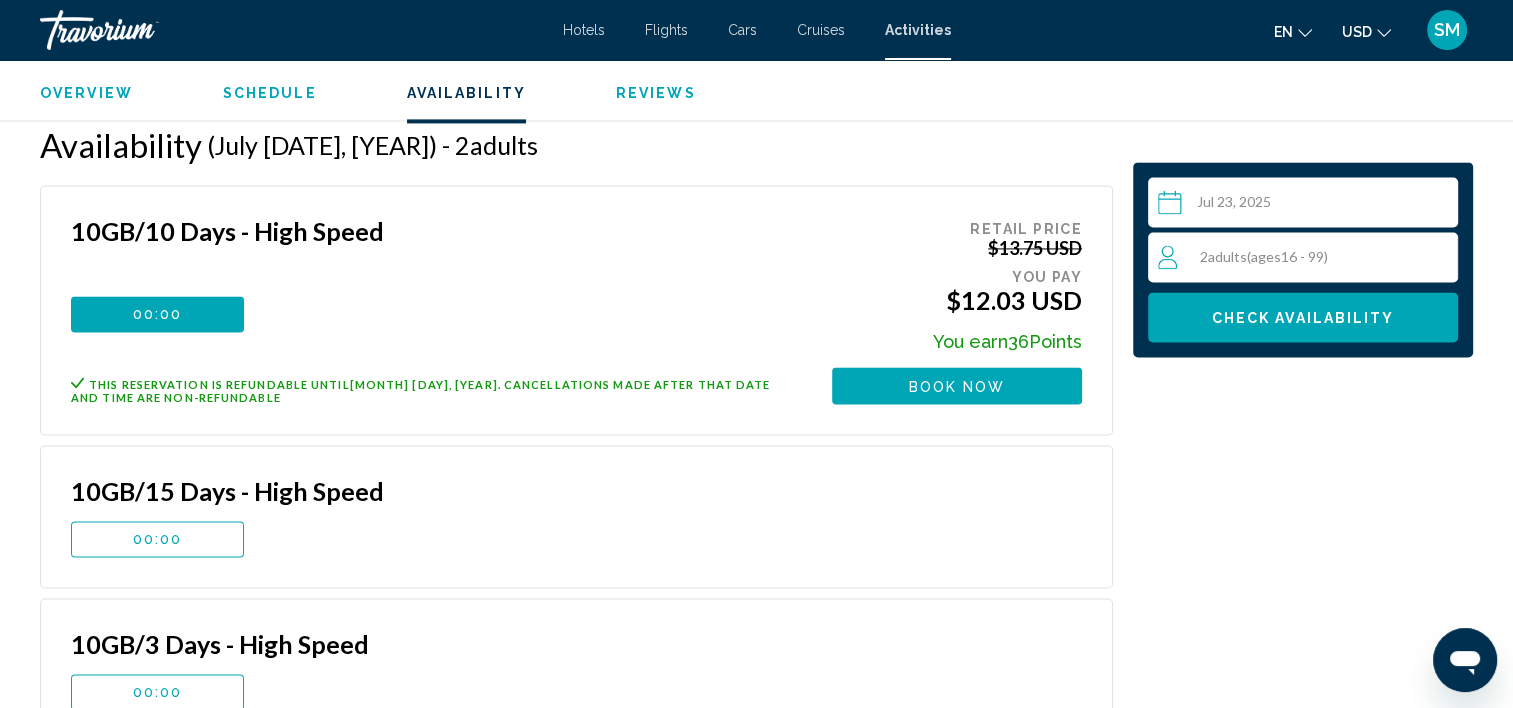 click on "Overview" at bounding box center [86, 93] 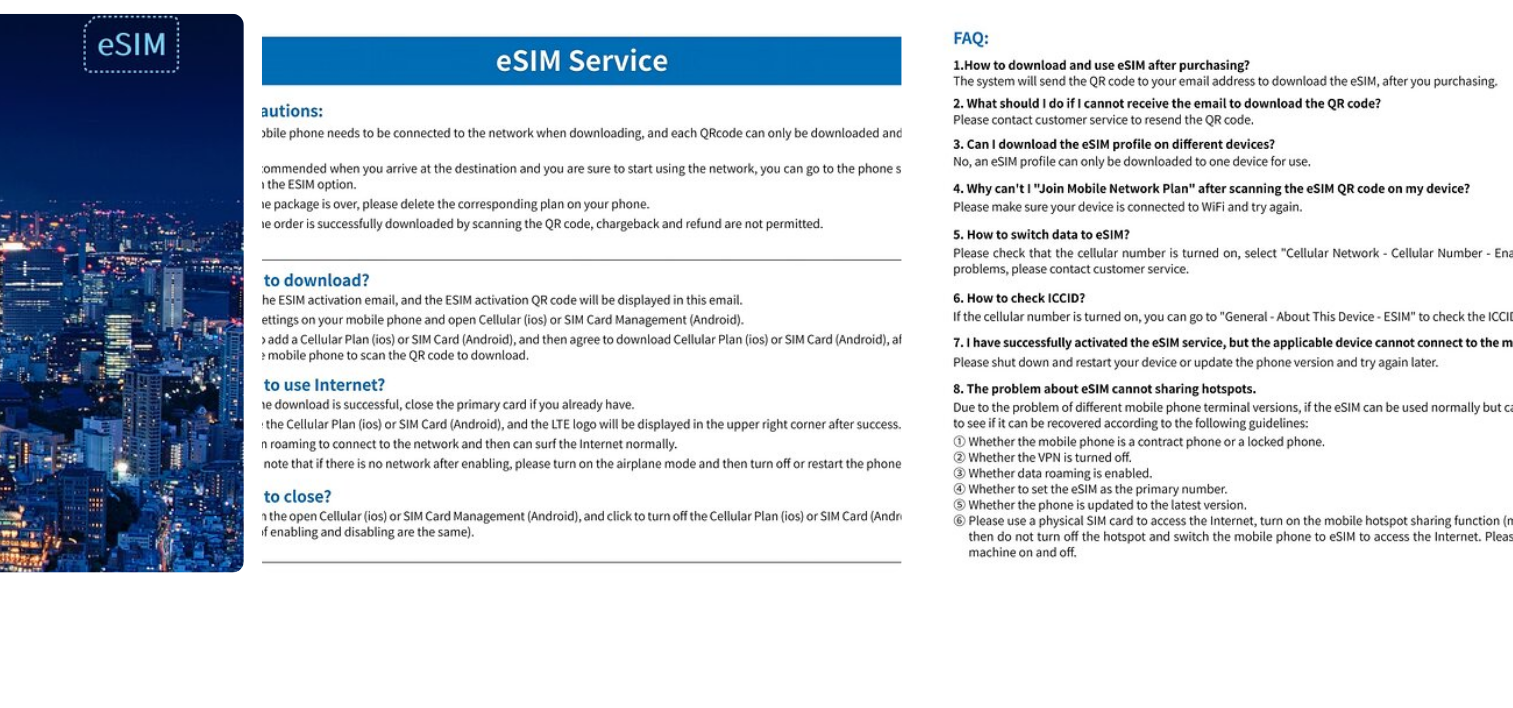 scroll, scrollTop: 867, scrollLeft: 0, axis: vertical 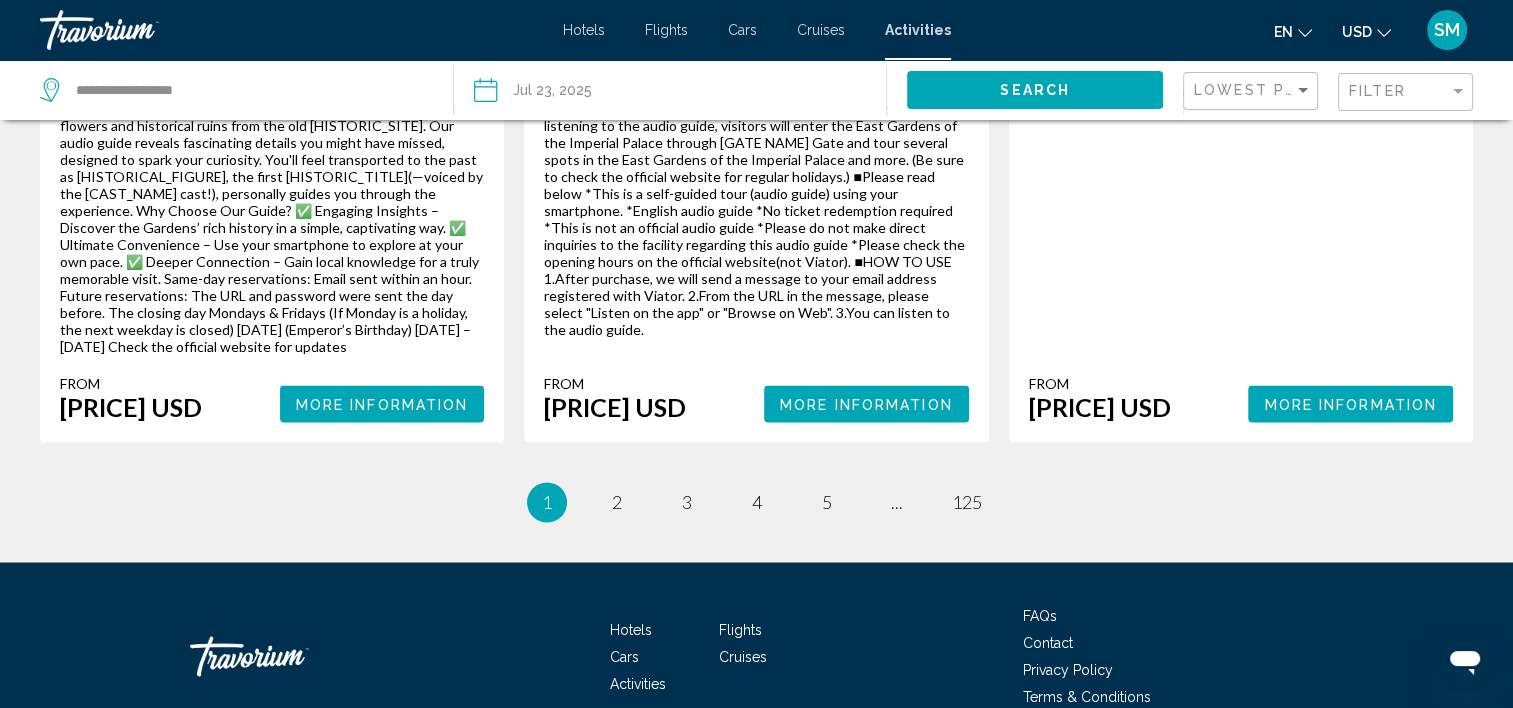 click on "2" at bounding box center [617, 502] 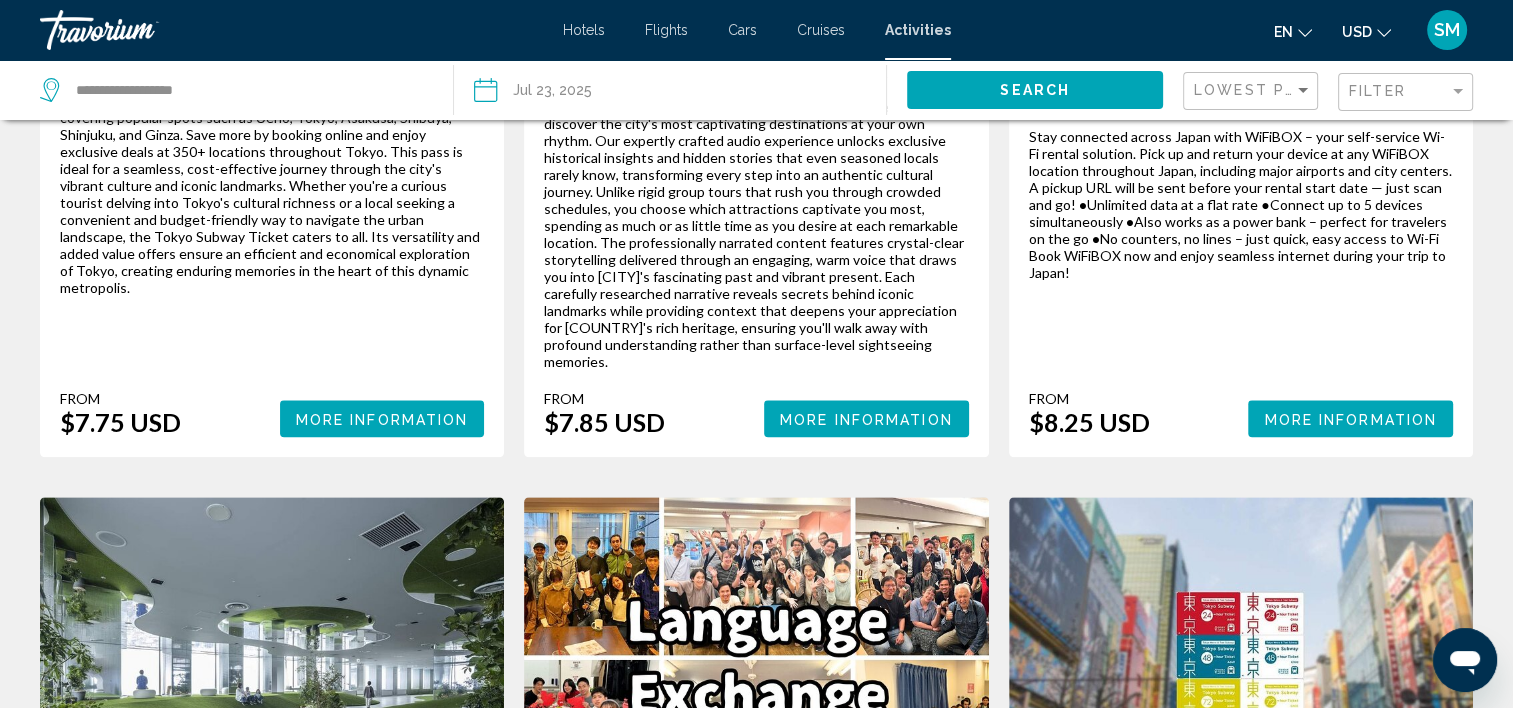 scroll, scrollTop: 2240, scrollLeft: 0, axis: vertical 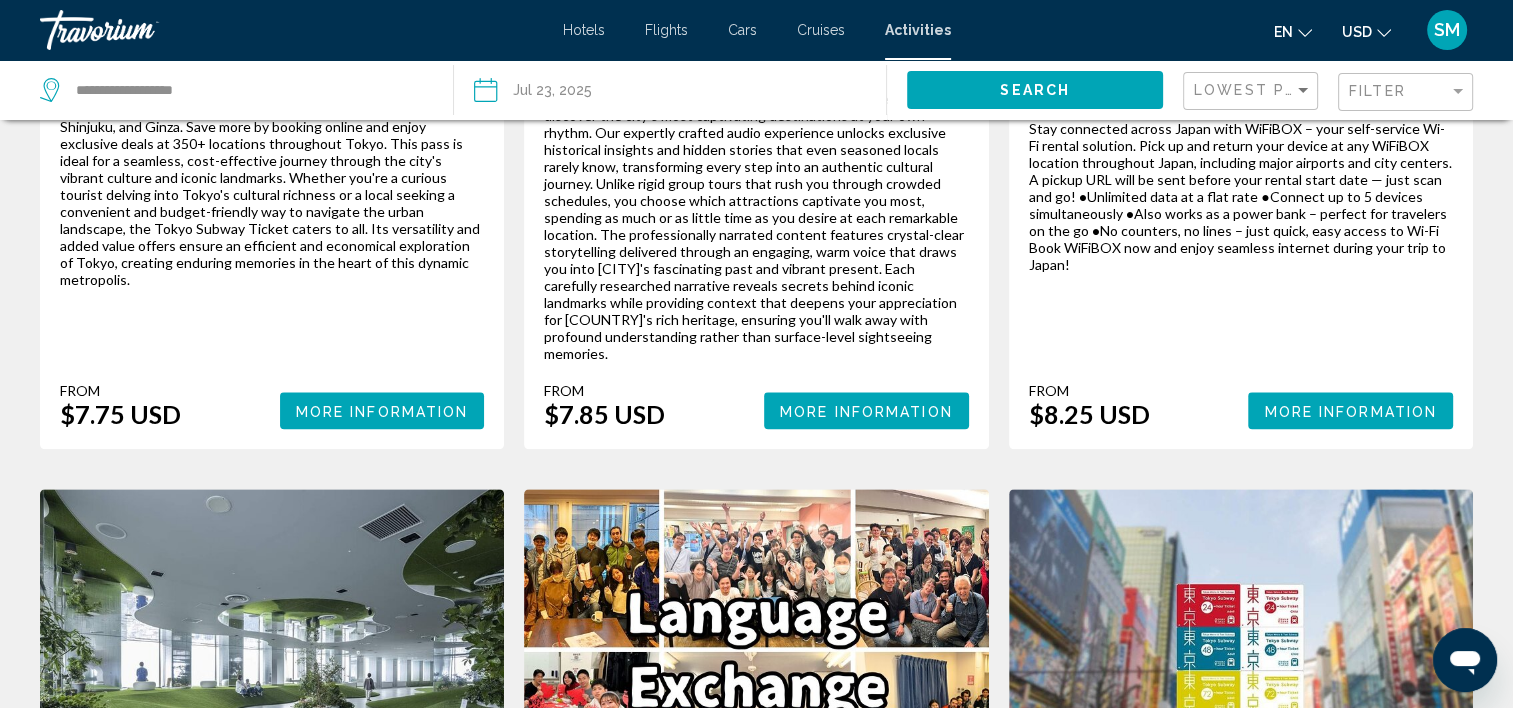 click on "More Information" at bounding box center [1350, 410] 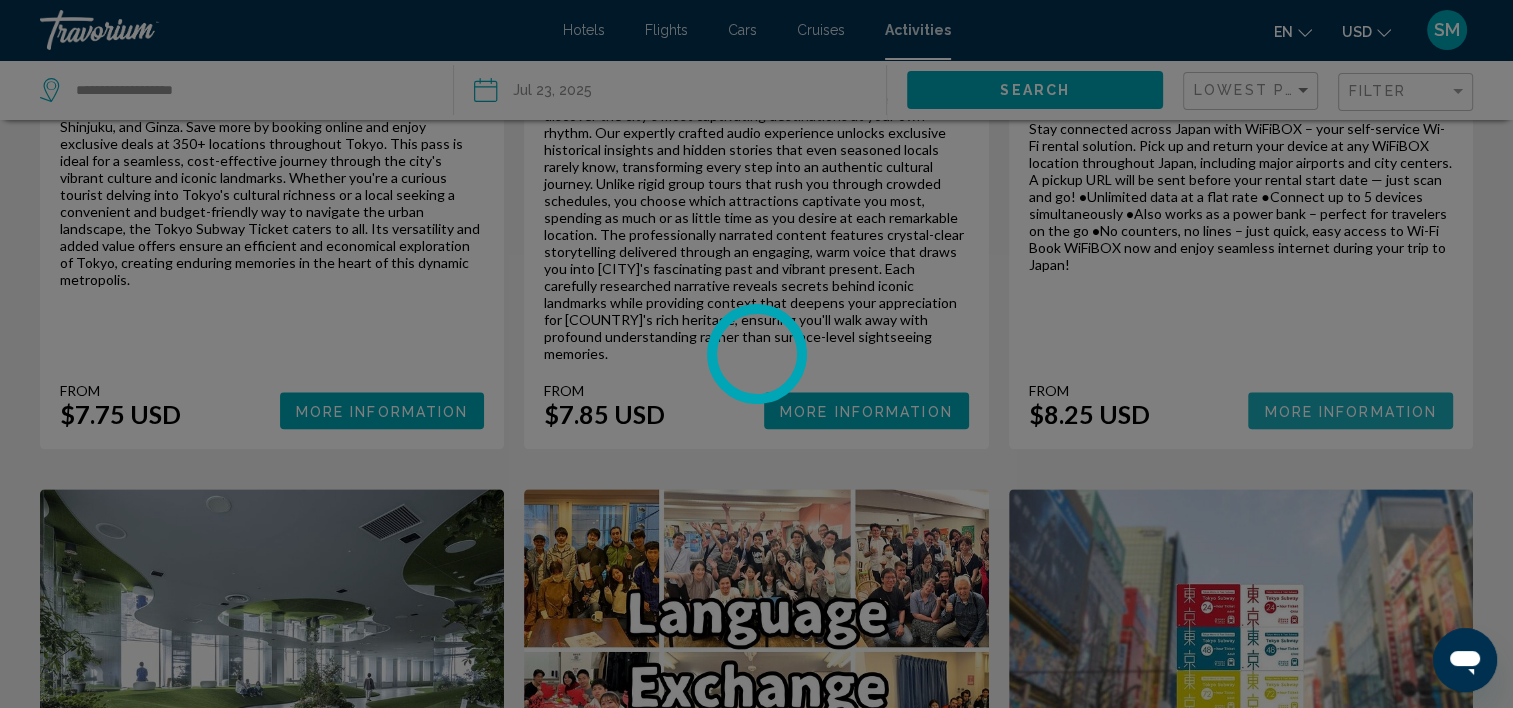 click at bounding box center (756, 354) 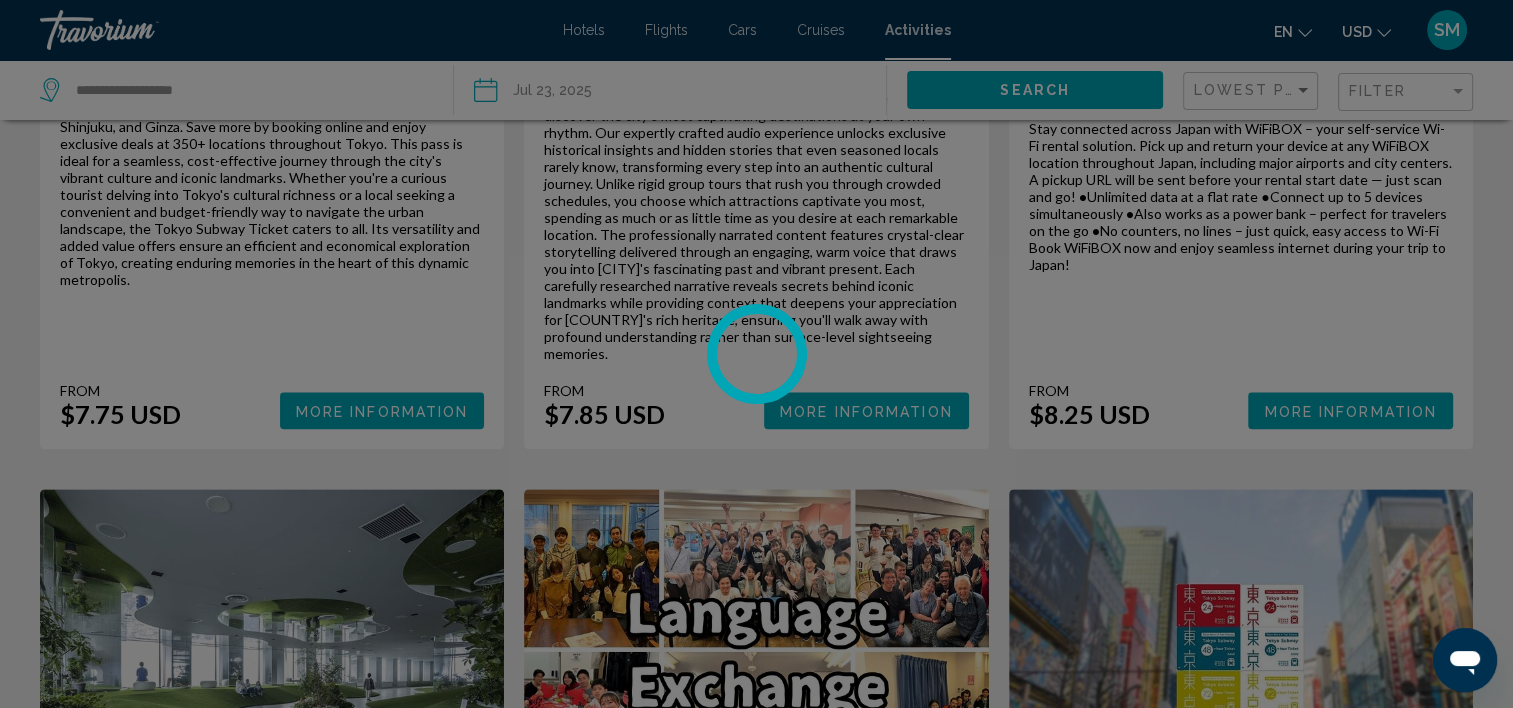 scroll, scrollTop: 6, scrollLeft: 0, axis: vertical 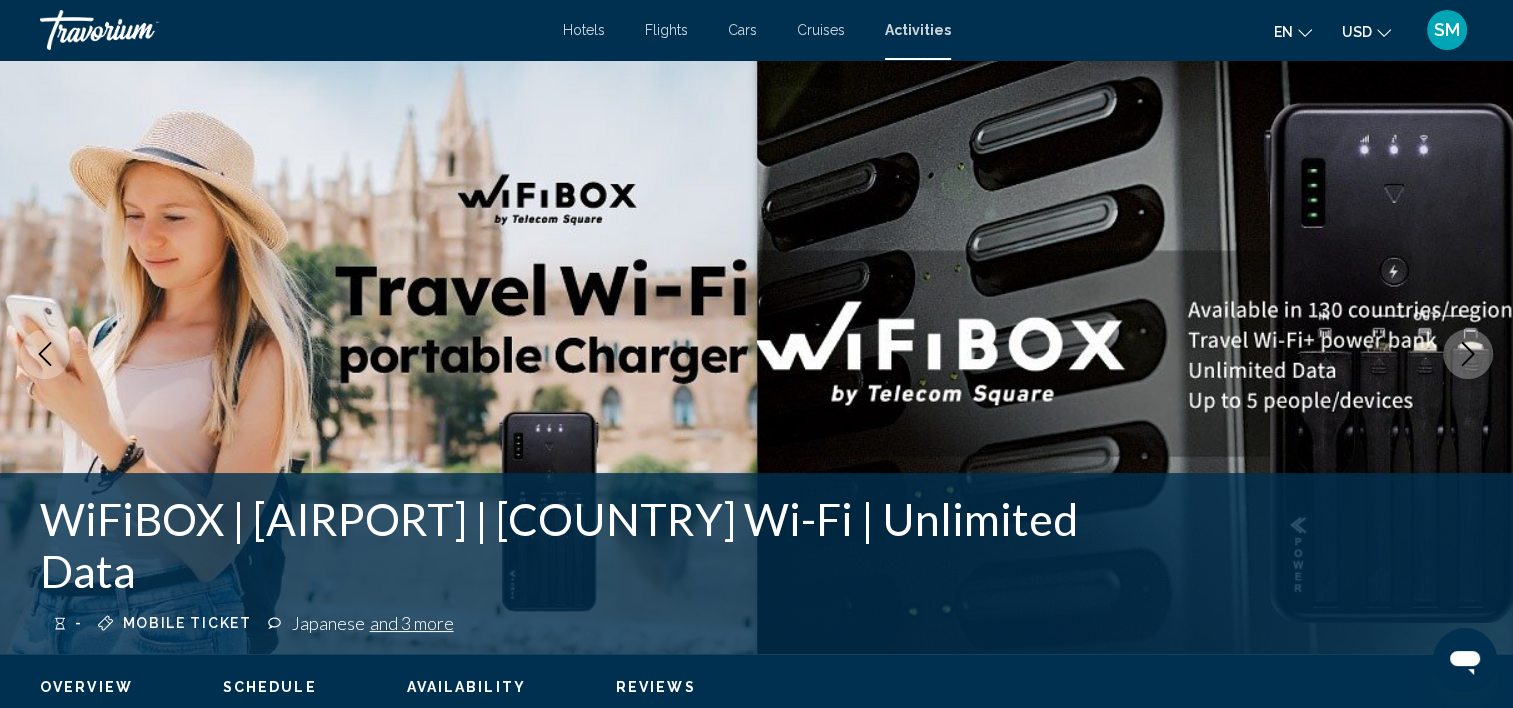 type 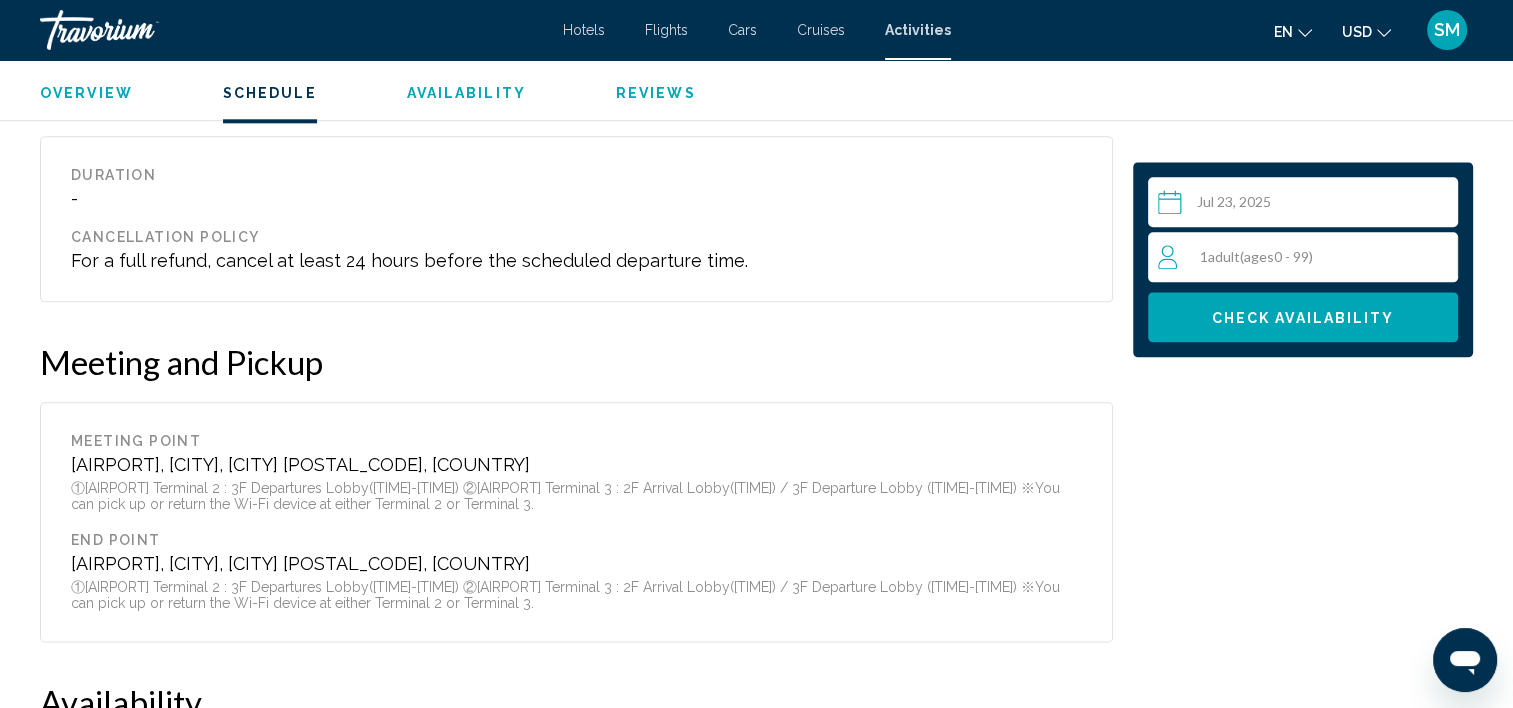 scroll, scrollTop: 2276, scrollLeft: 0, axis: vertical 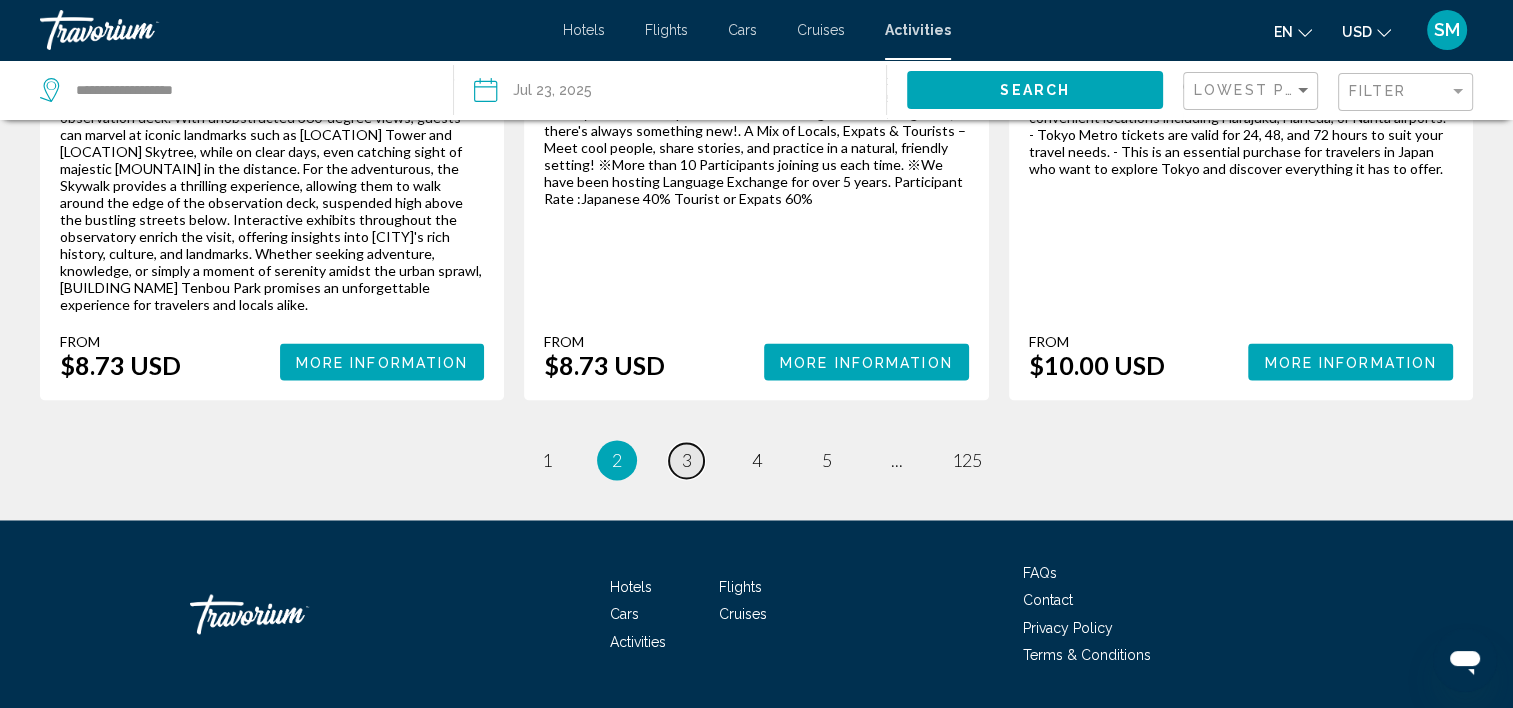 click on "page  3" at bounding box center [686, 460] 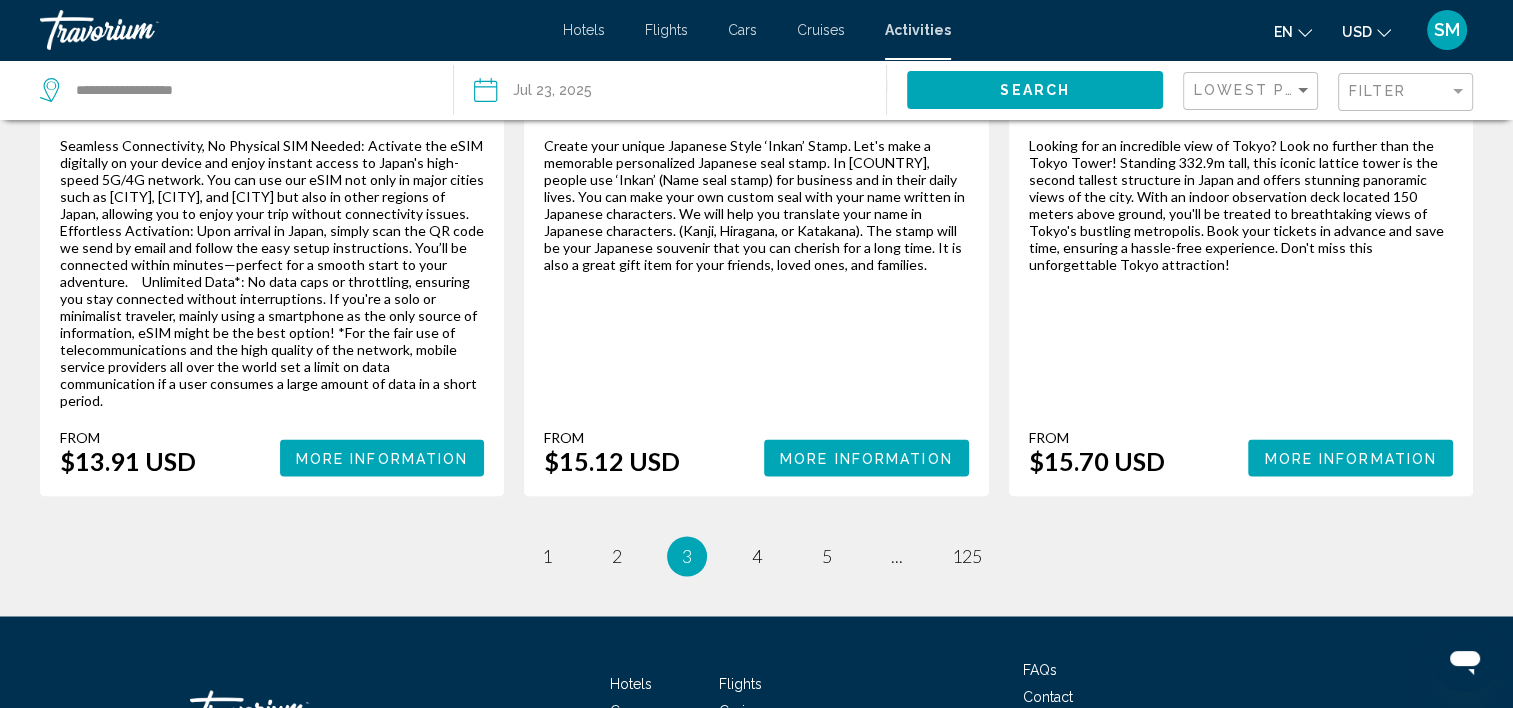 scroll, scrollTop: 3160, scrollLeft: 0, axis: vertical 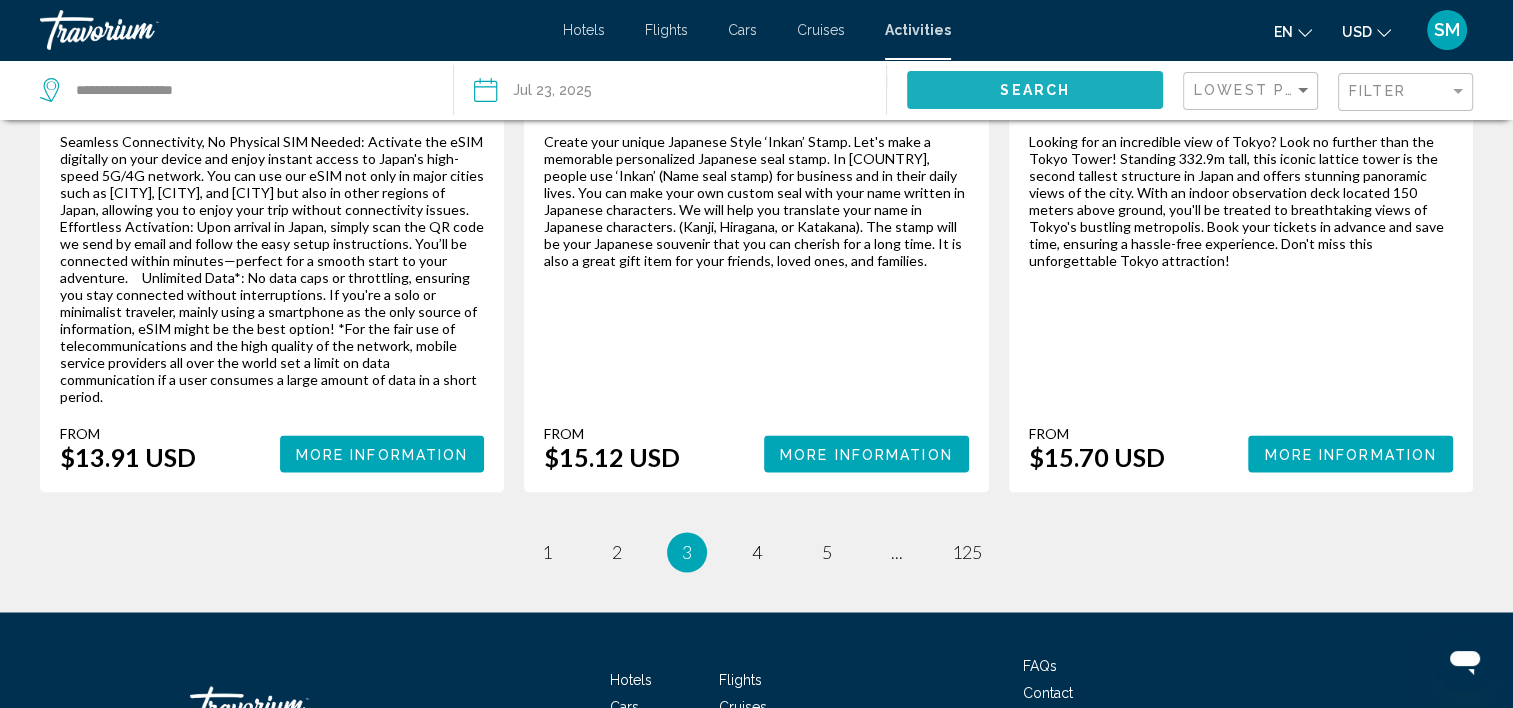 click on "Search" 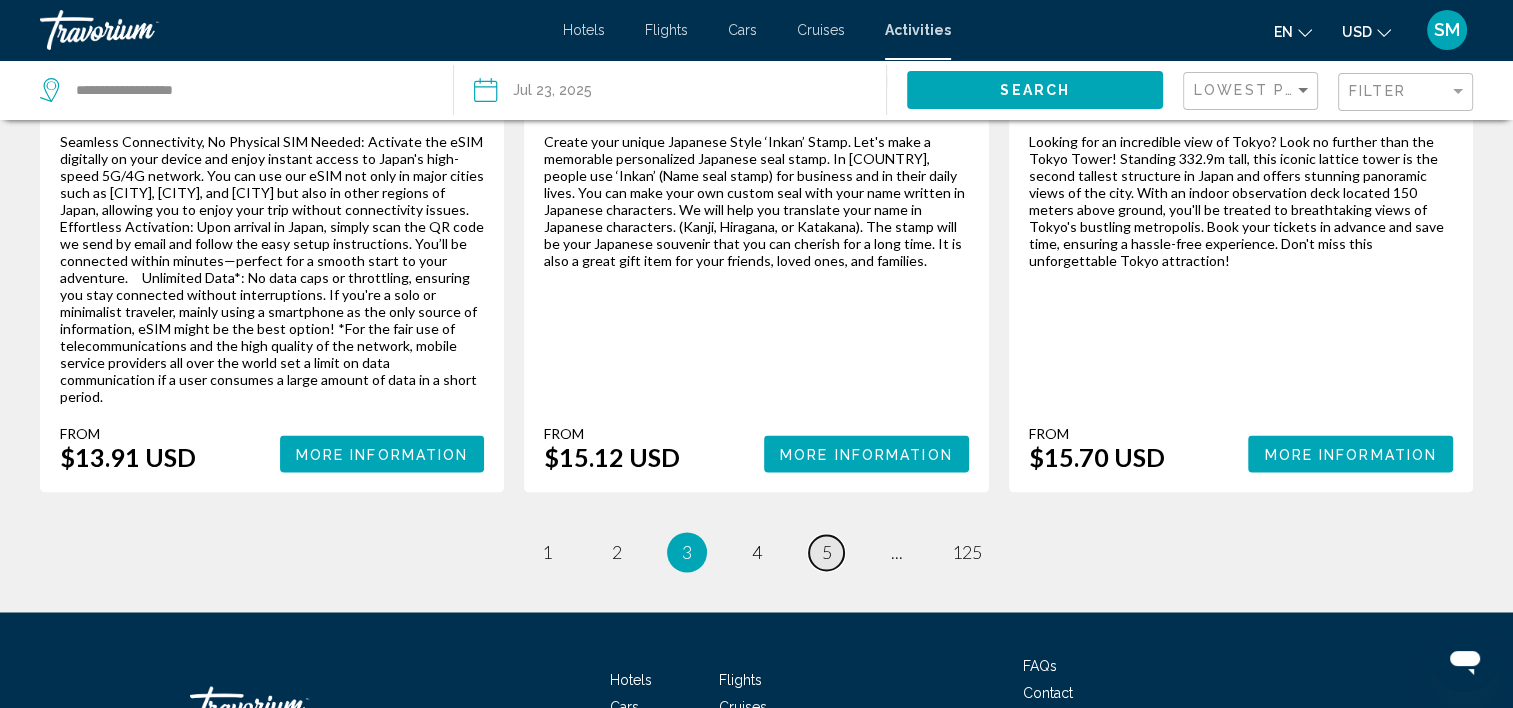 click on "page  5" at bounding box center [826, 552] 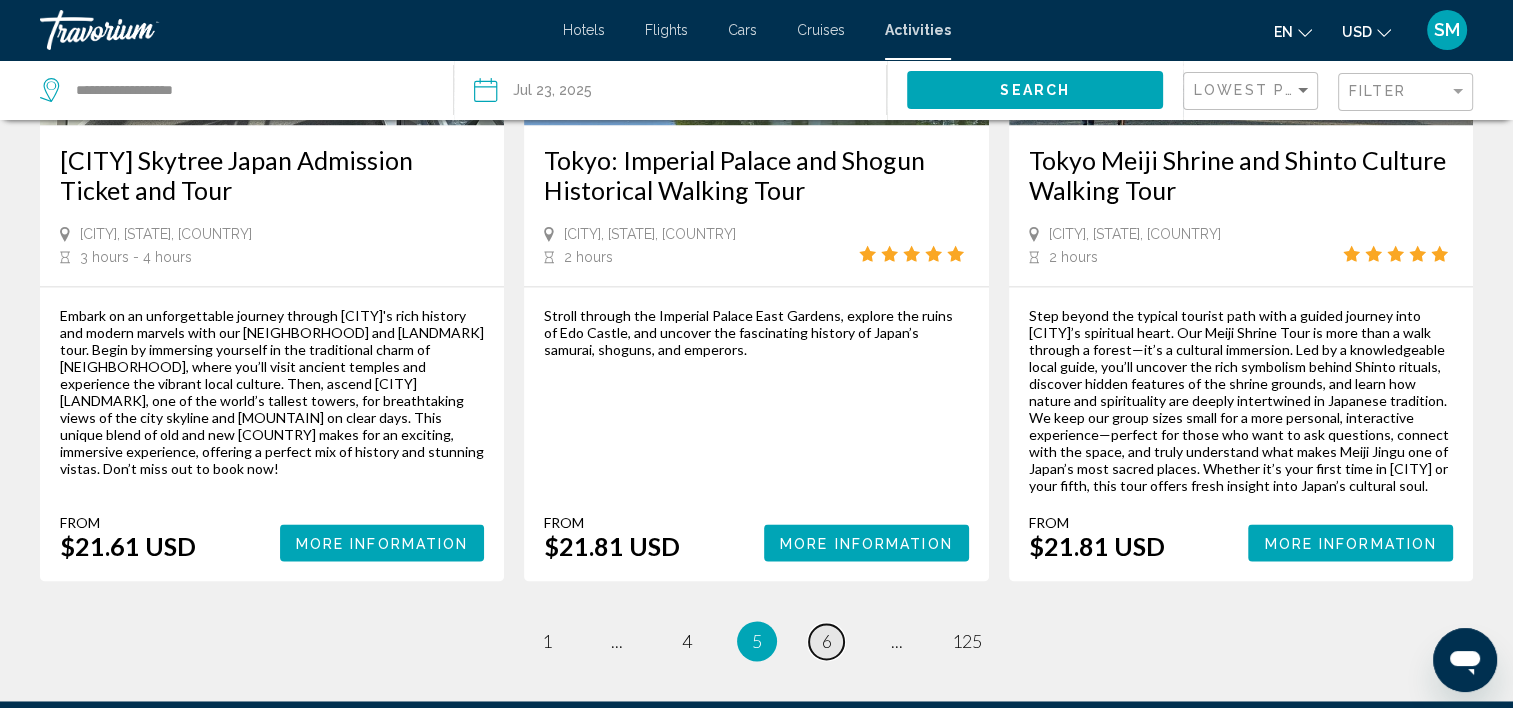 scroll, scrollTop: 2920, scrollLeft: 0, axis: vertical 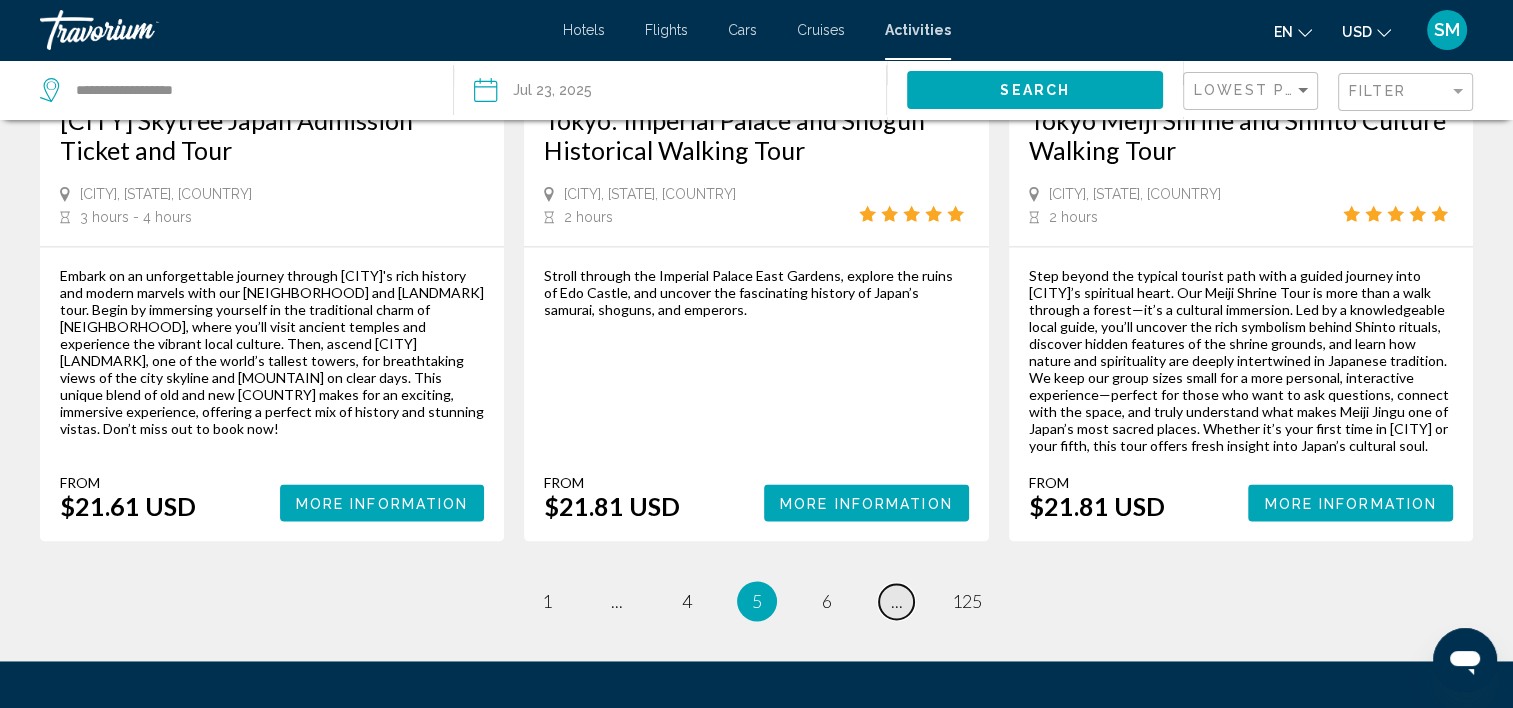 click on "..." at bounding box center (897, 601) 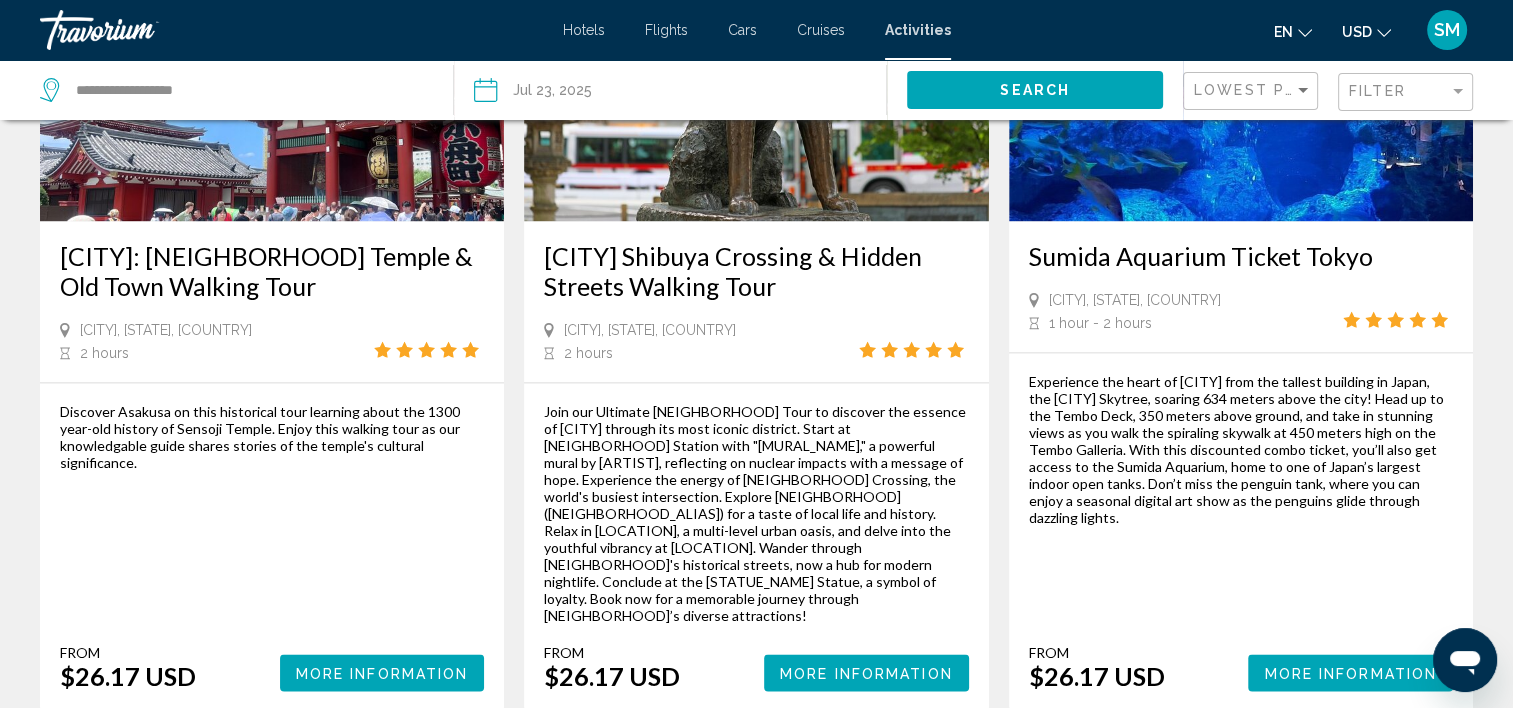 scroll, scrollTop: 2880, scrollLeft: 0, axis: vertical 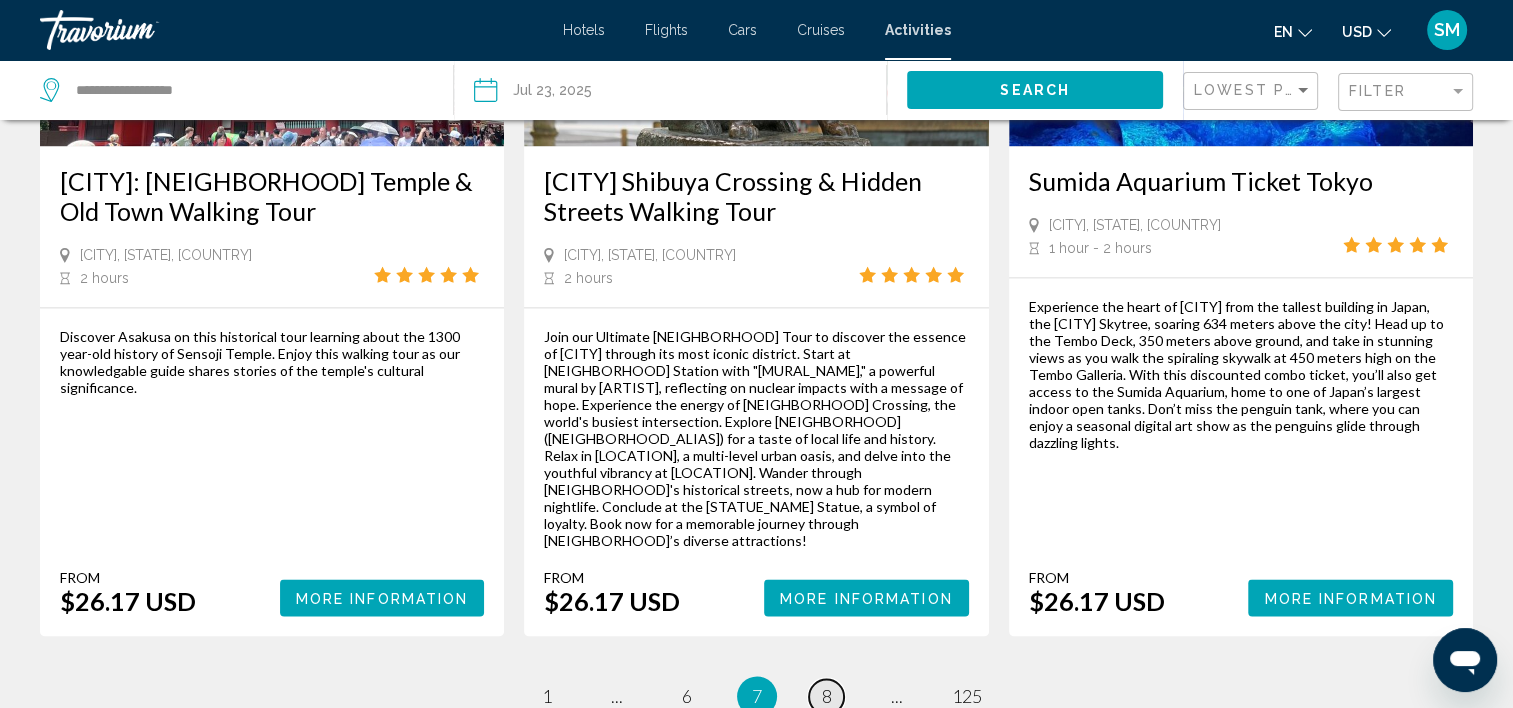 click on "page  8" at bounding box center [826, 696] 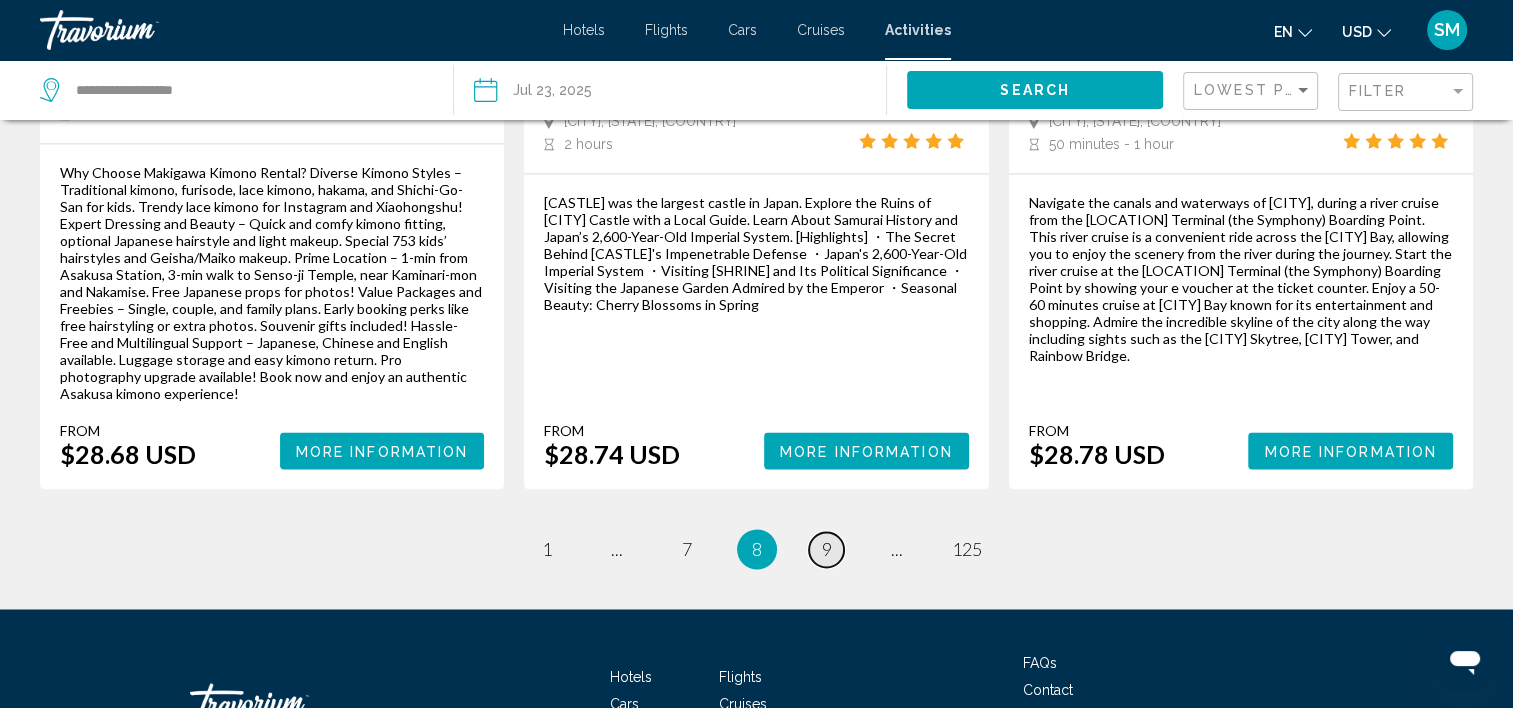 scroll, scrollTop: 3160, scrollLeft: 0, axis: vertical 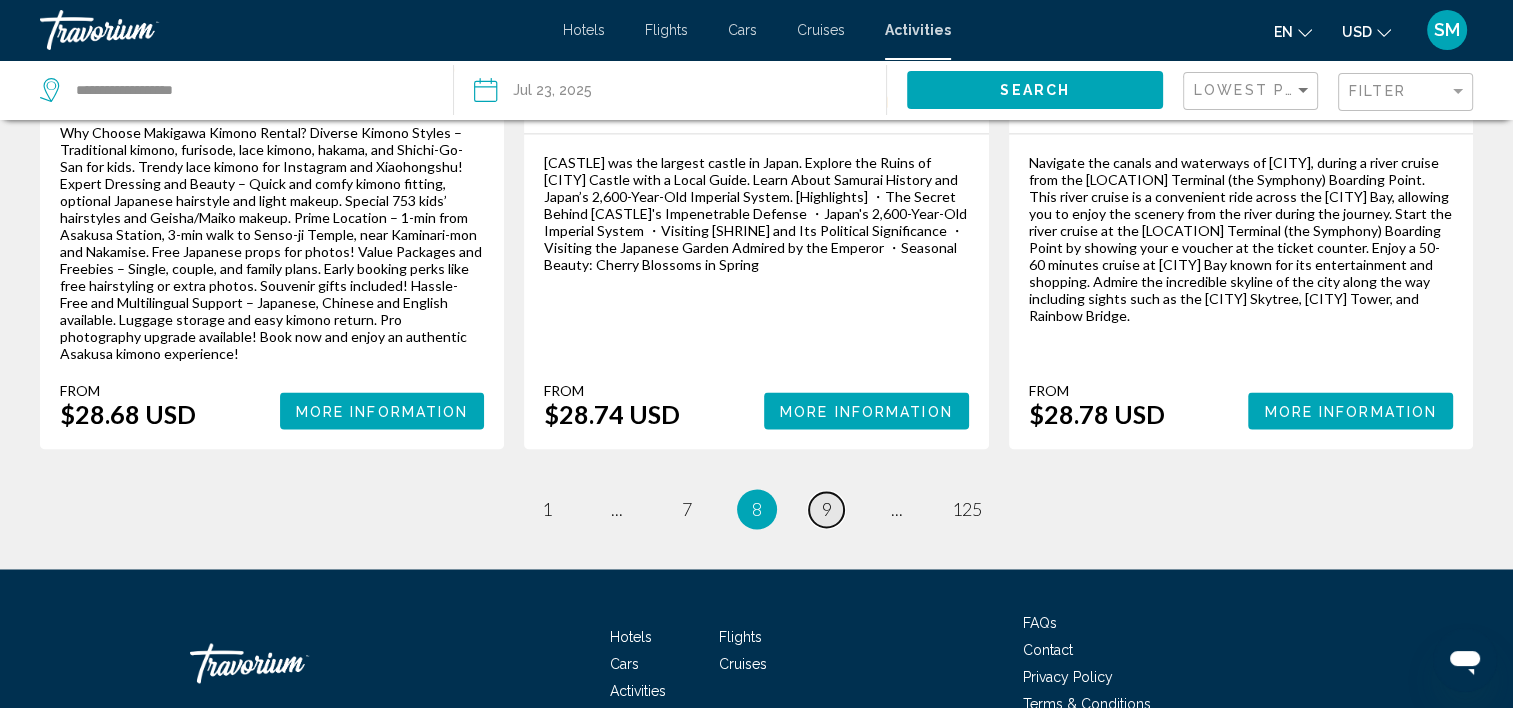 click on "9" at bounding box center [827, 509] 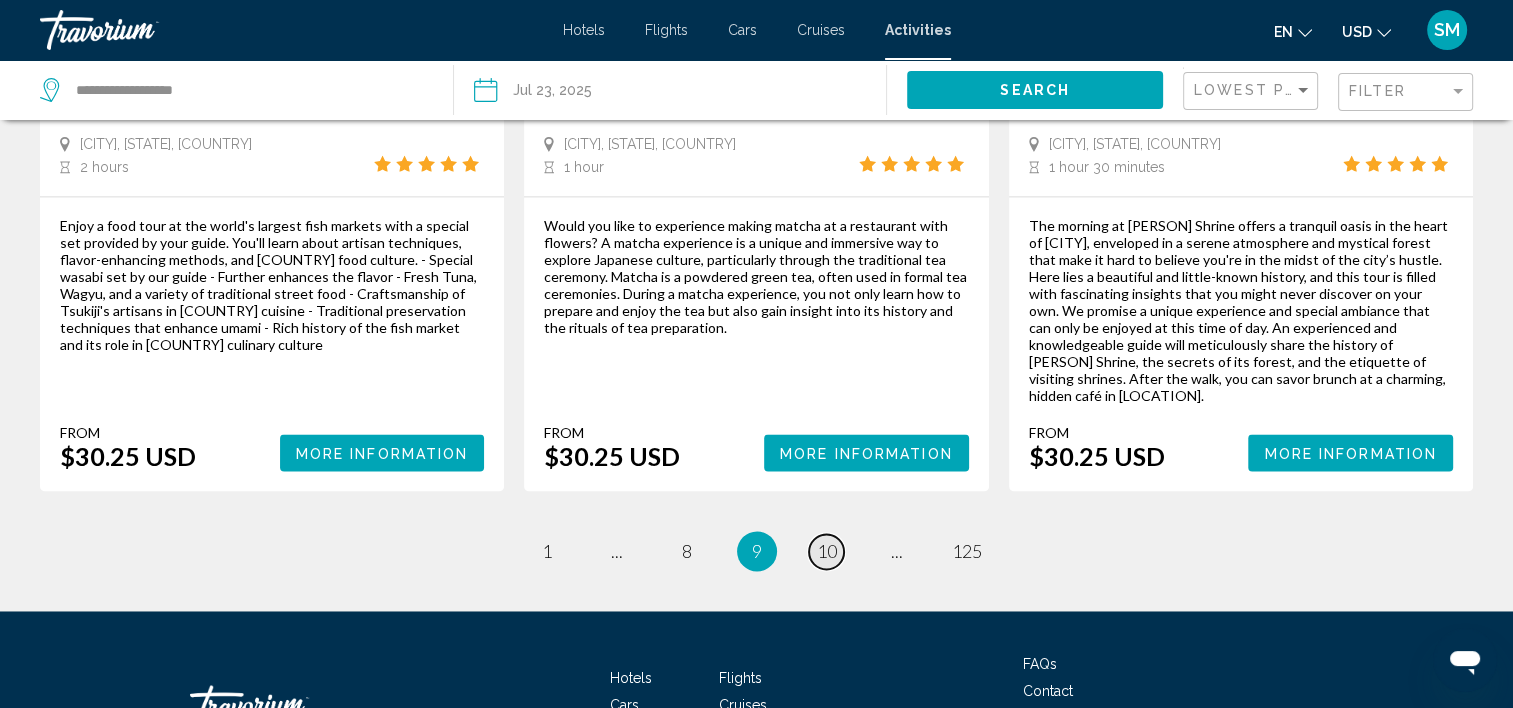 scroll, scrollTop: 3040, scrollLeft: 0, axis: vertical 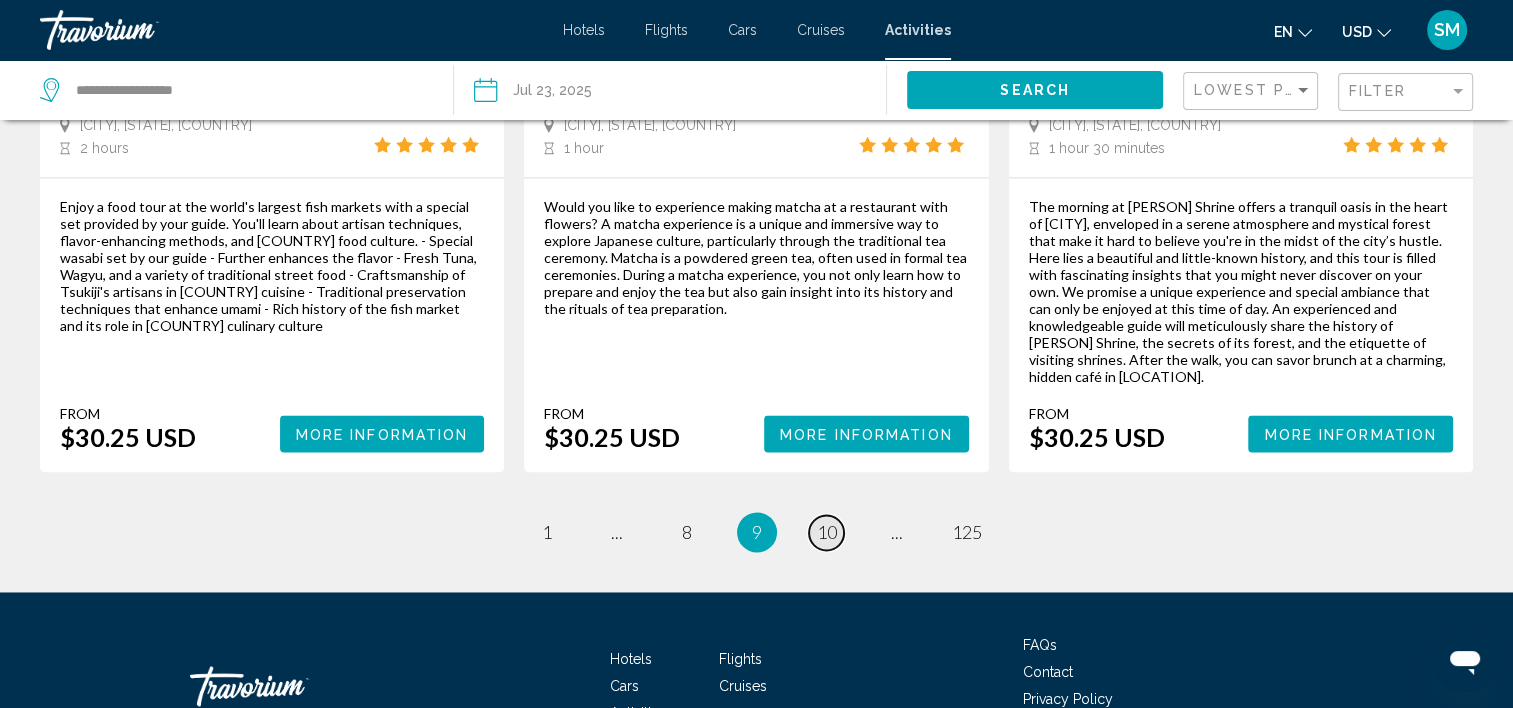click on "10" at bounding box center [827, 532] 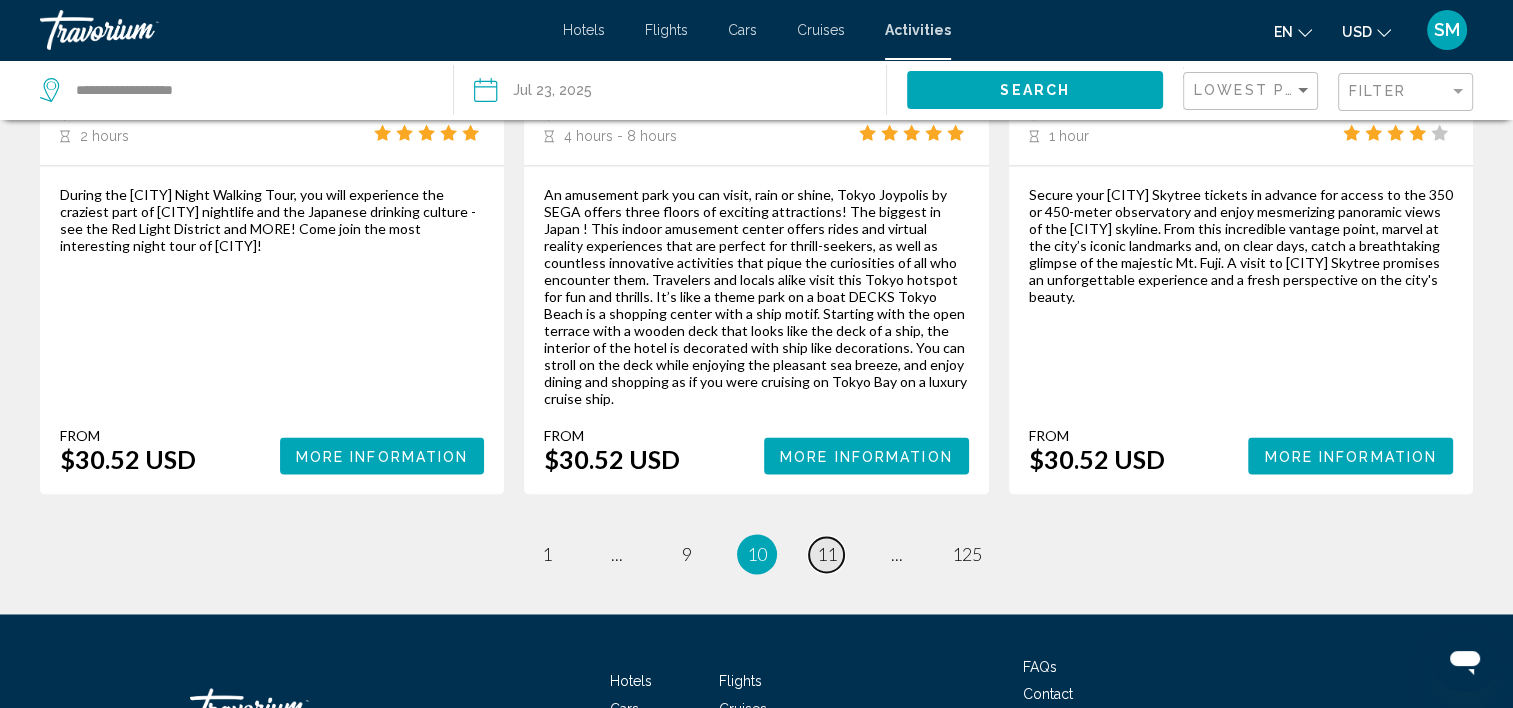 scroll, scrollTop: 3080, scrollLeft: 0, axis: vertical 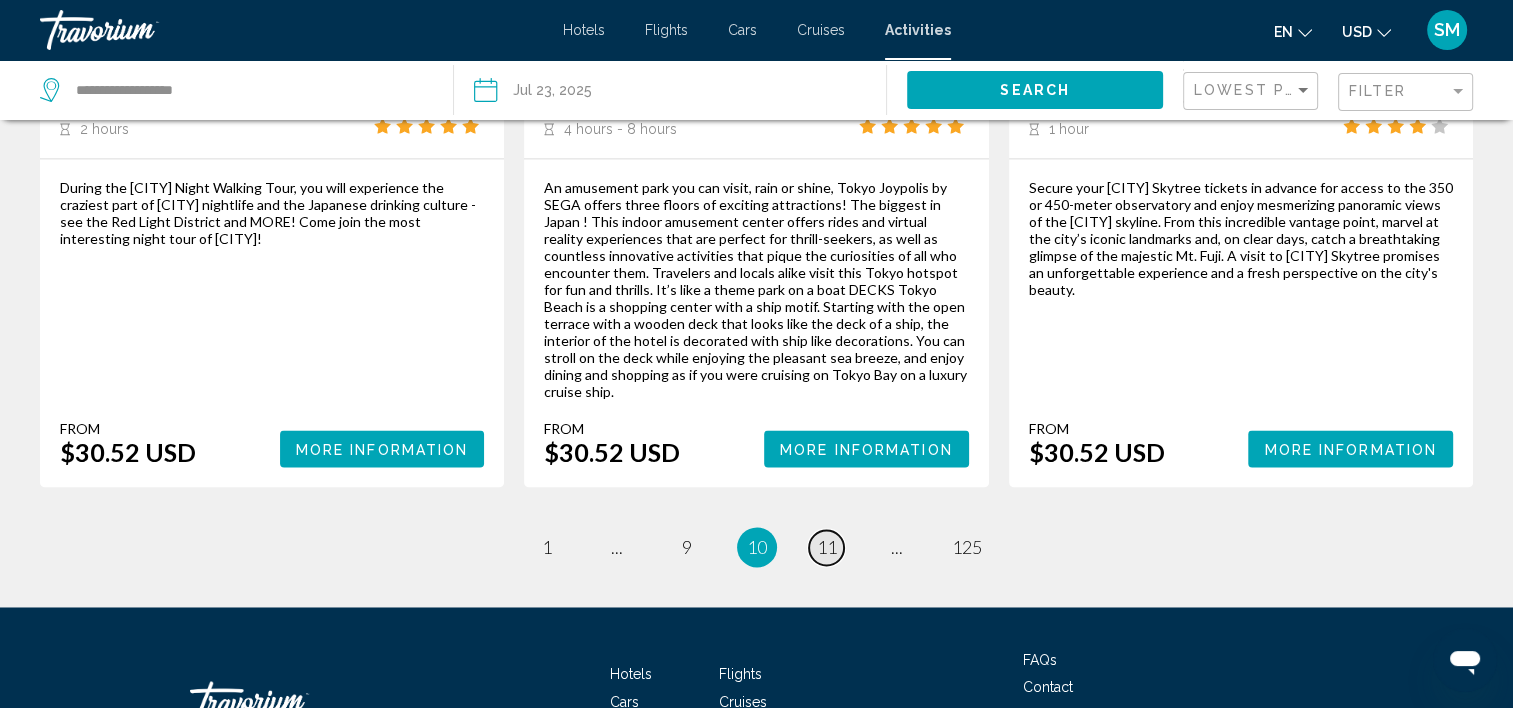 click on "11" at bounding box center [827, 547] 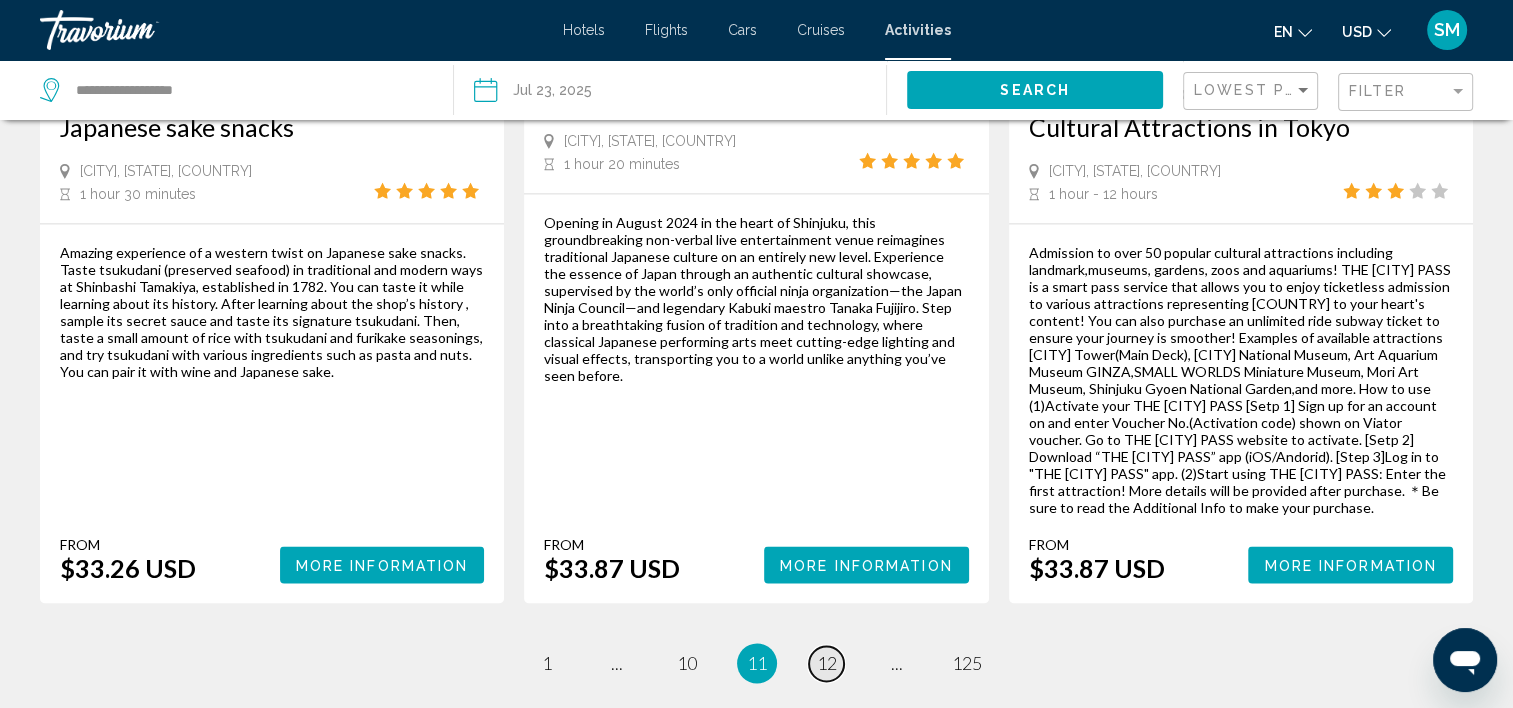scroll, scrollTop: 3274, scrollLeft: 0, axis: vertical 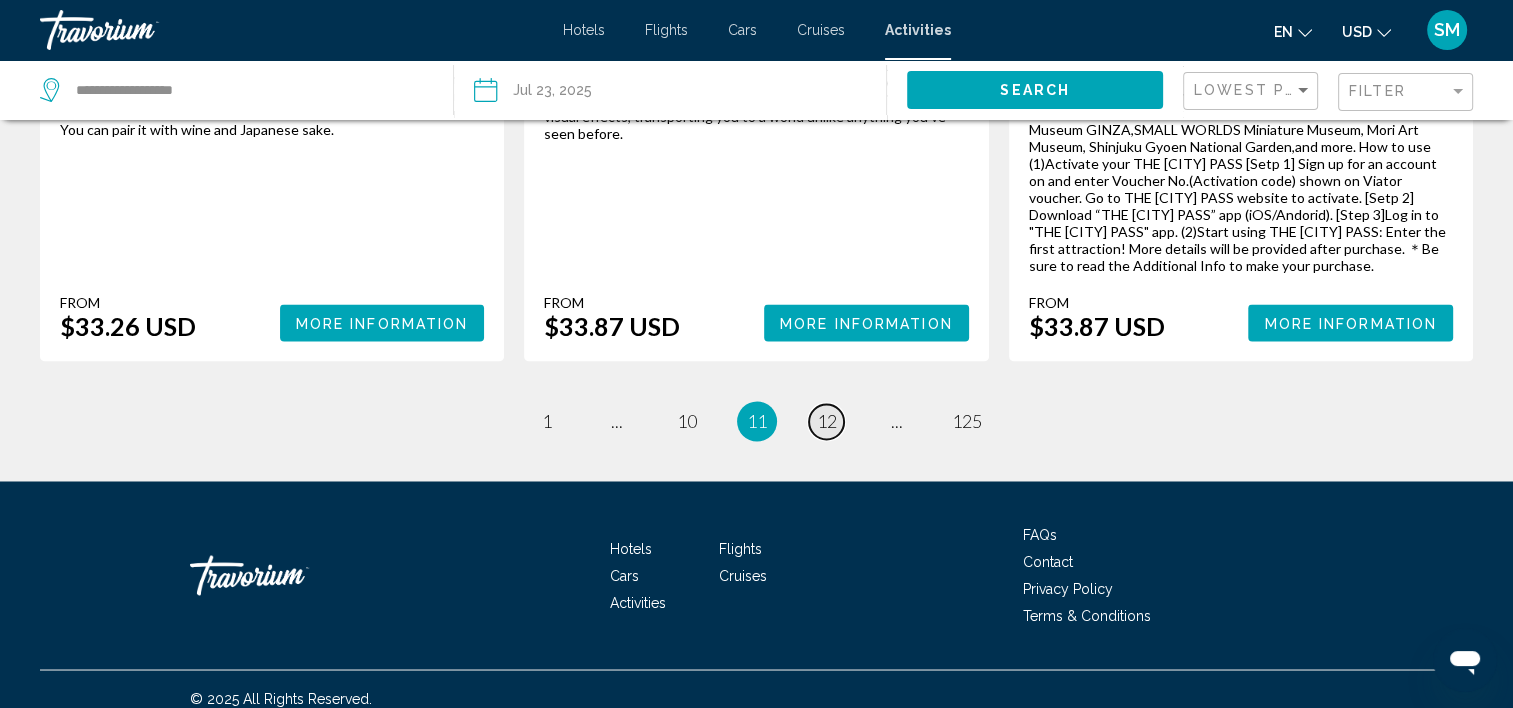 click on "12" at bounding box center (827, 421) 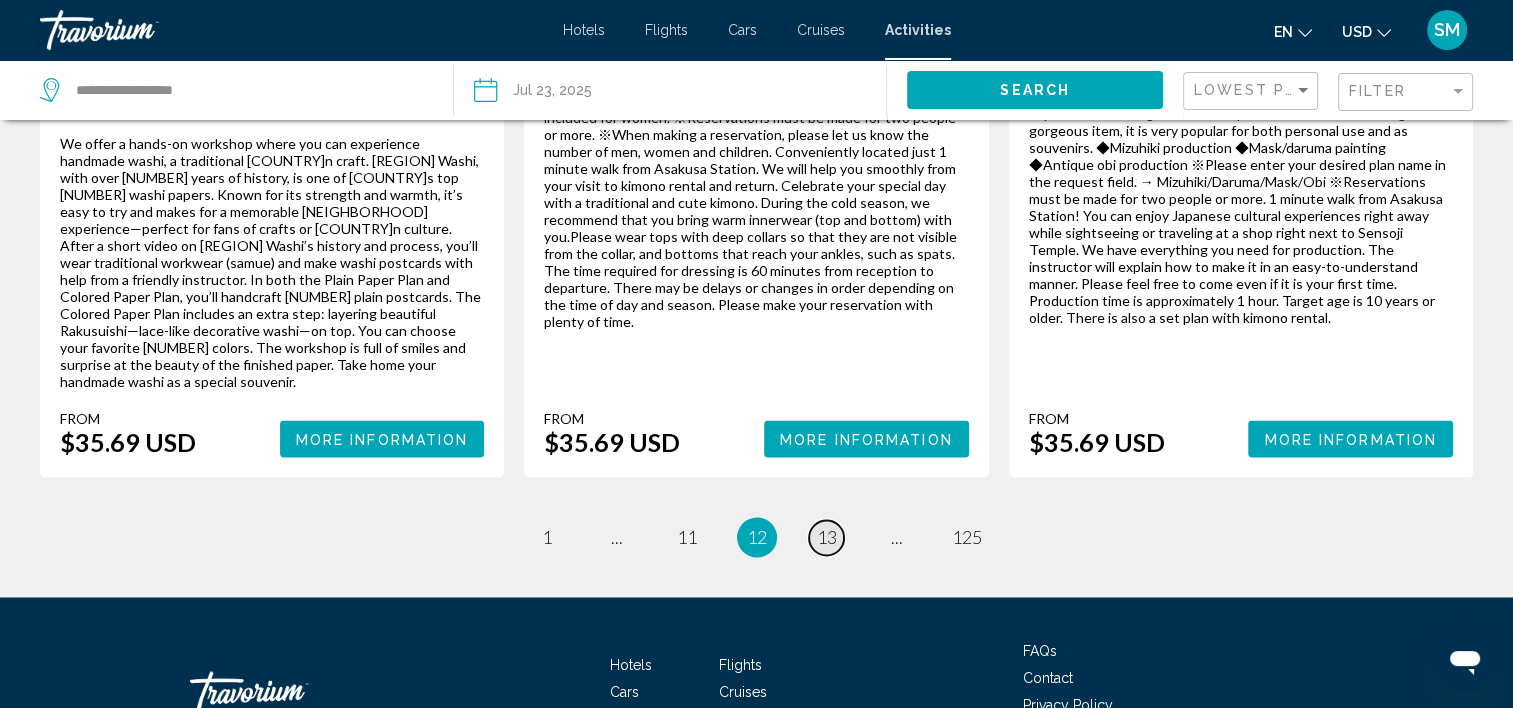 scroll, scrollTop: 3227, scrollLeft: 0, axis: vertical 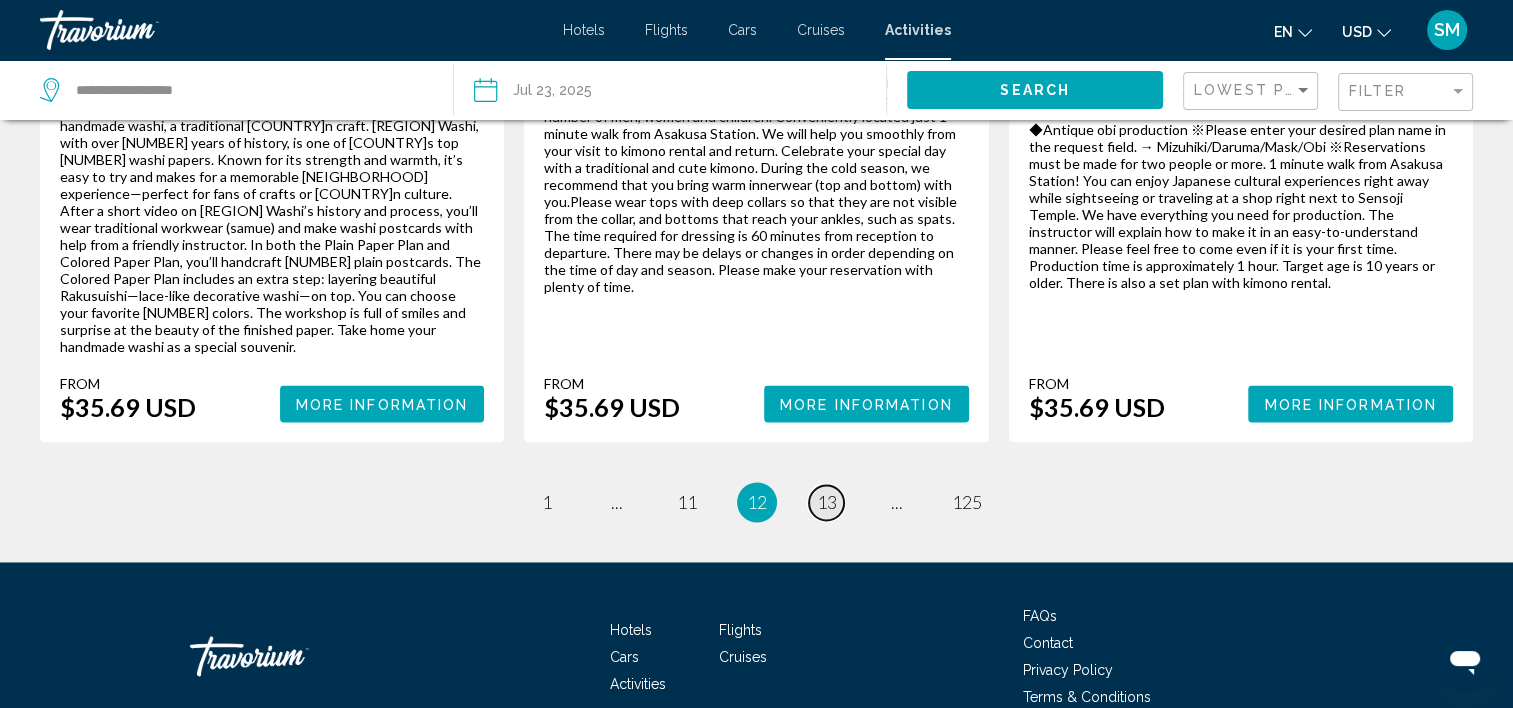 click on "13" at bounding box center (827, 502) 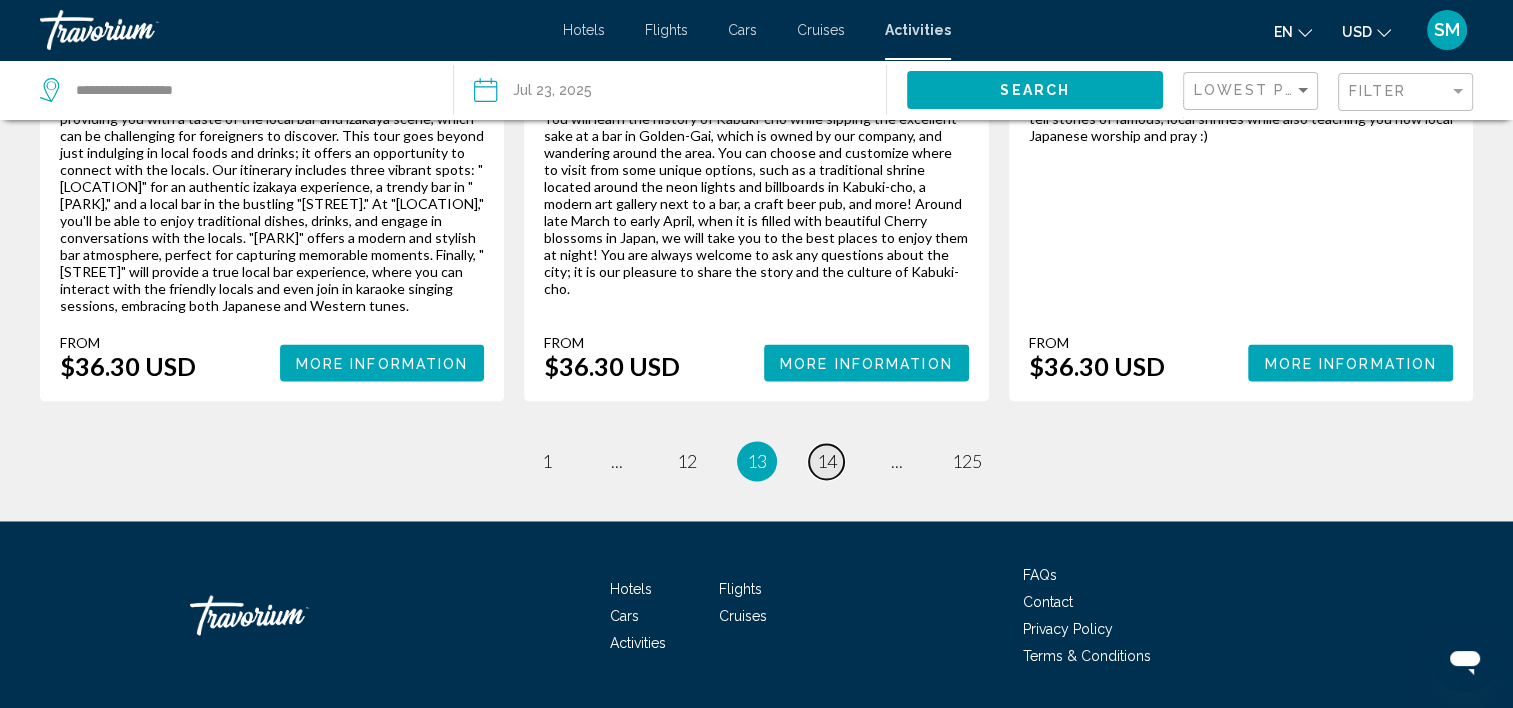 scroll, scrollTop: 3291, scrollLeft: 0, axis: vertical 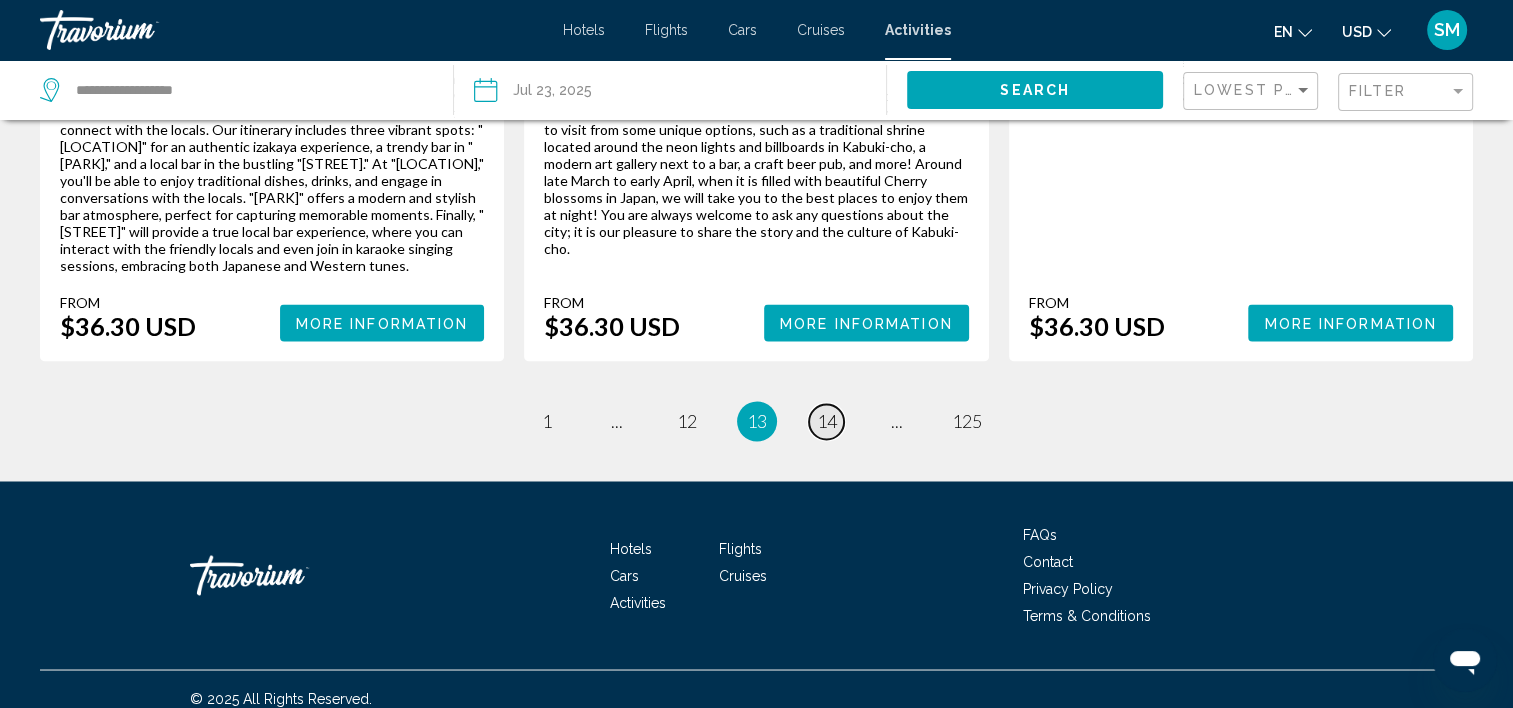 click on "14" at bounding box center (827, 421) 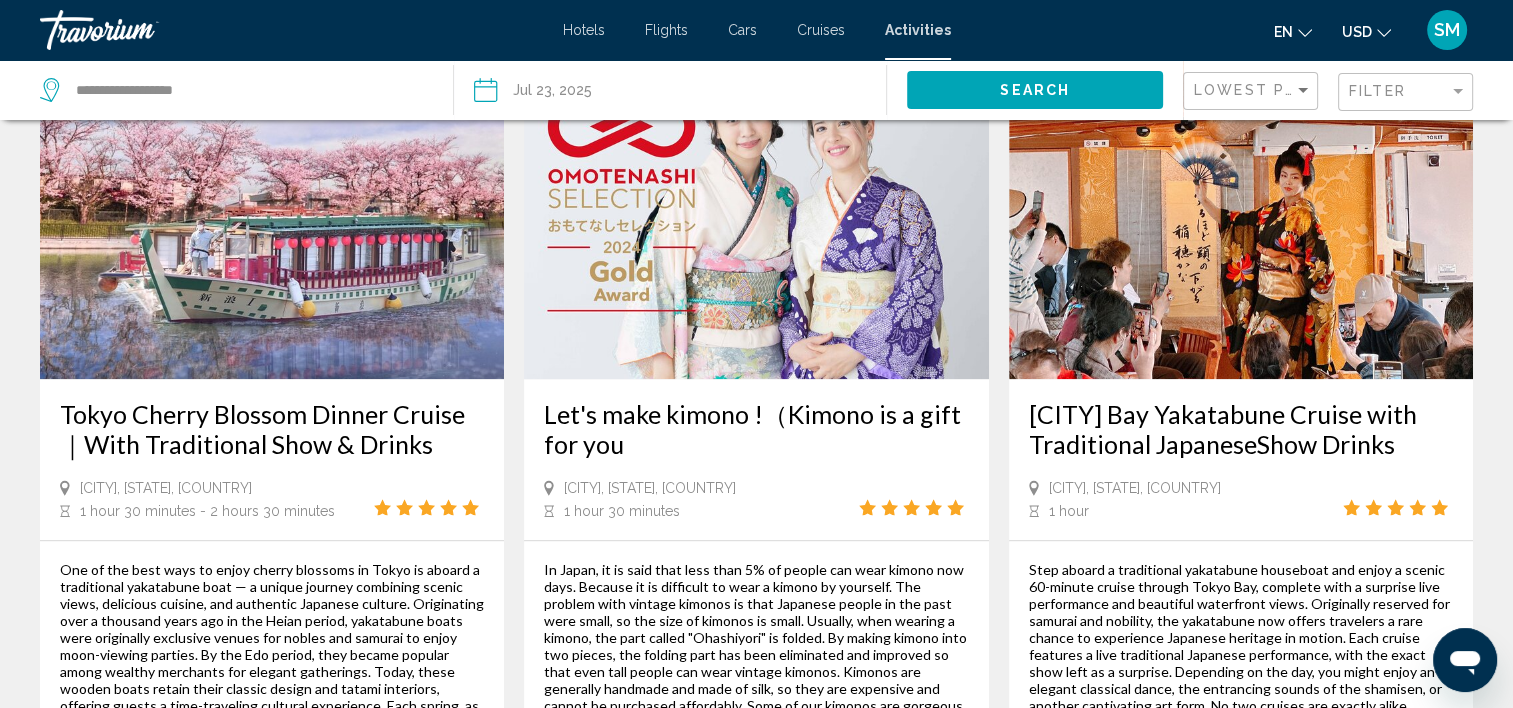 scroll, scrollTop: 1920, scrollLeft: 0, axis: vertical 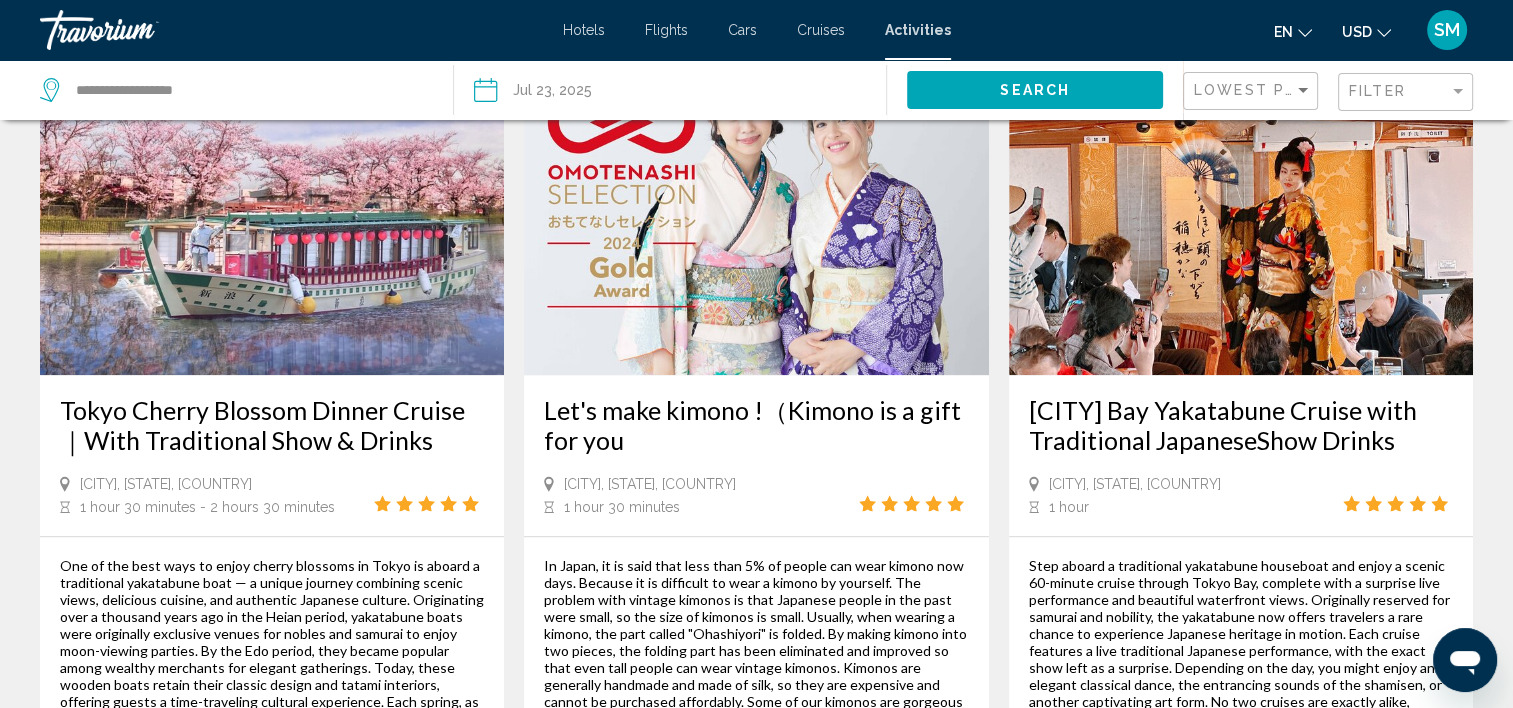 click at bounding box center [756, 215] 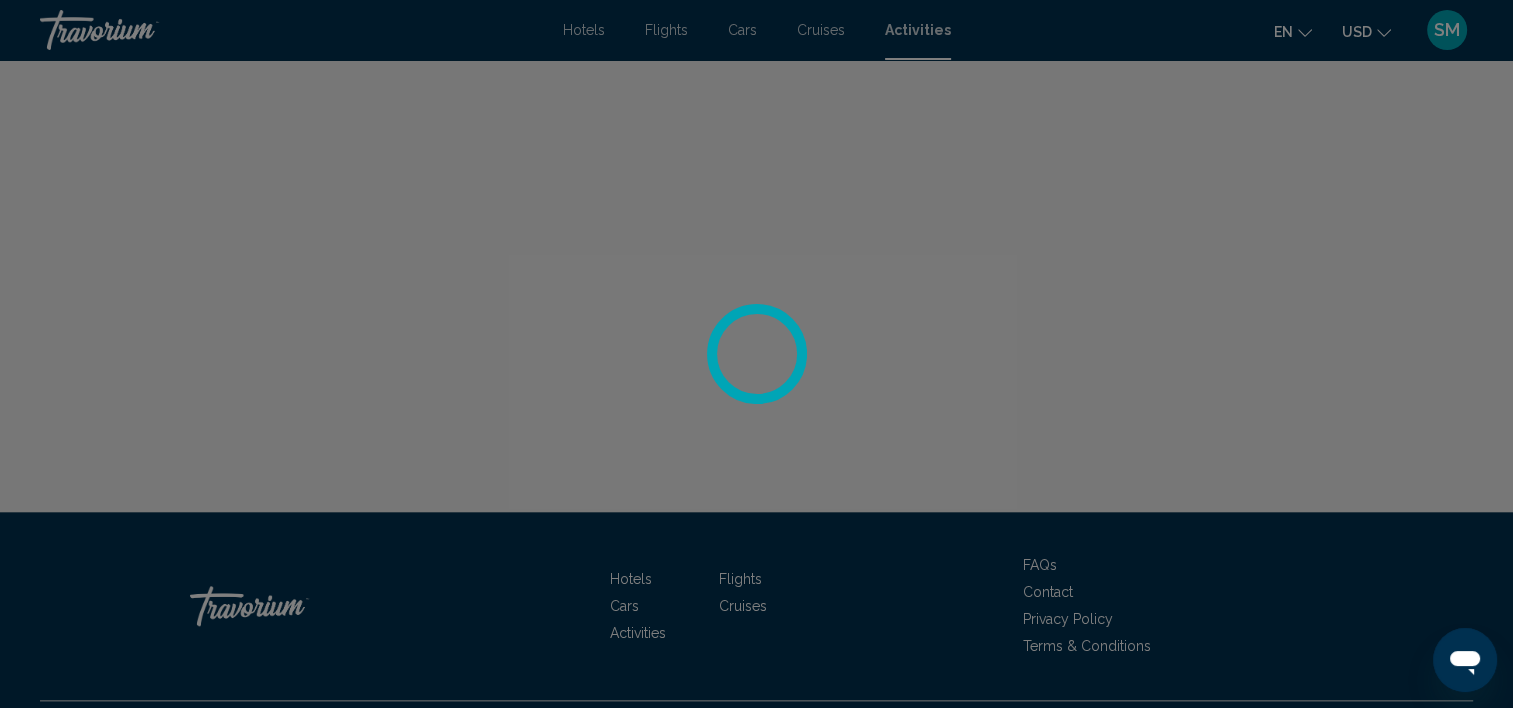scroll, scrollTop: 6, scrollLeft: 0, axis: vertical 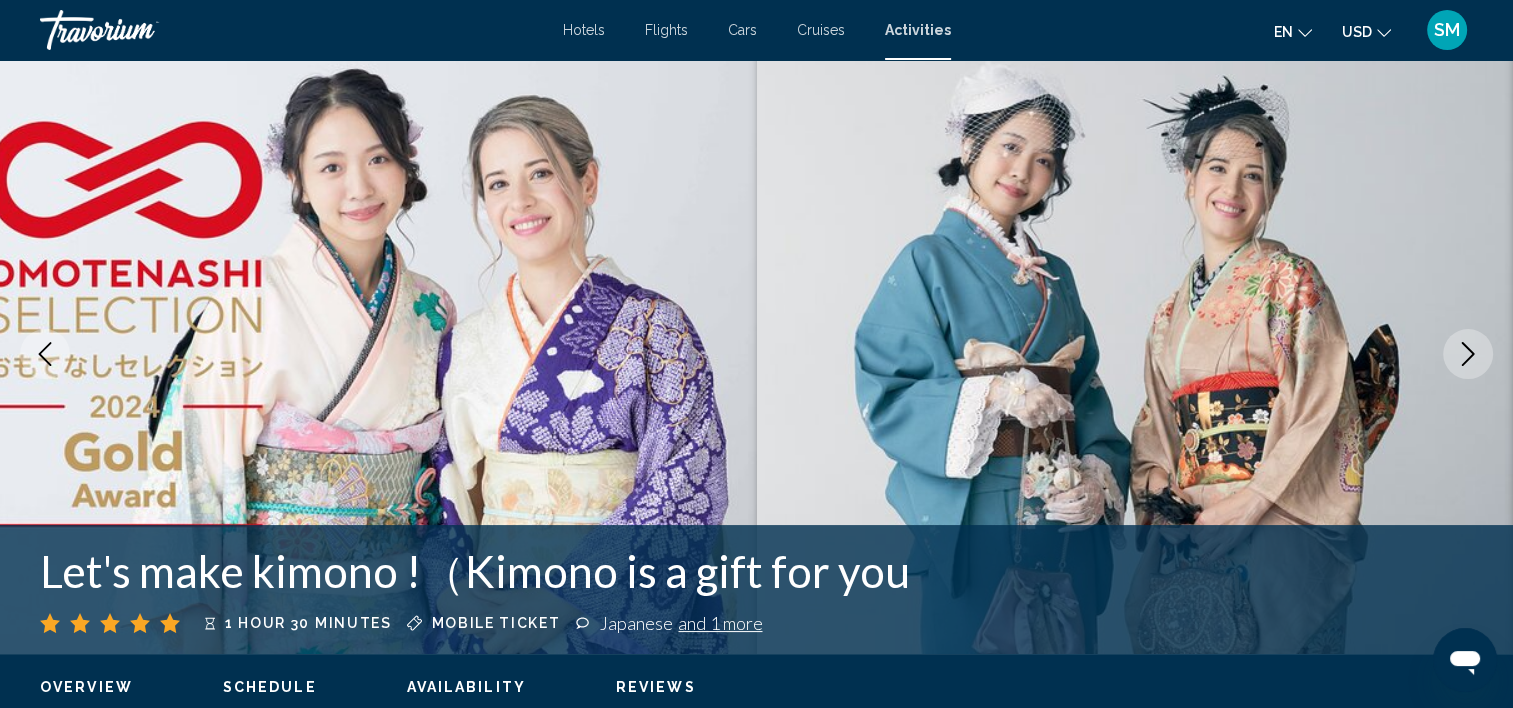 type 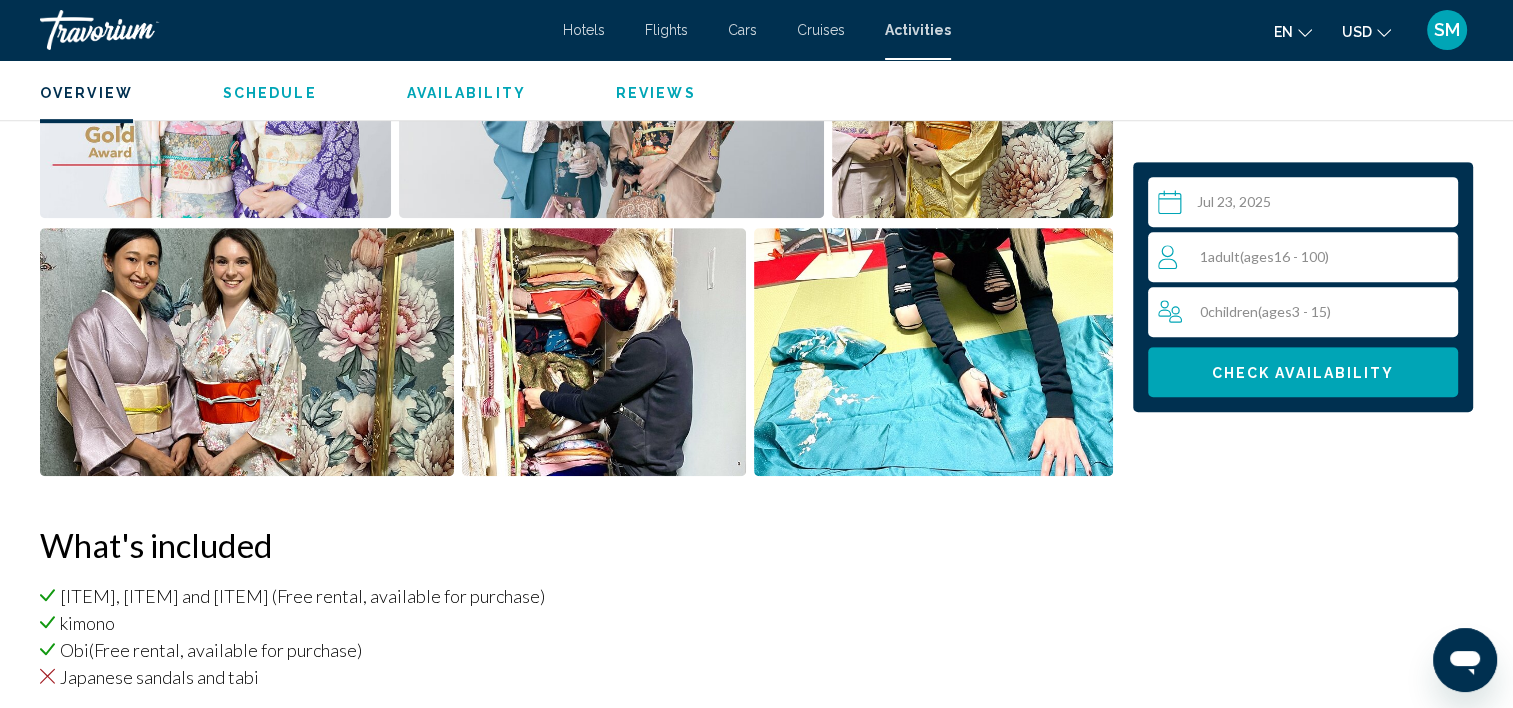 scroll, scrollTop: 1061, scrollLeft: 0, axis: vertical 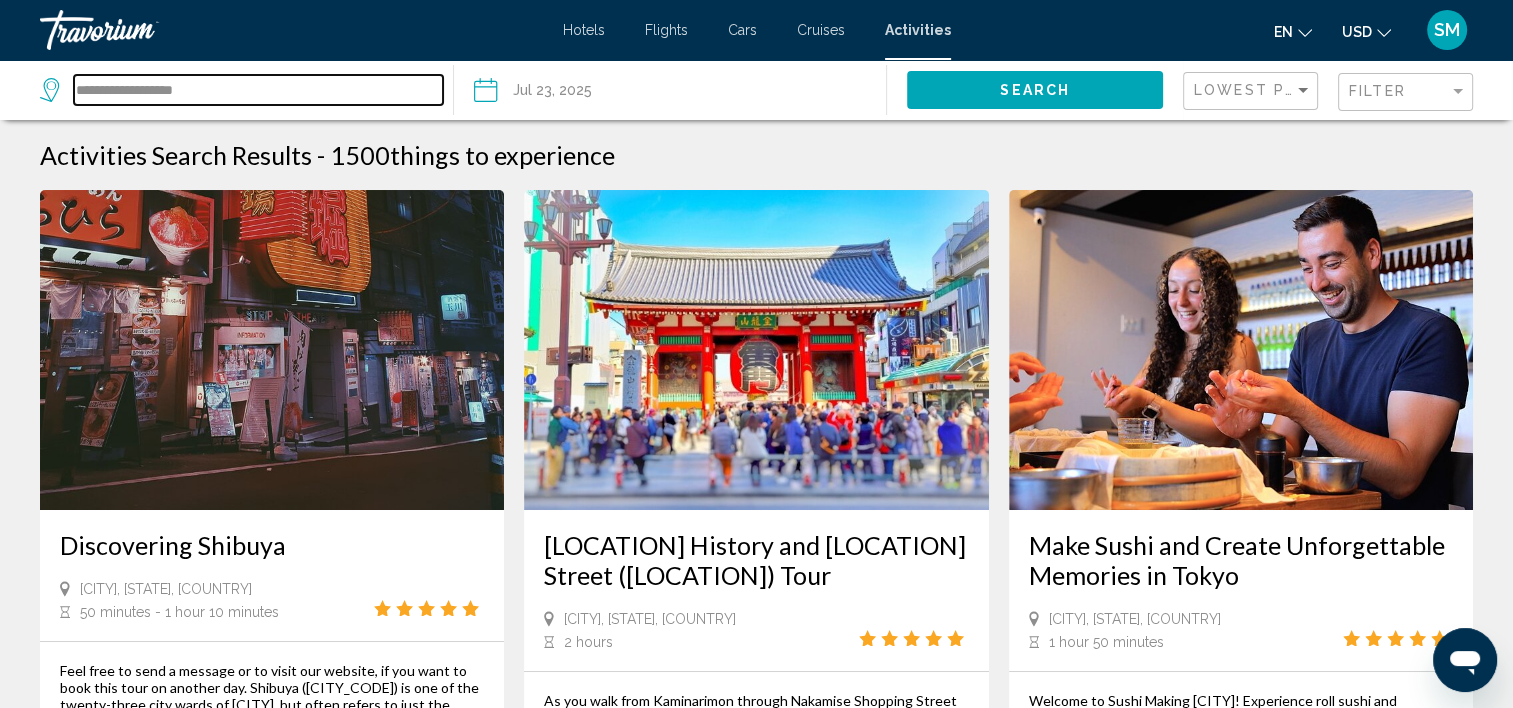 drag, startPoint x: 113, startPoint y: 86, endPoint x: -4, endPoint y: 106, distance: 118.69709 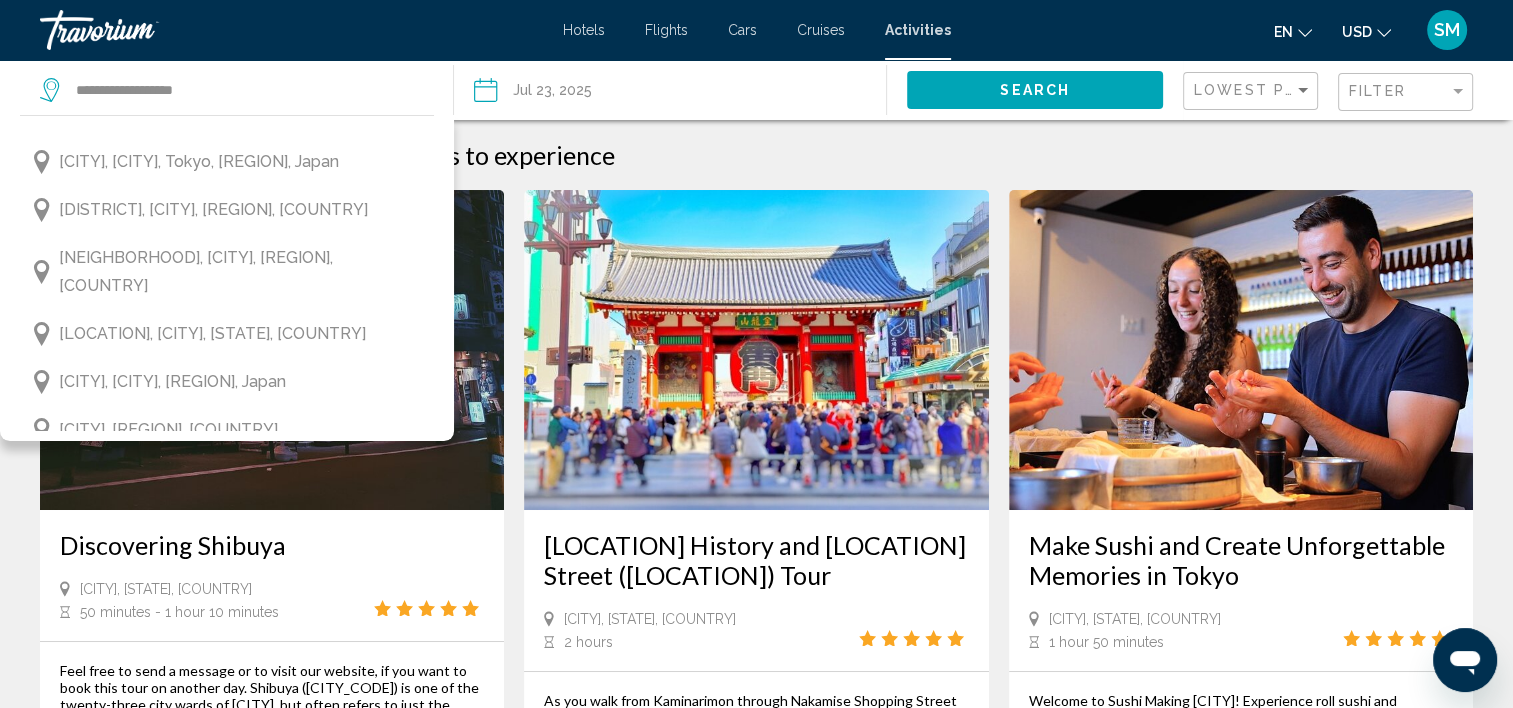 scroll, scrollTop: 0, scrollLeft: 0, axis: both 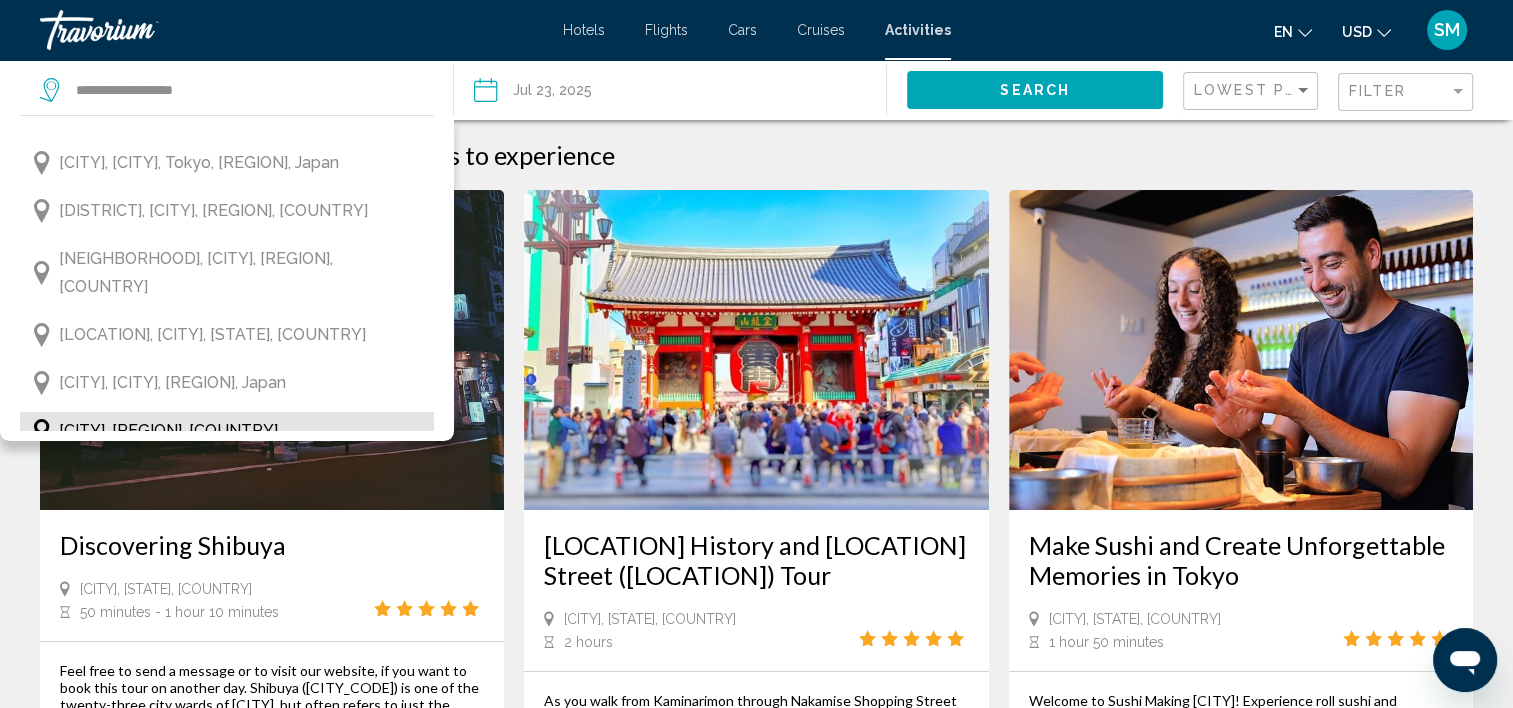 click on "[CITY], [REGION], [COUNTRY]" at bounding box center (168, 431) 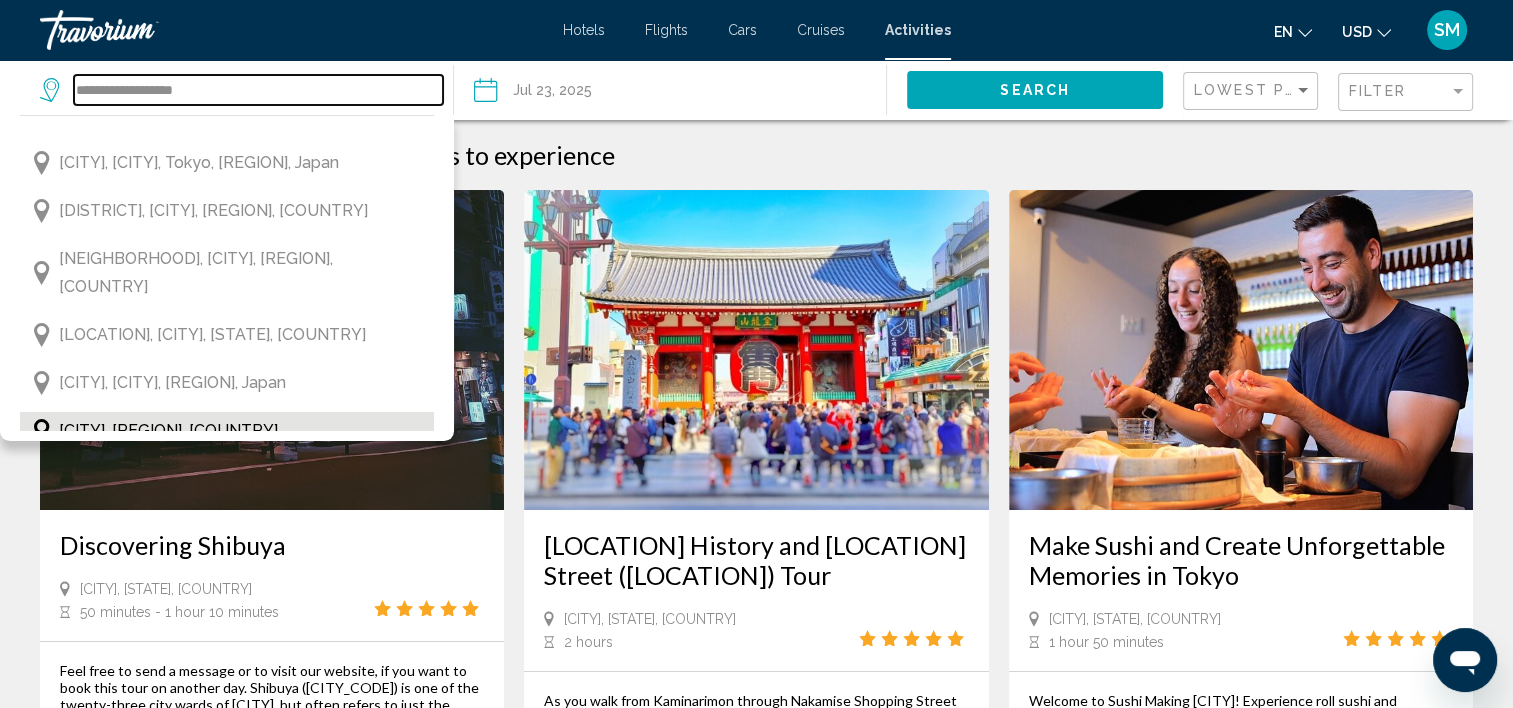 type on "**********" 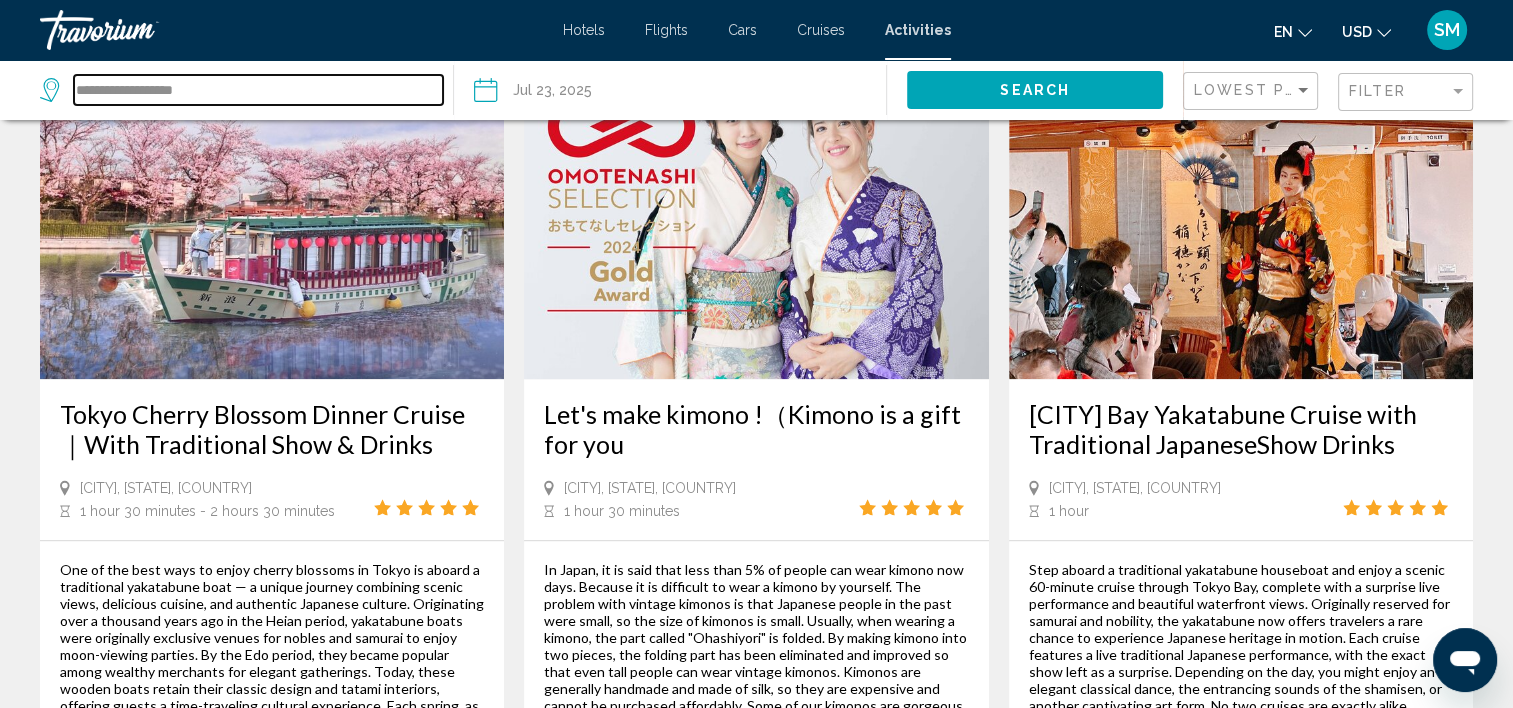 scroll, scrollTop: 1921, scrollLeft: 0, axis: vertical 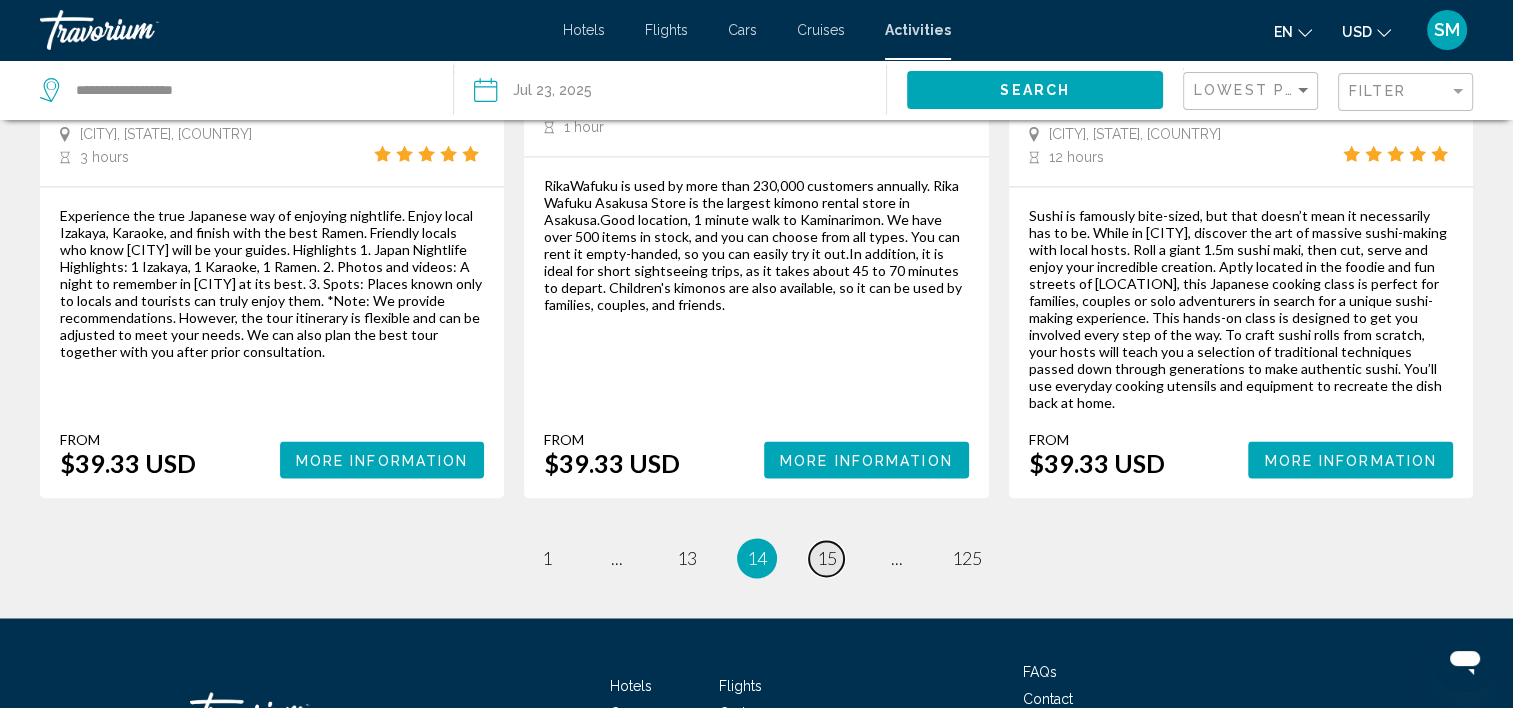 click on "15" at bounding box center [827, 558] 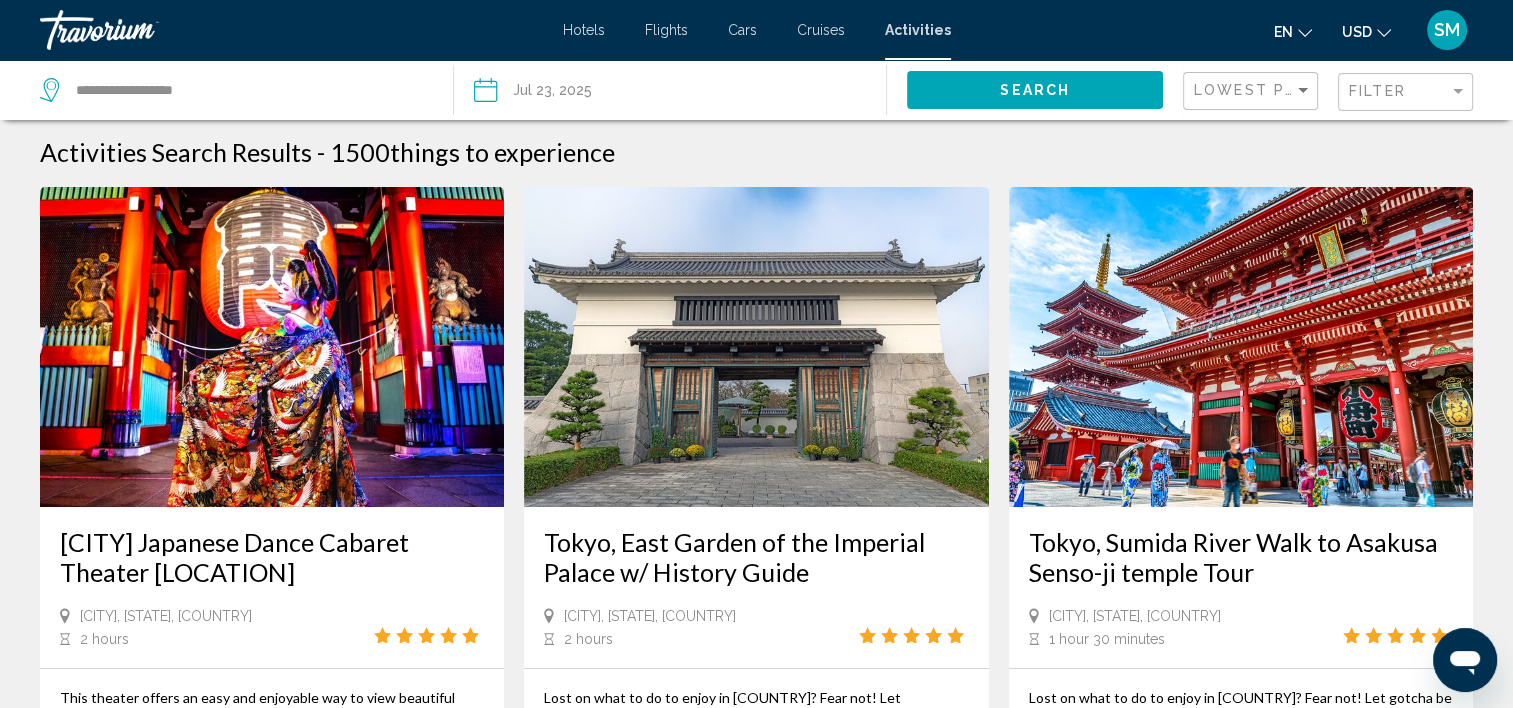 scroll, scrollTop: 0, scrollLeft: 0, axis: both 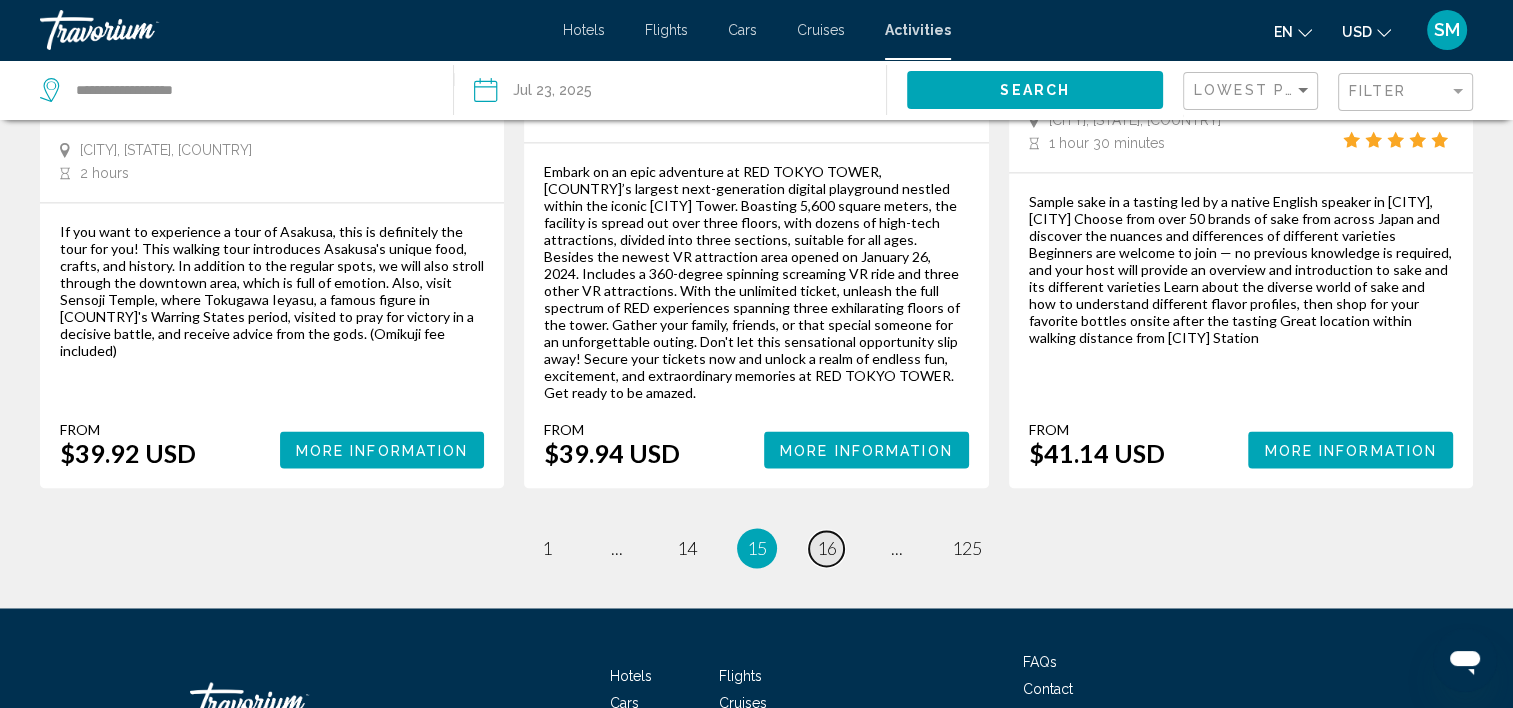 click on "16" at bounding box center (827, 548) 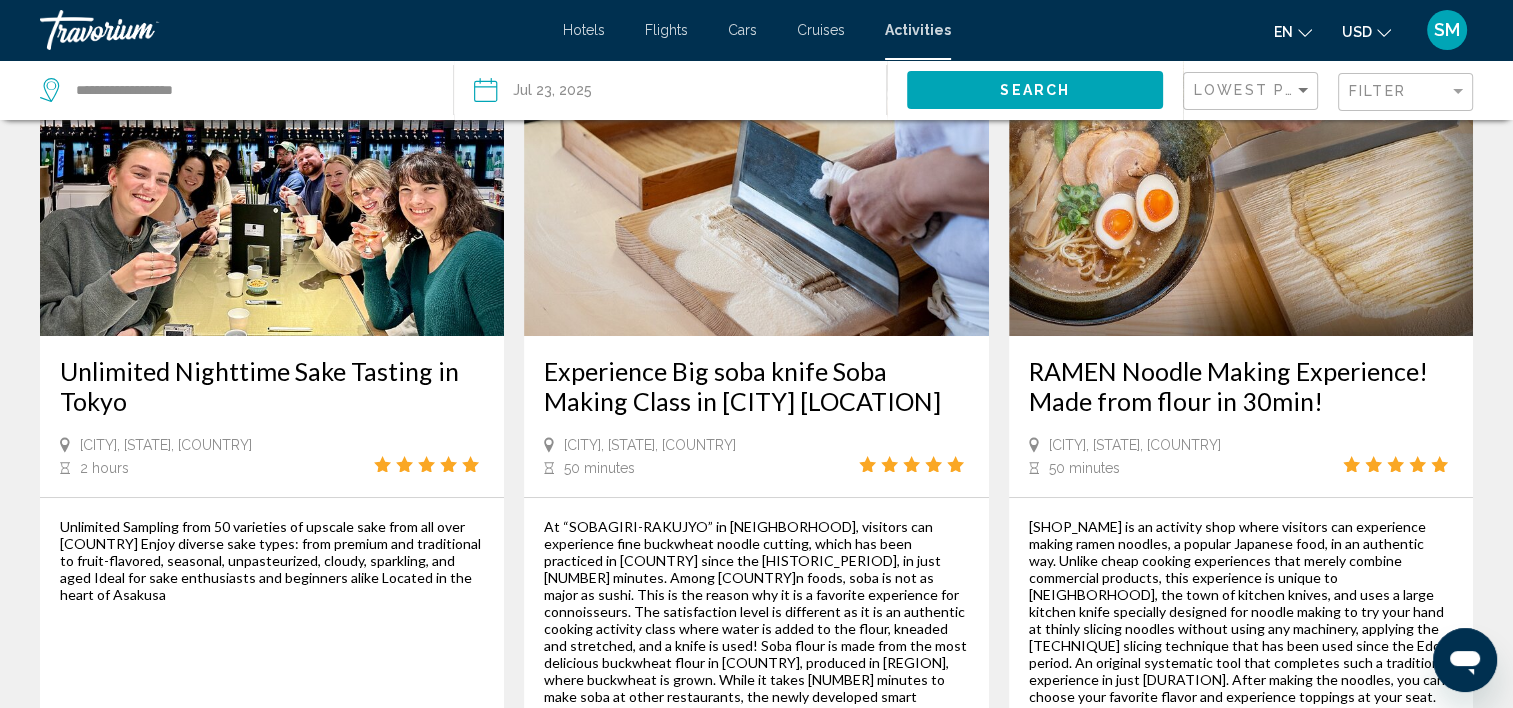 scroll, scrollTop: 0, scrollLeft: 0, axis: both 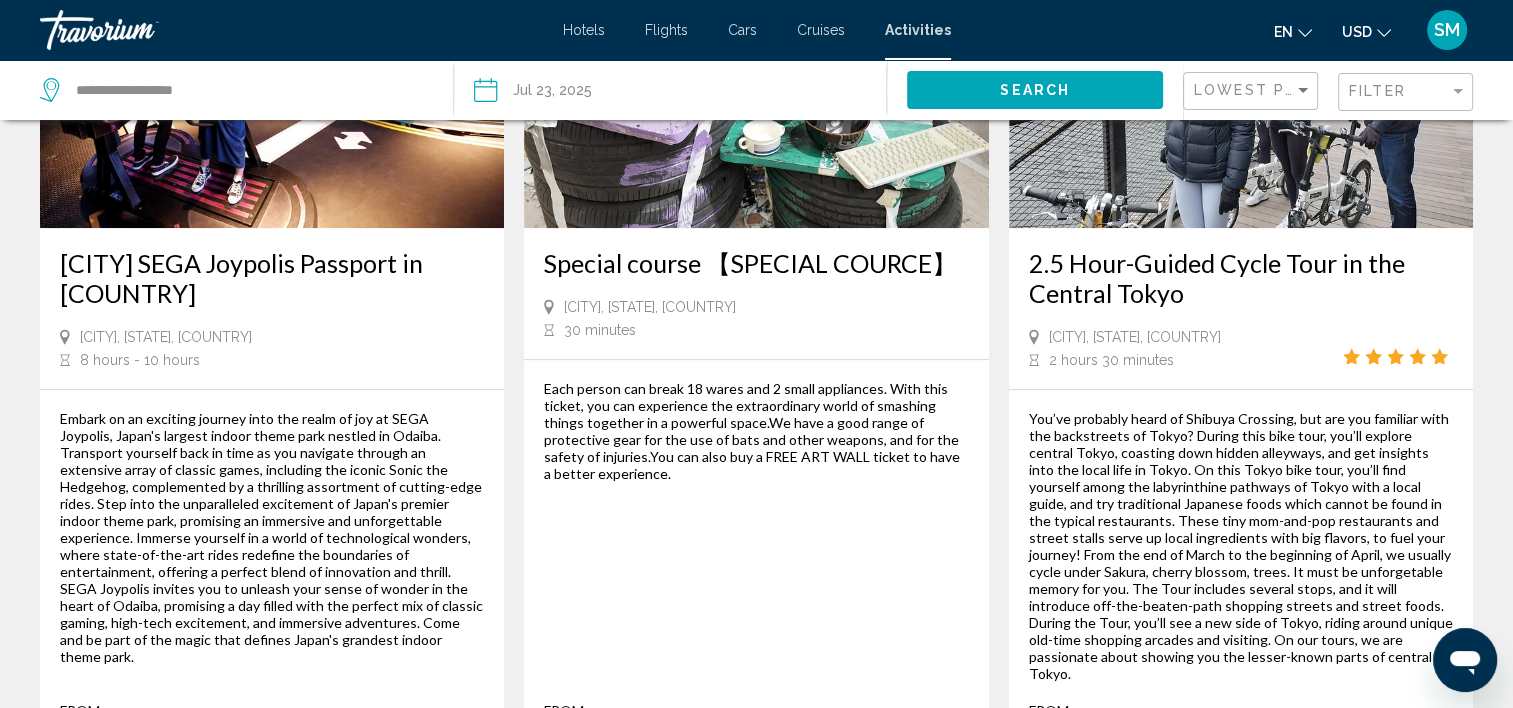 click on "[CITY] SEGA Joypolis Passport in [COUNTRY]" at bounding box center (272, 278) 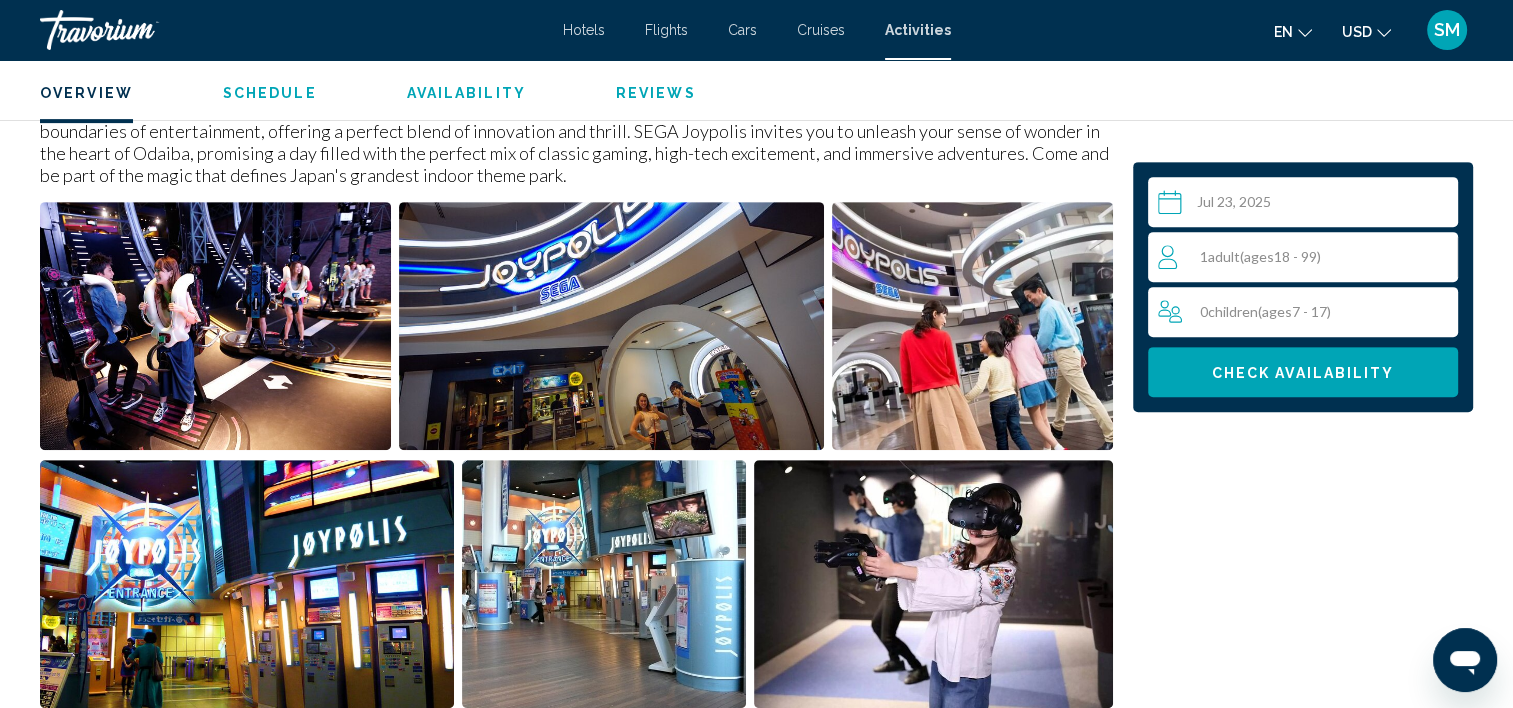 scroll, scrollTop: 787, scrollLeft: 0, axis: vertical 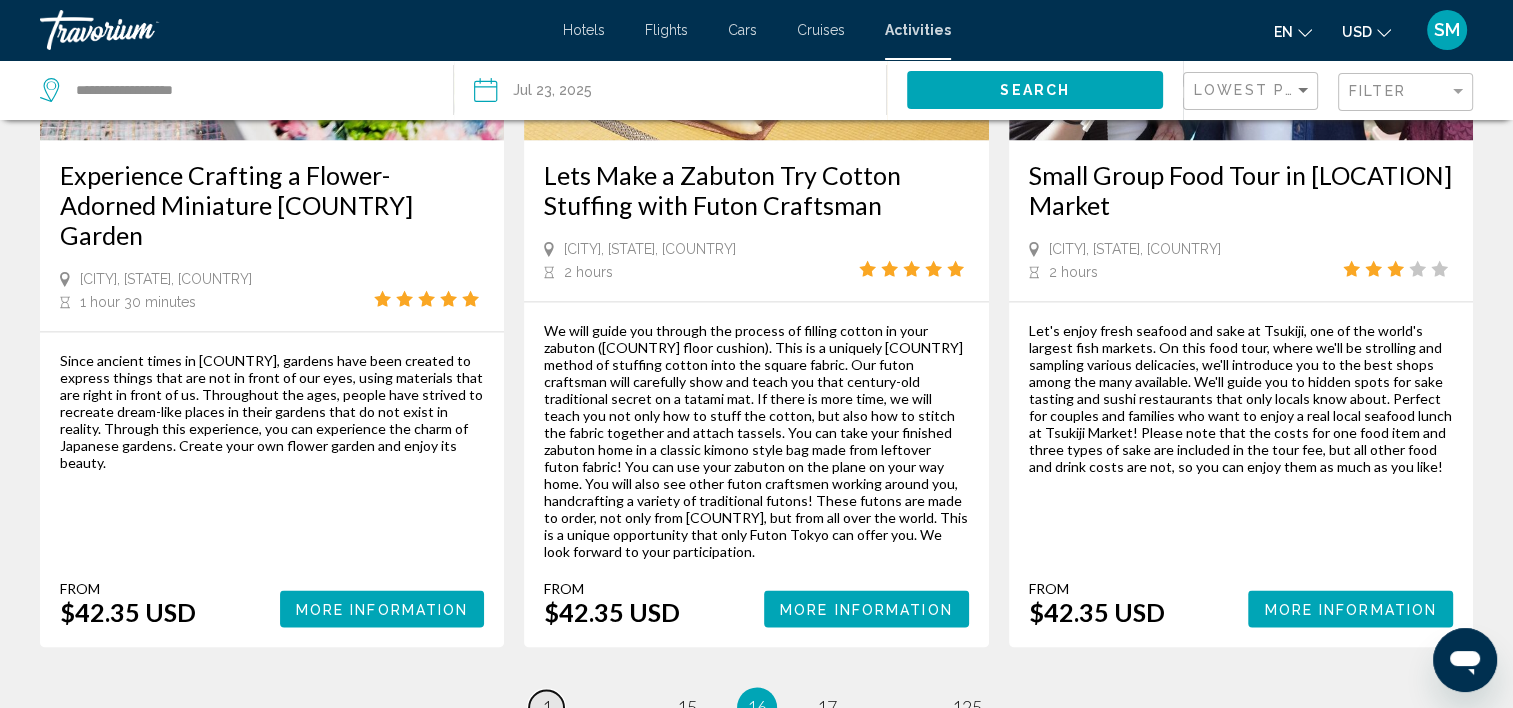 click on "1" at bounding box center (547, 707) 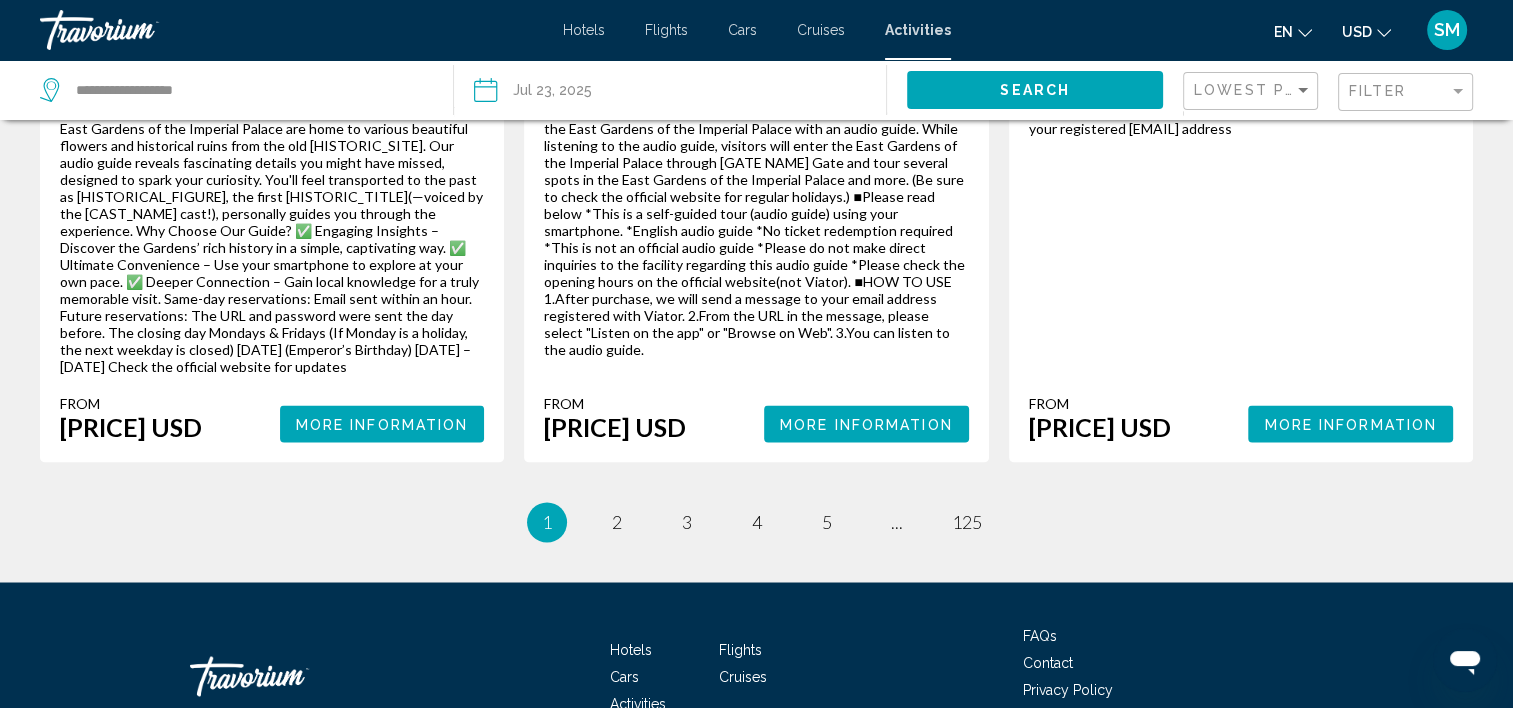 scroll, scrollTop: 3272, scrollLeft: 0, axis: vertical 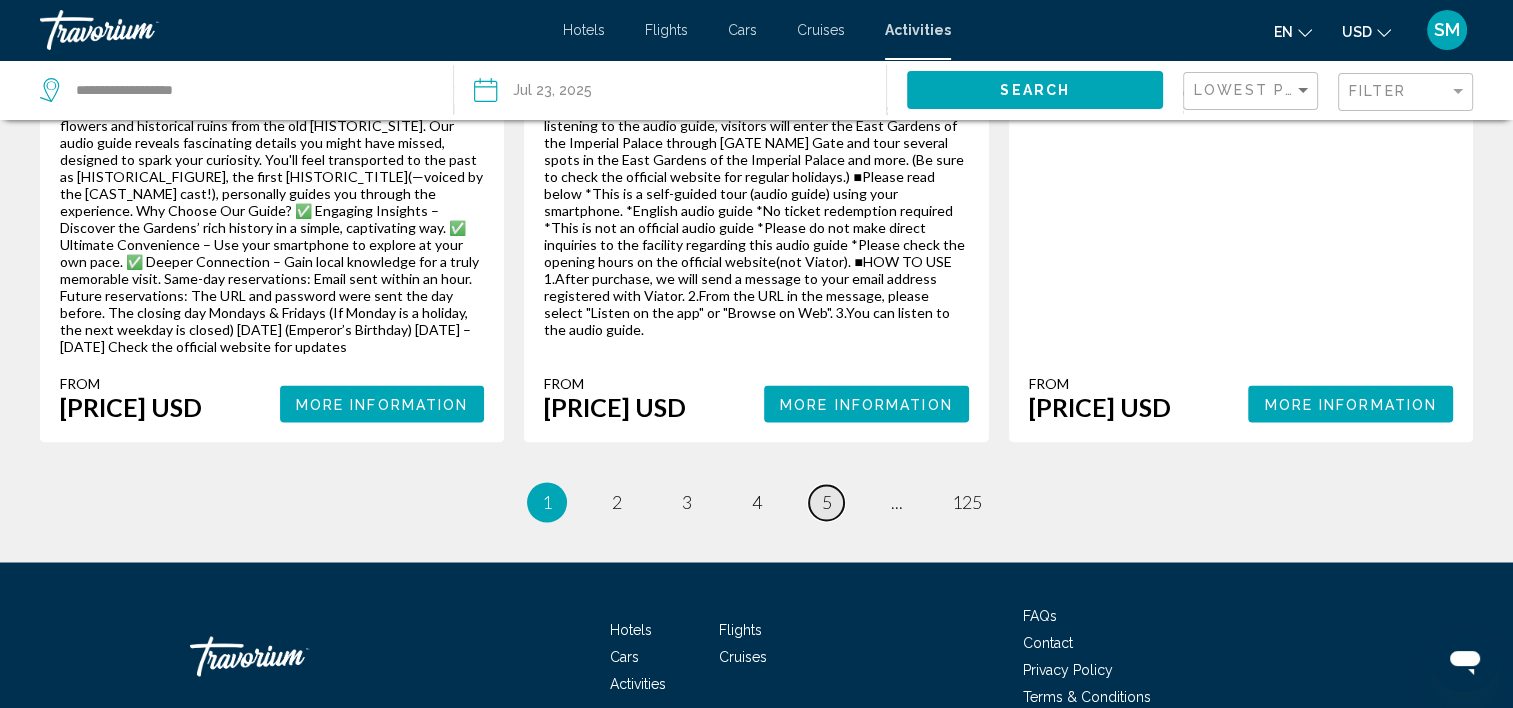 click on "5" at bounding box center [827, 502] 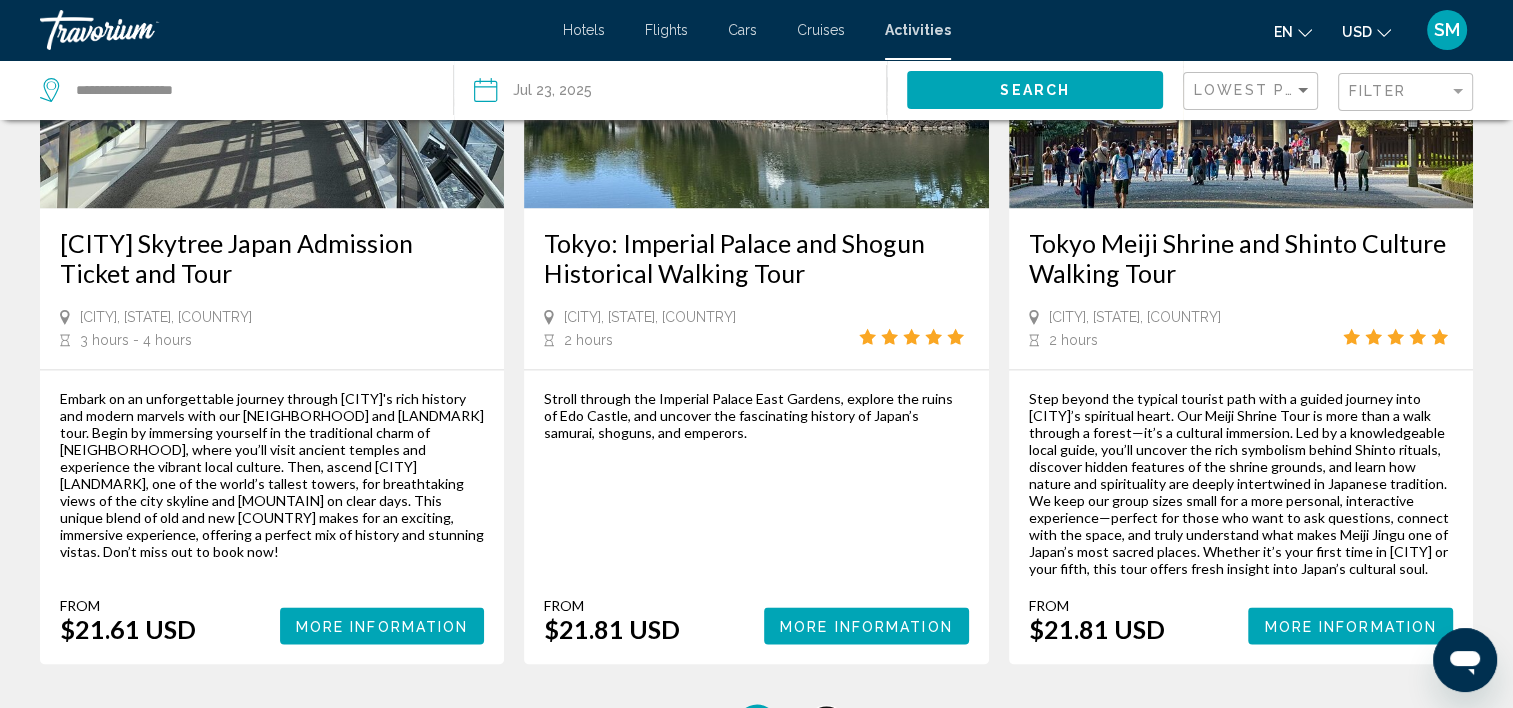 scroll, scrollTop: 2800, scrollLeft: 0, axis: vertical 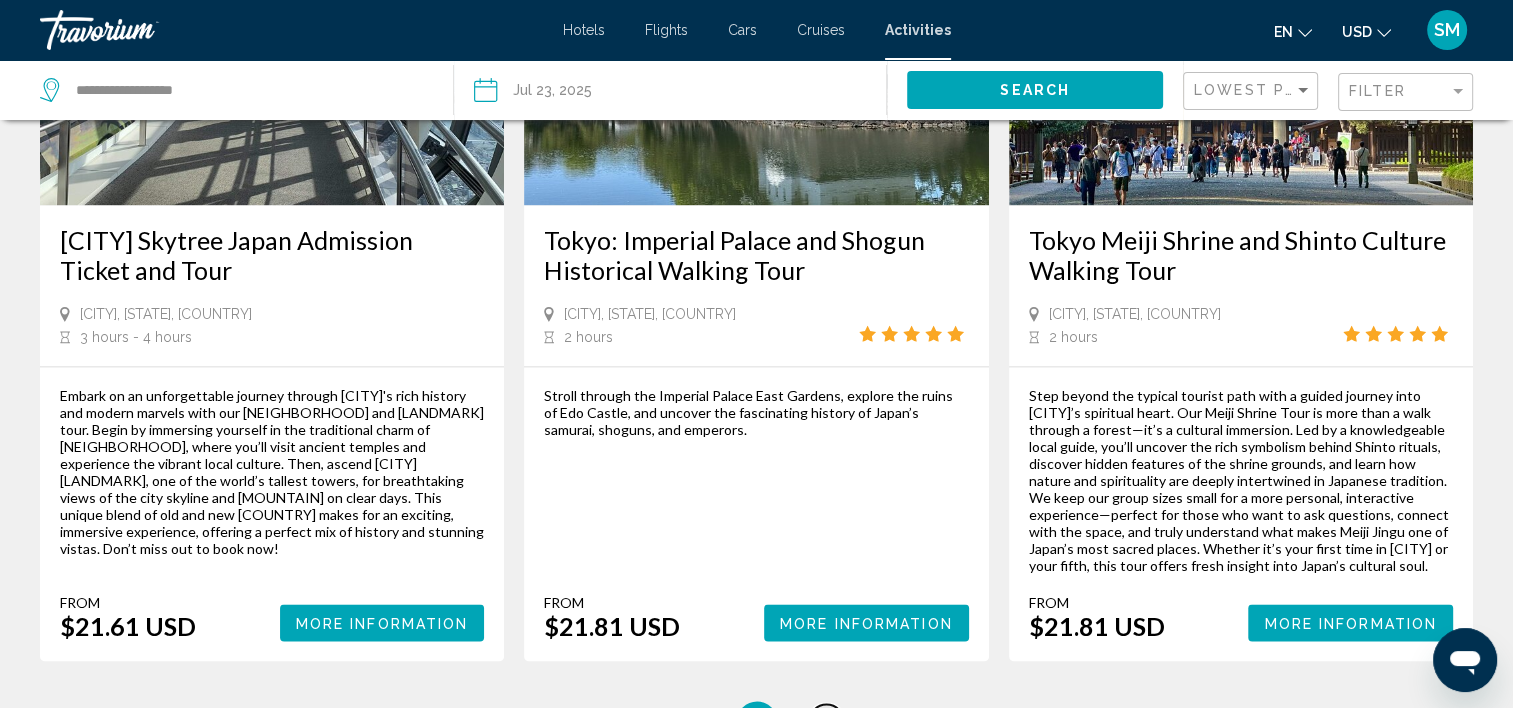 click on "page  6" at bounding box center (826, 721) 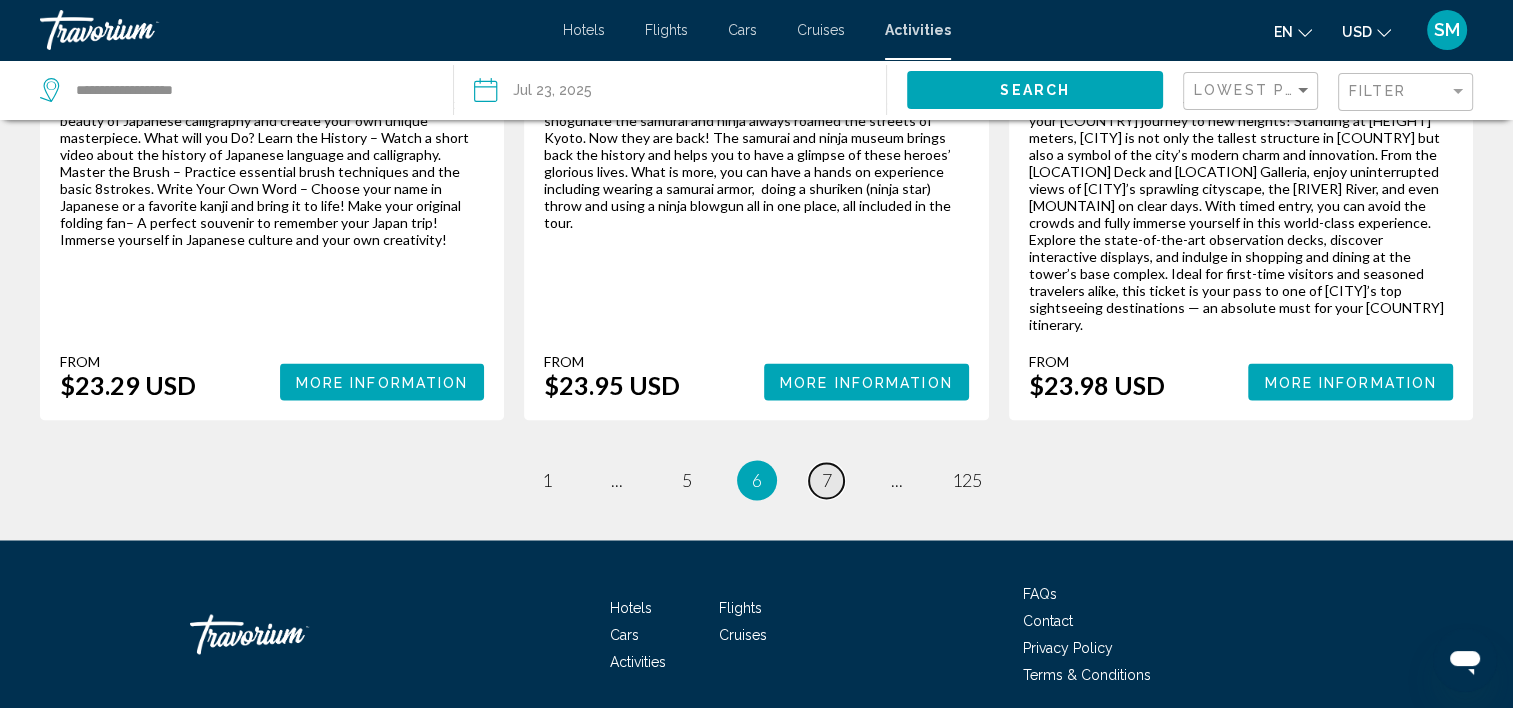 scroll, scrollTop: 3240, scrollLeft: 0, axis: vertical 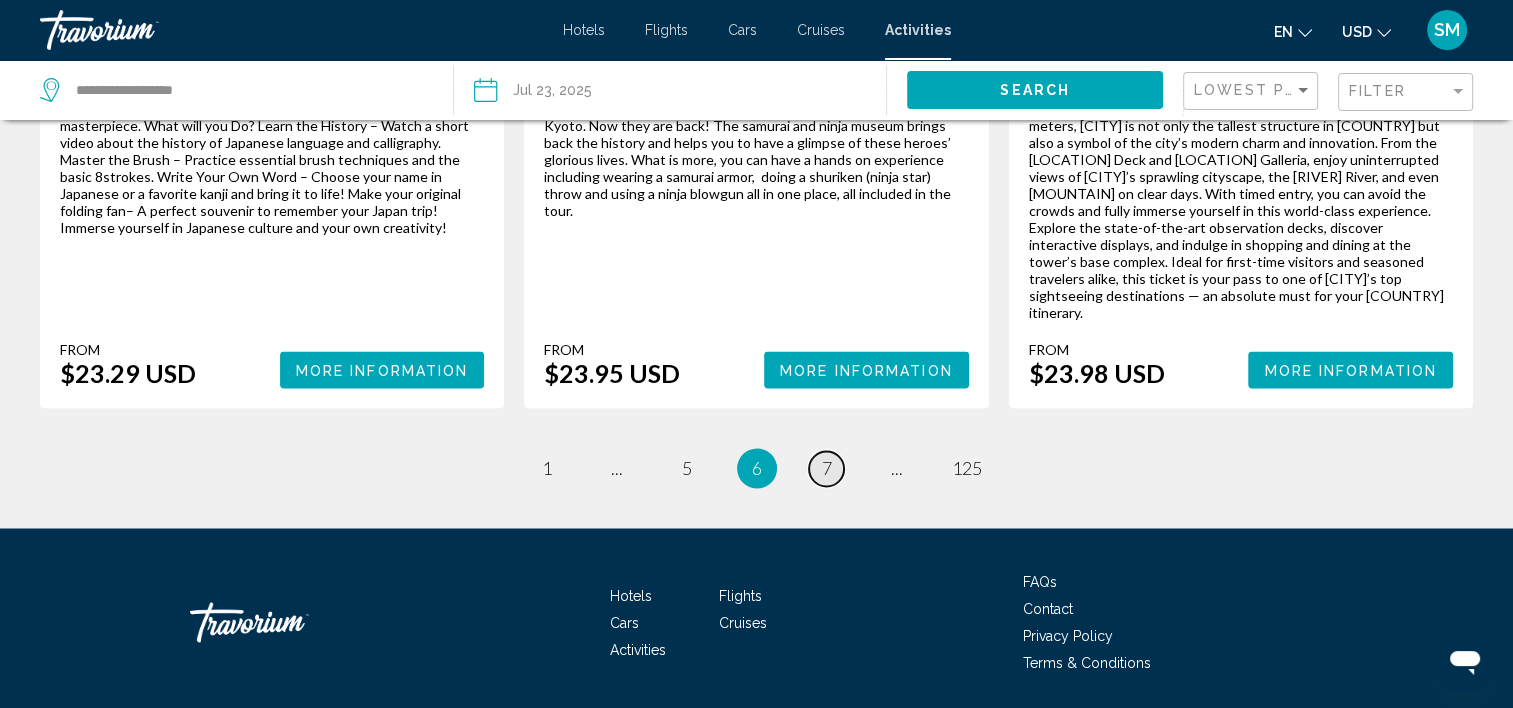 click on "7" at bounding box center (827, 468) 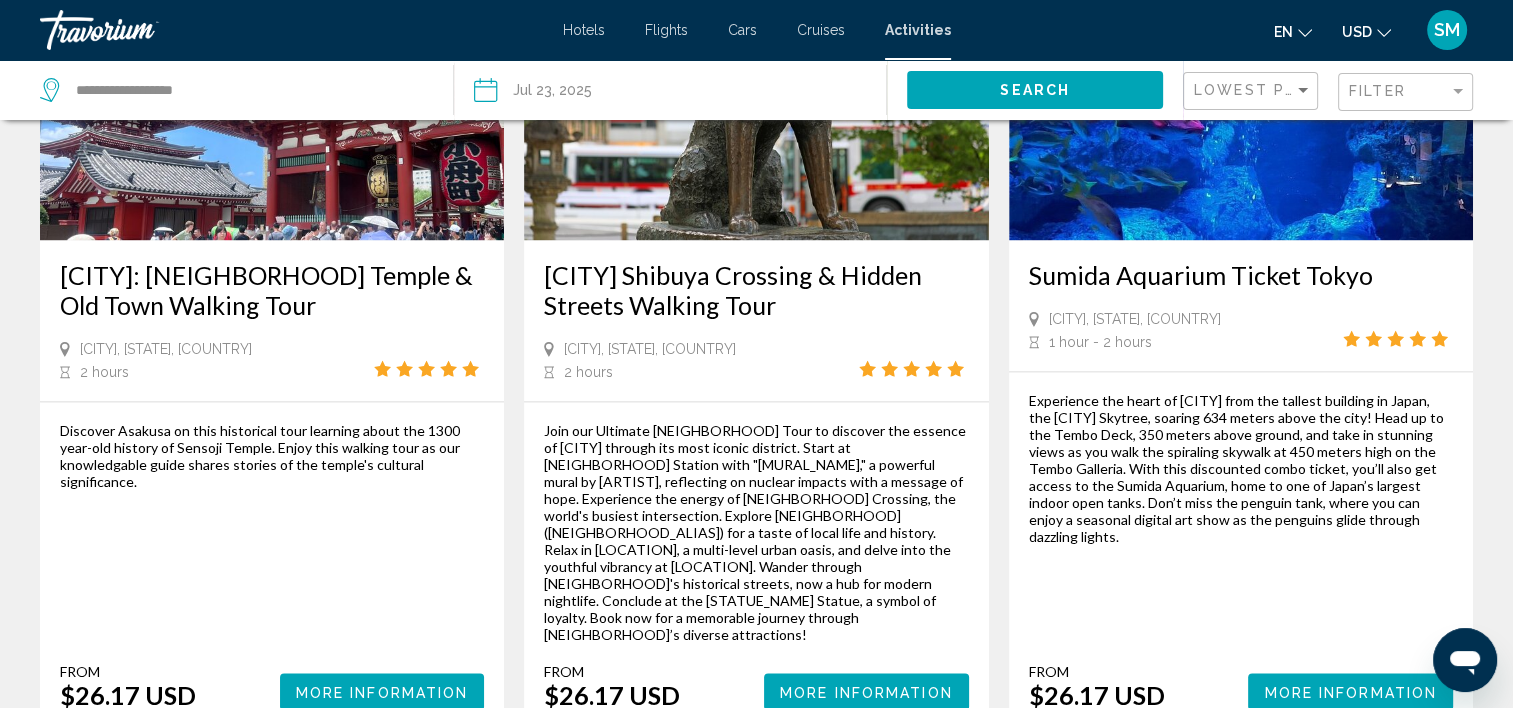 scroll, scrollTop: 2840, scrollLeft: 0, axis: vertical 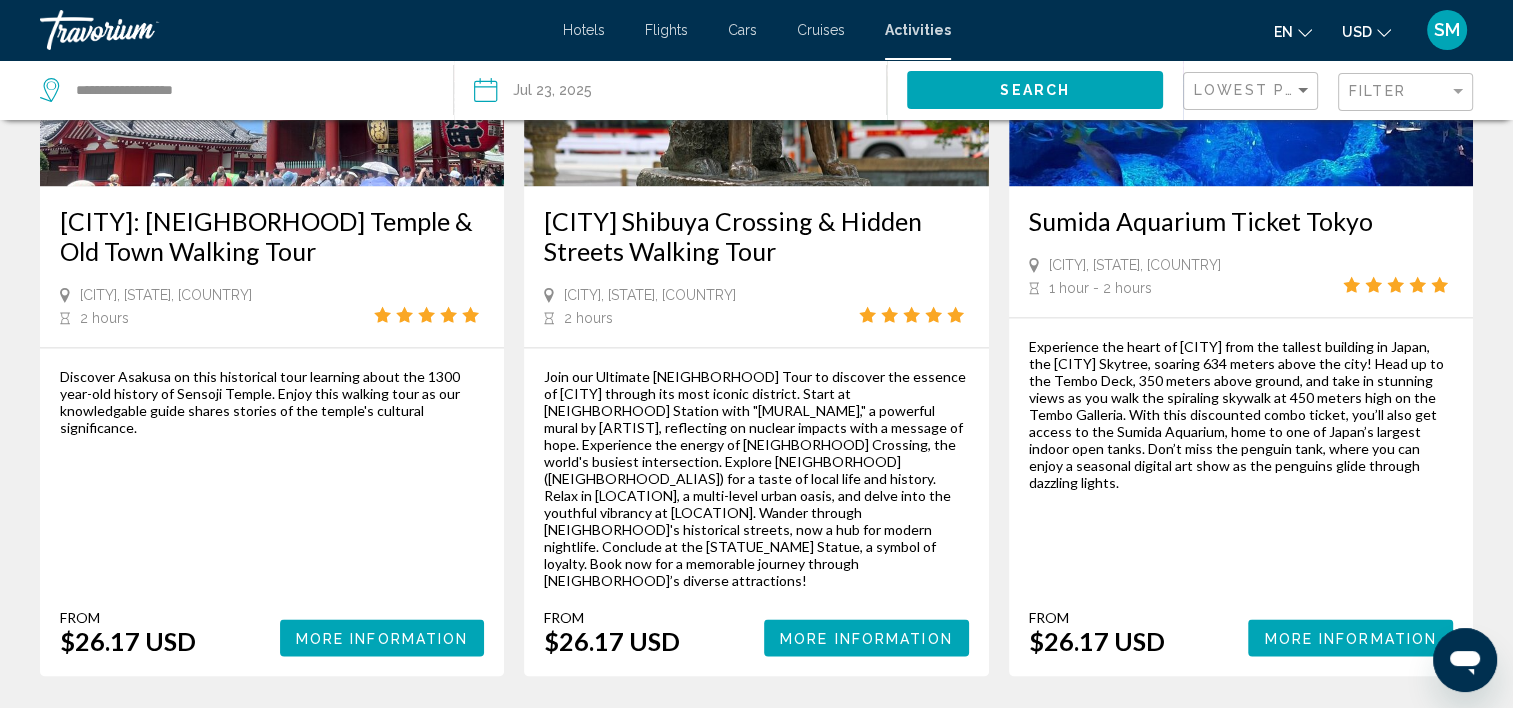 click on "8" at bounding box center [827, 736] 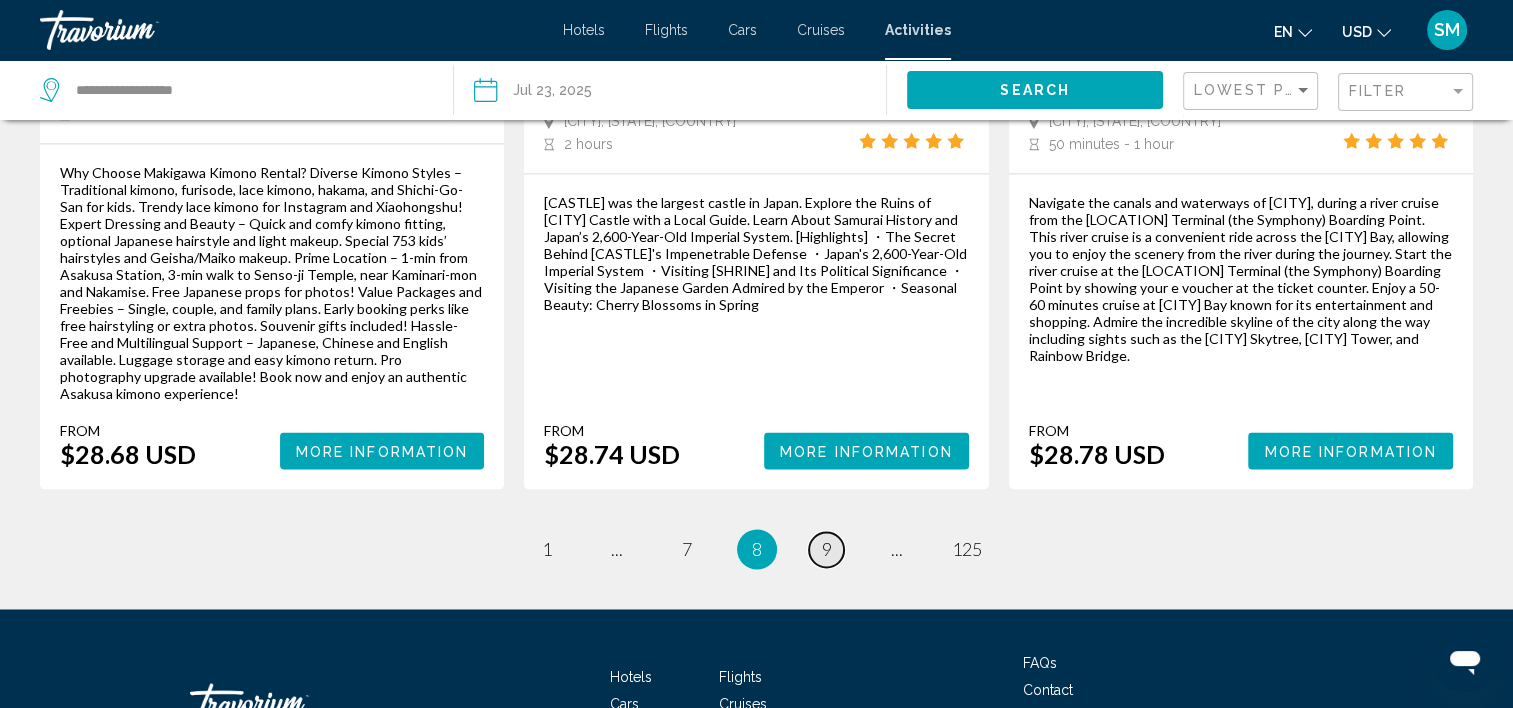 scroll, scrollTop: 3160, scrollLeft: 0, axis: vertical 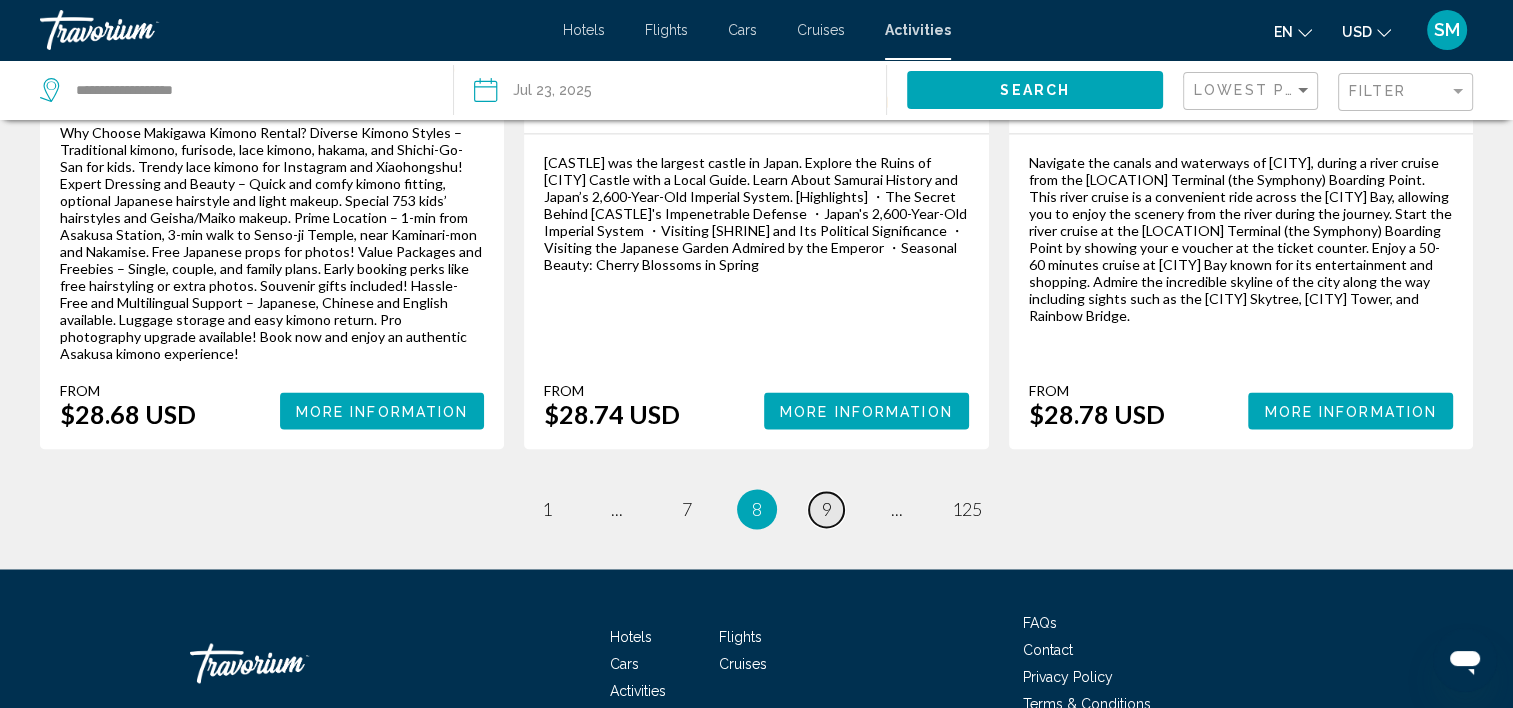 click on "page  9" at bounding box center (826, 509) 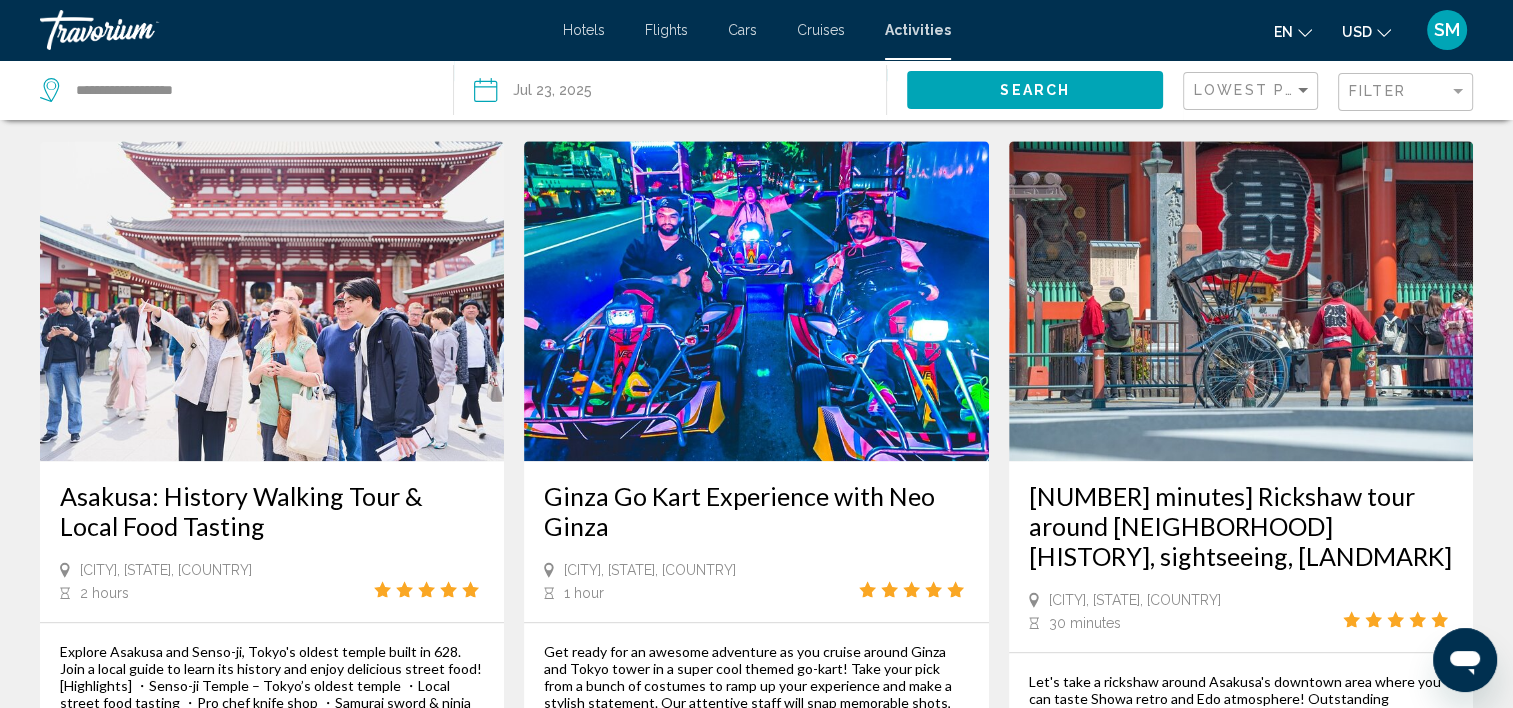 scroll, scrollTop: 1800, scrollLeft: 0, axis: vertical 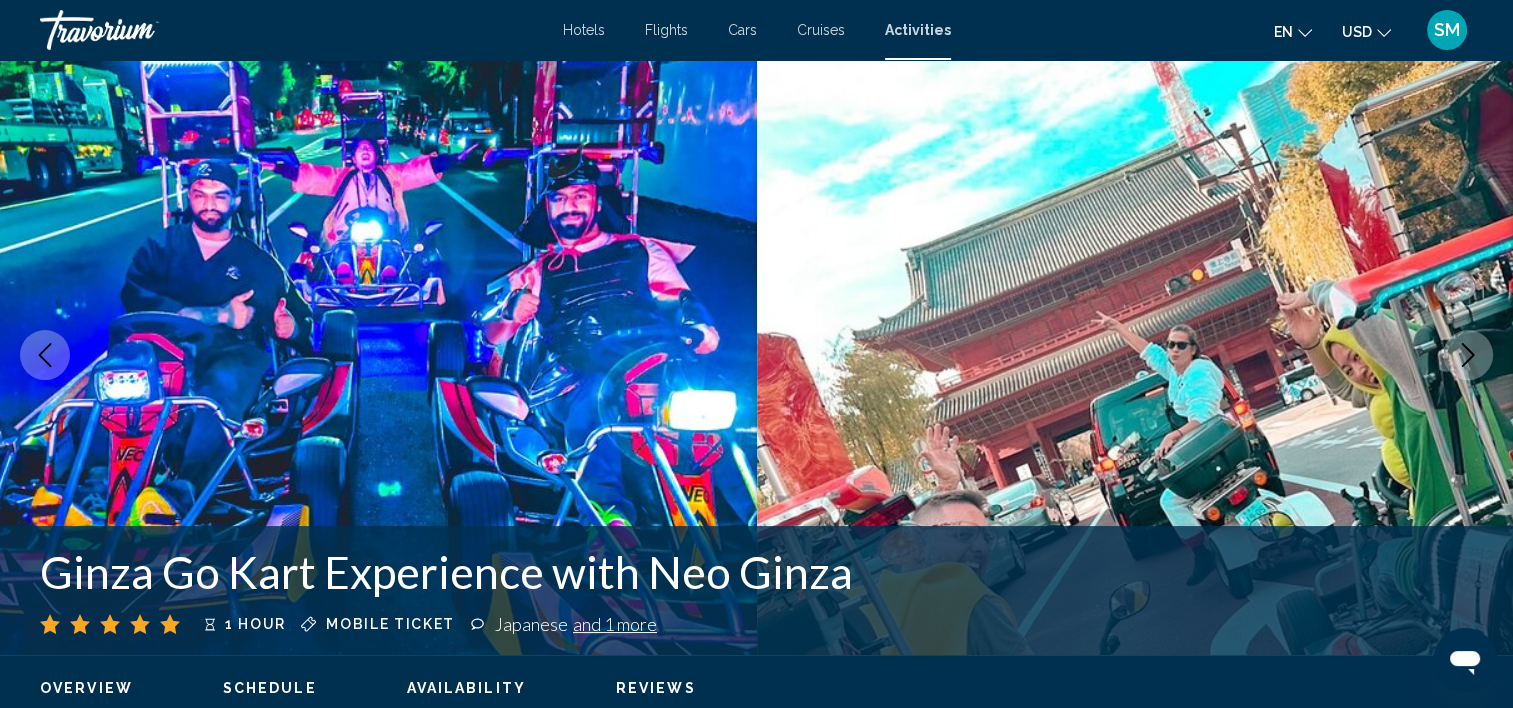 type 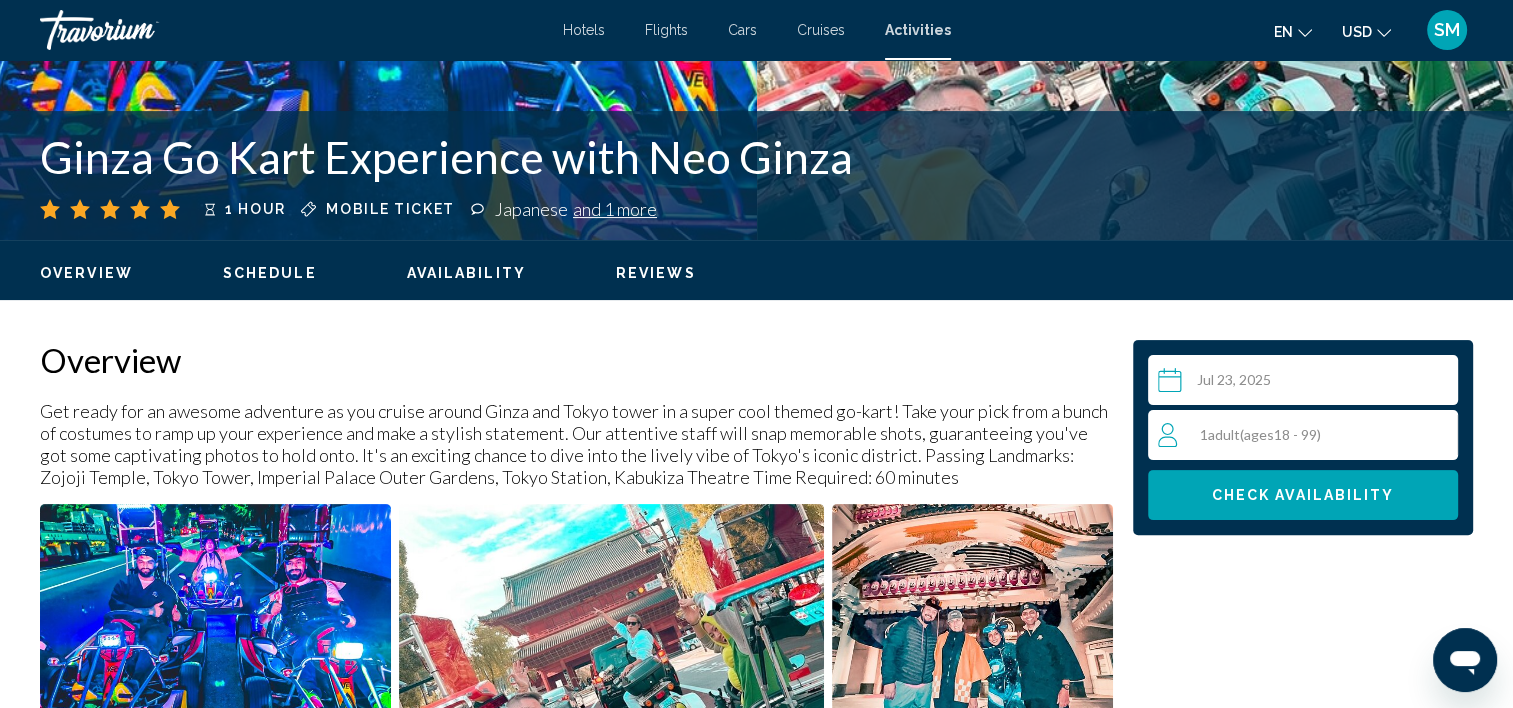 scroll, scrollTop: 433, scrollLeft: 0, axis: vertical 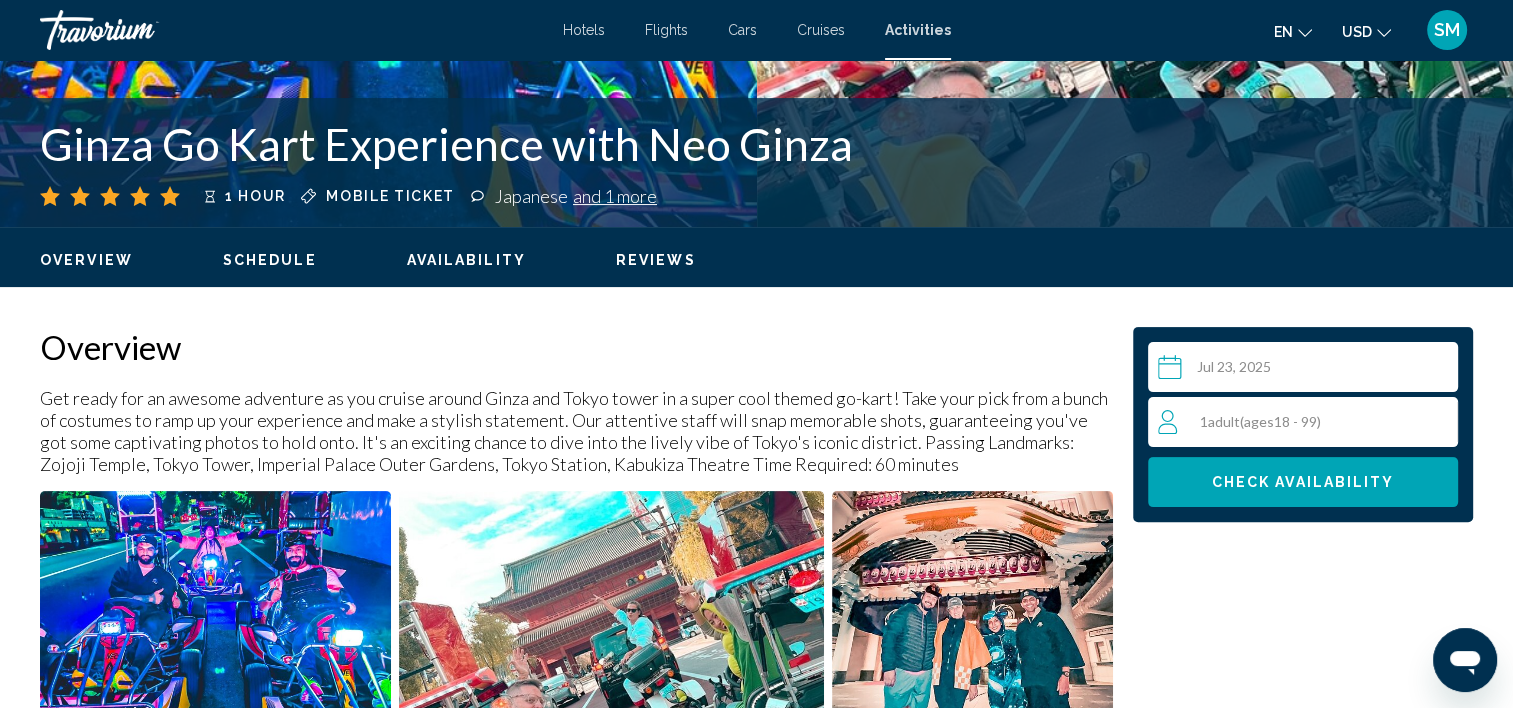 click at bounding box center [1468, -73] 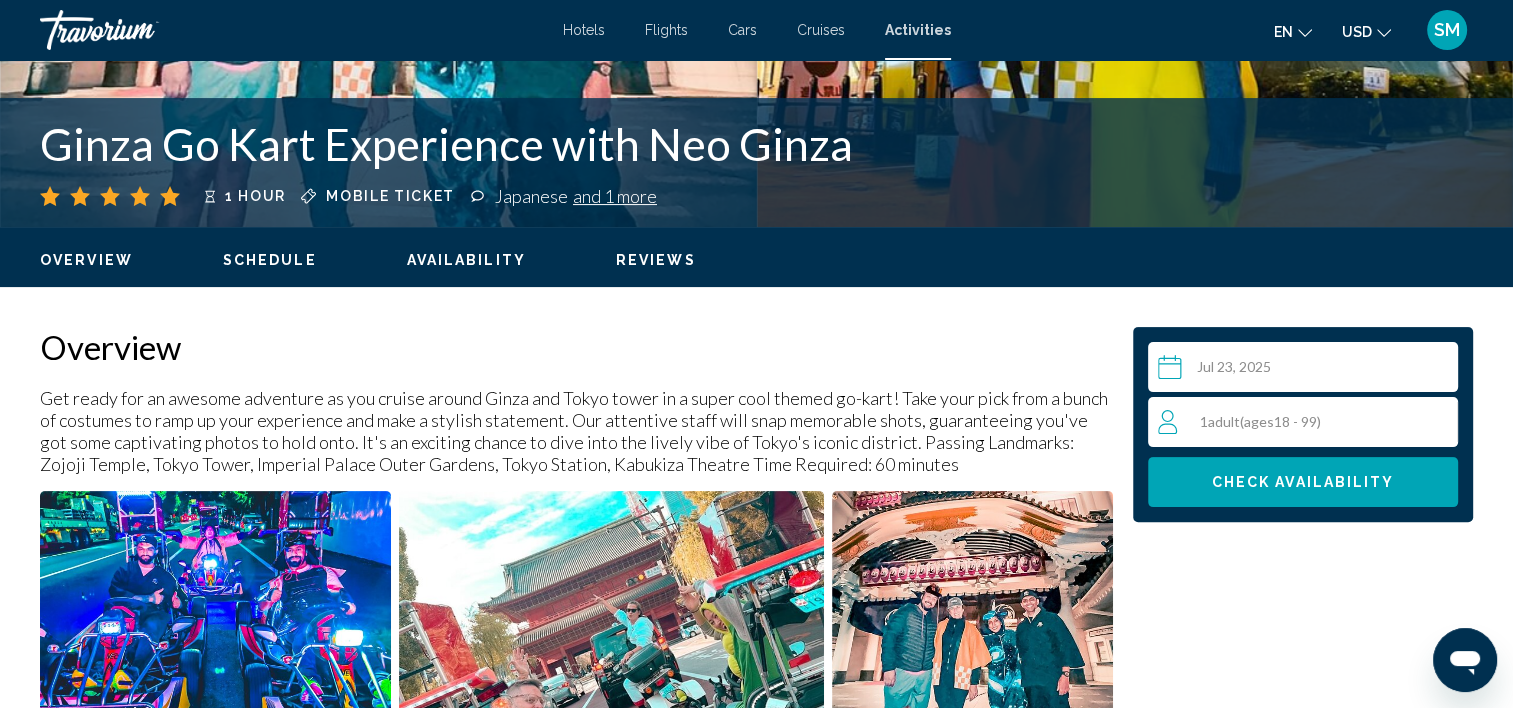 click at bounding box center (1468, -73) 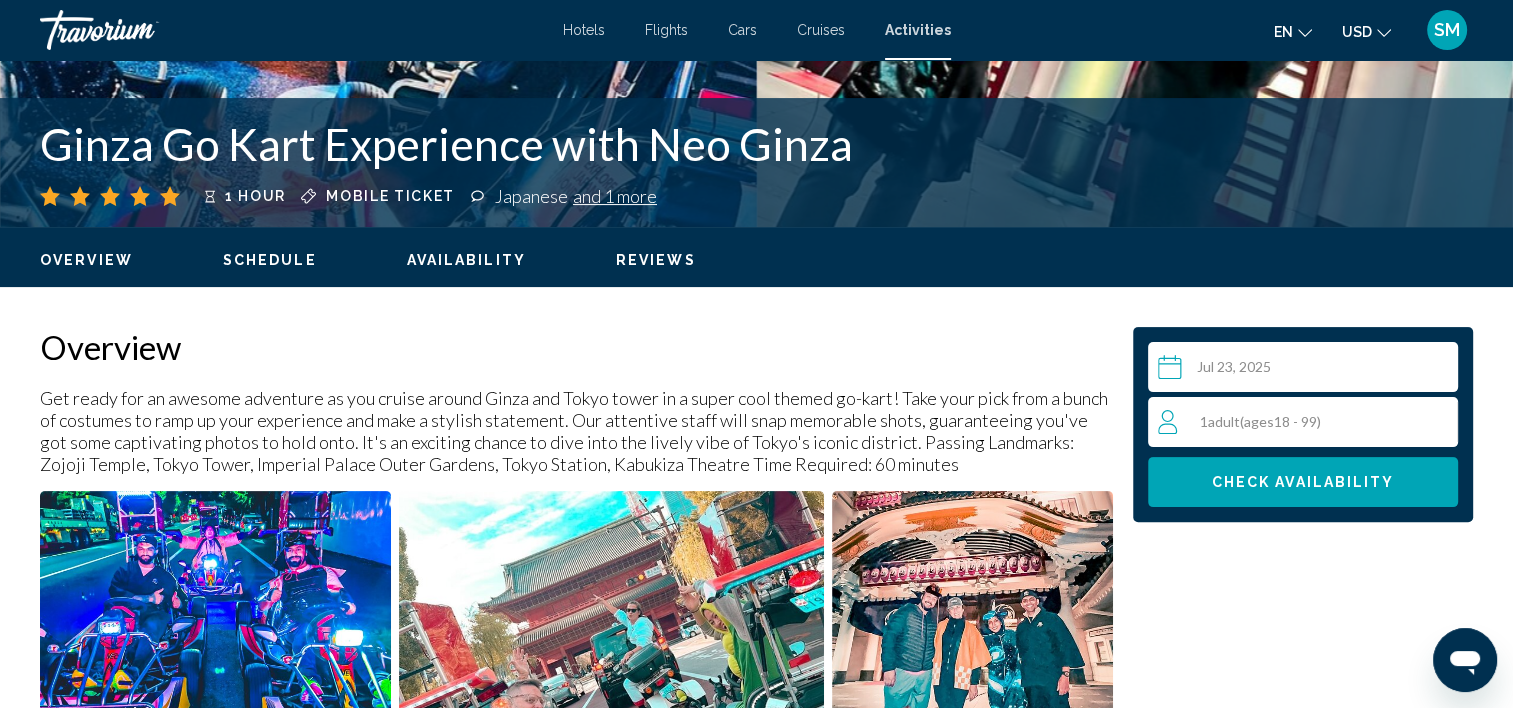 click at bounding box center (1468, -73) 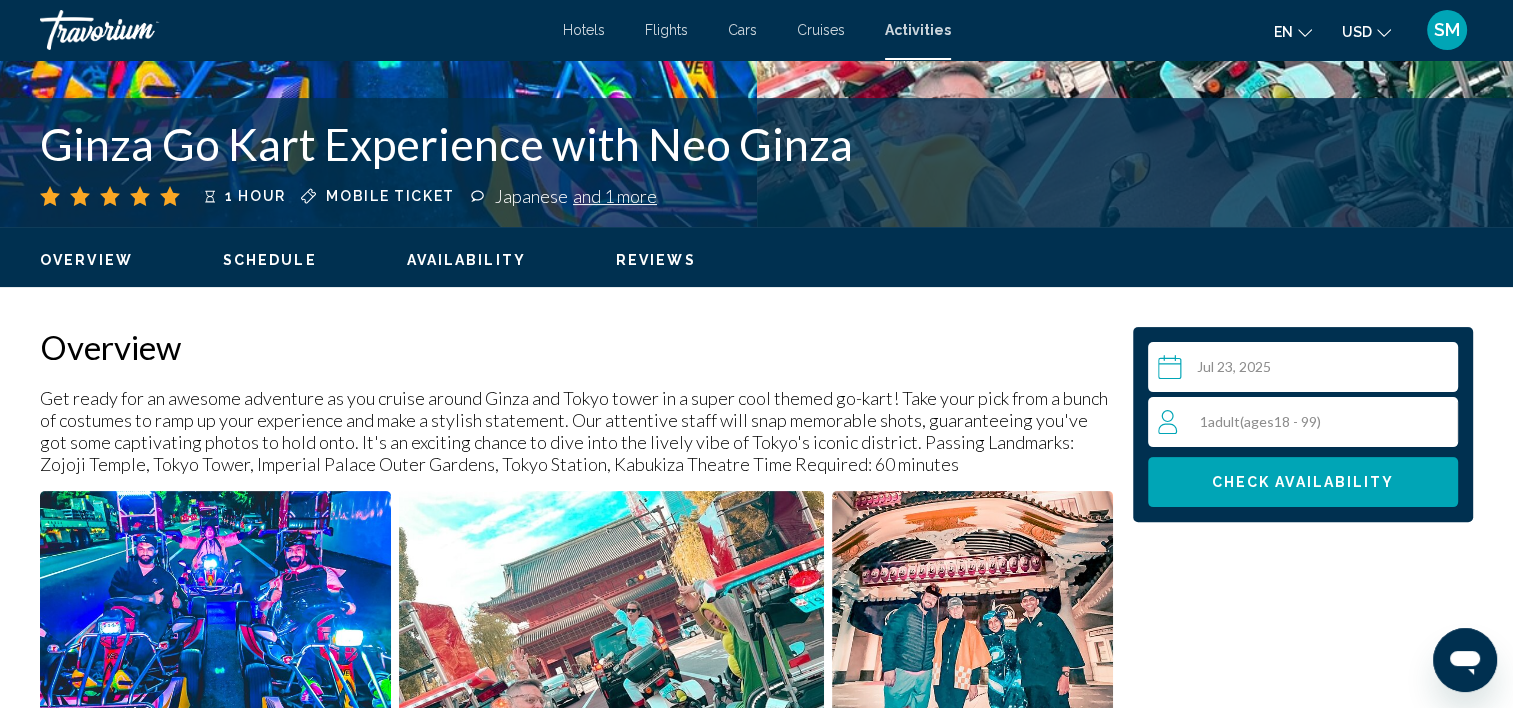 click at bounding box center (1468, -73) 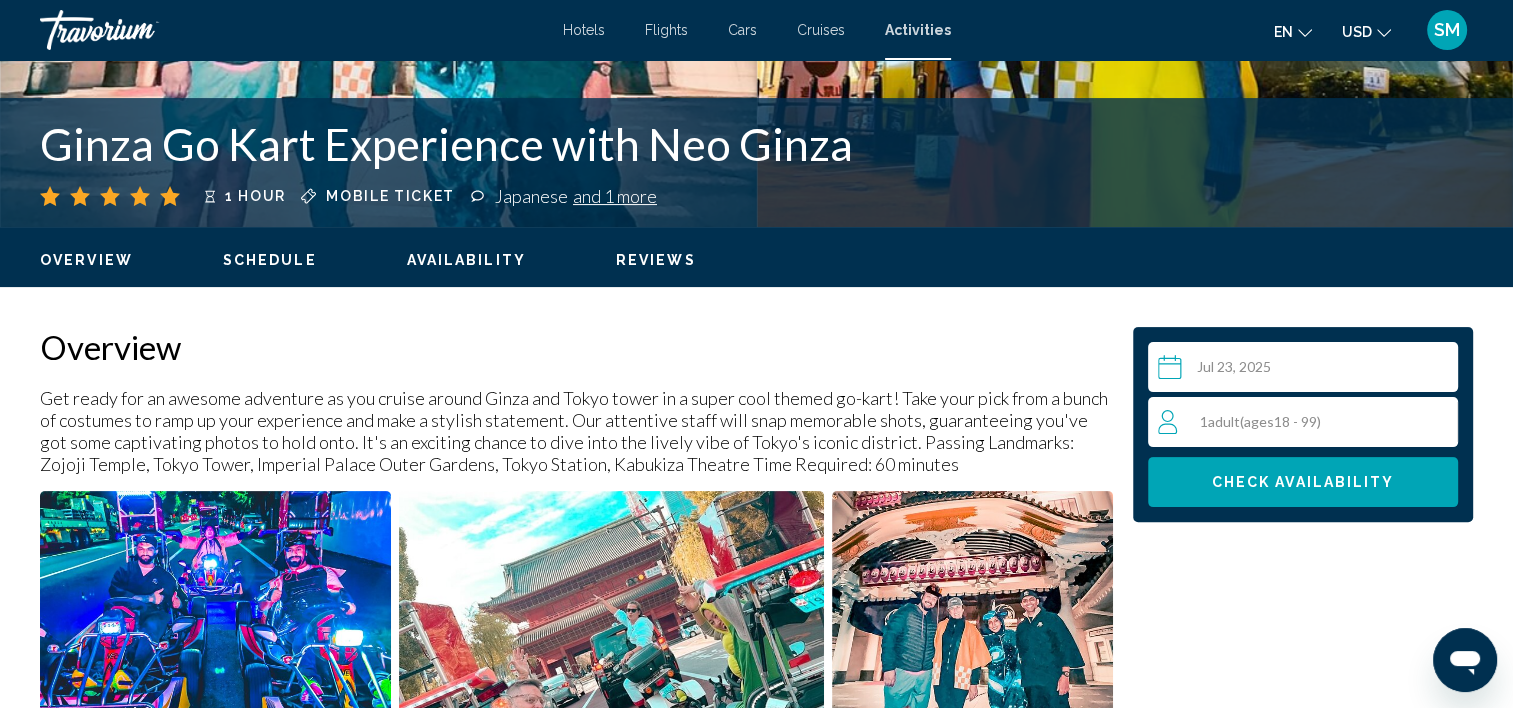 click on "1  Adult Adults  ( ages  [AGE] - [AGE])" at bounding box center [1307, 422] 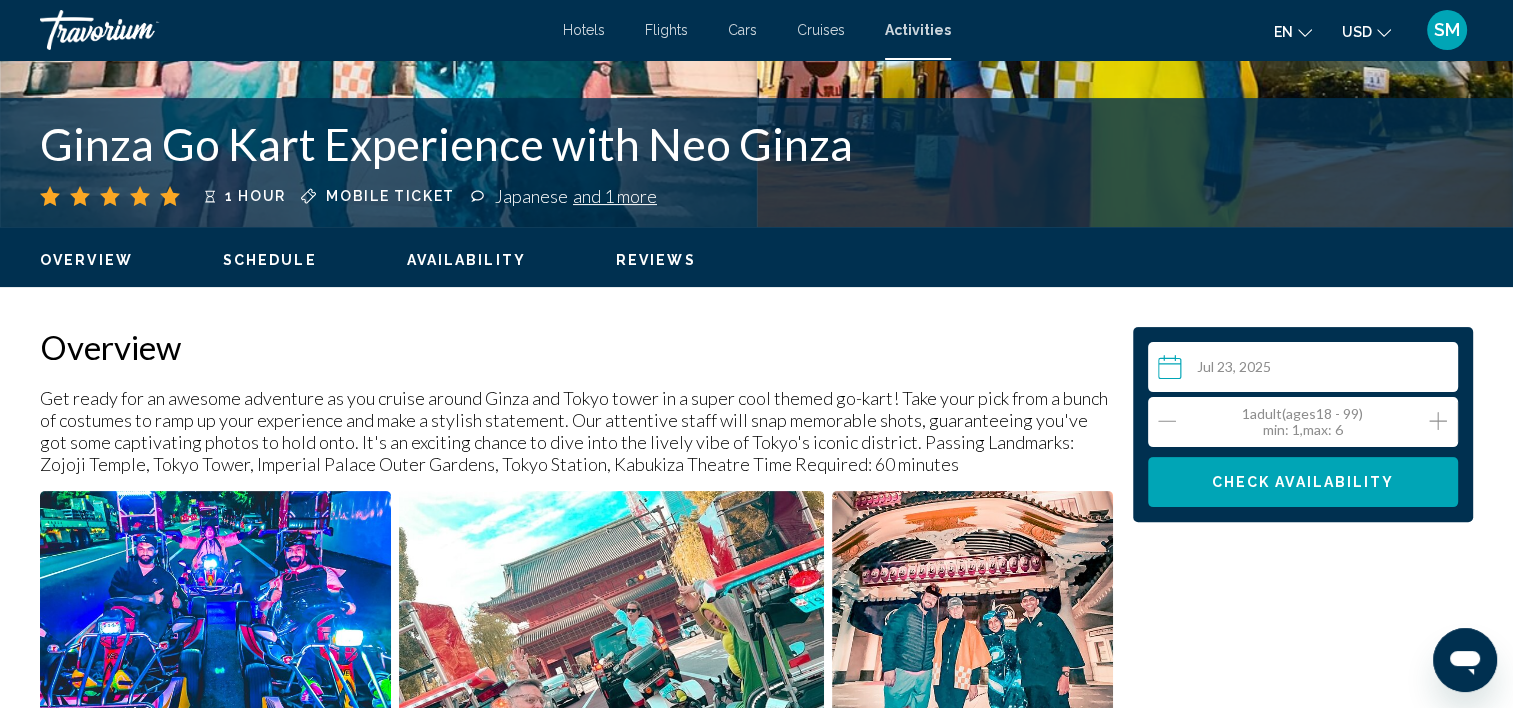 click 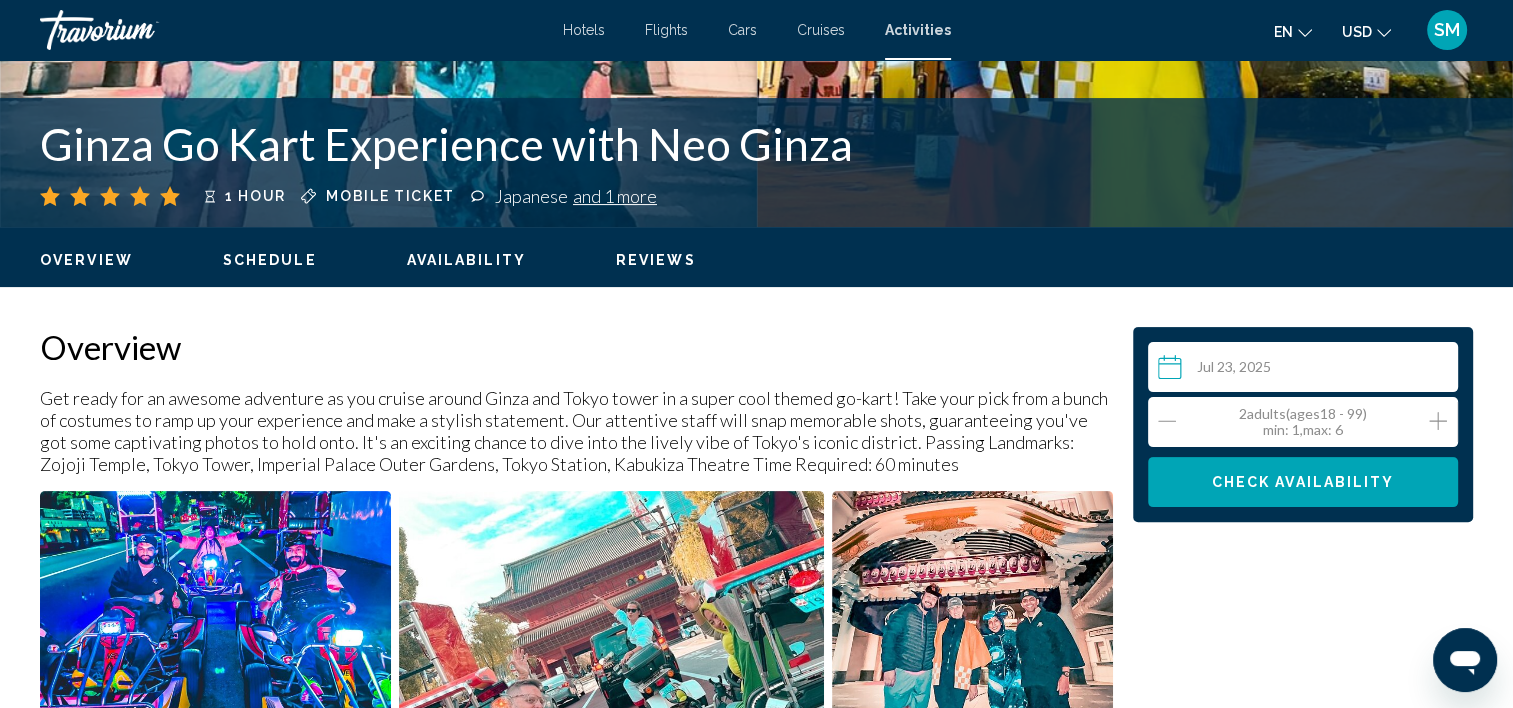 click 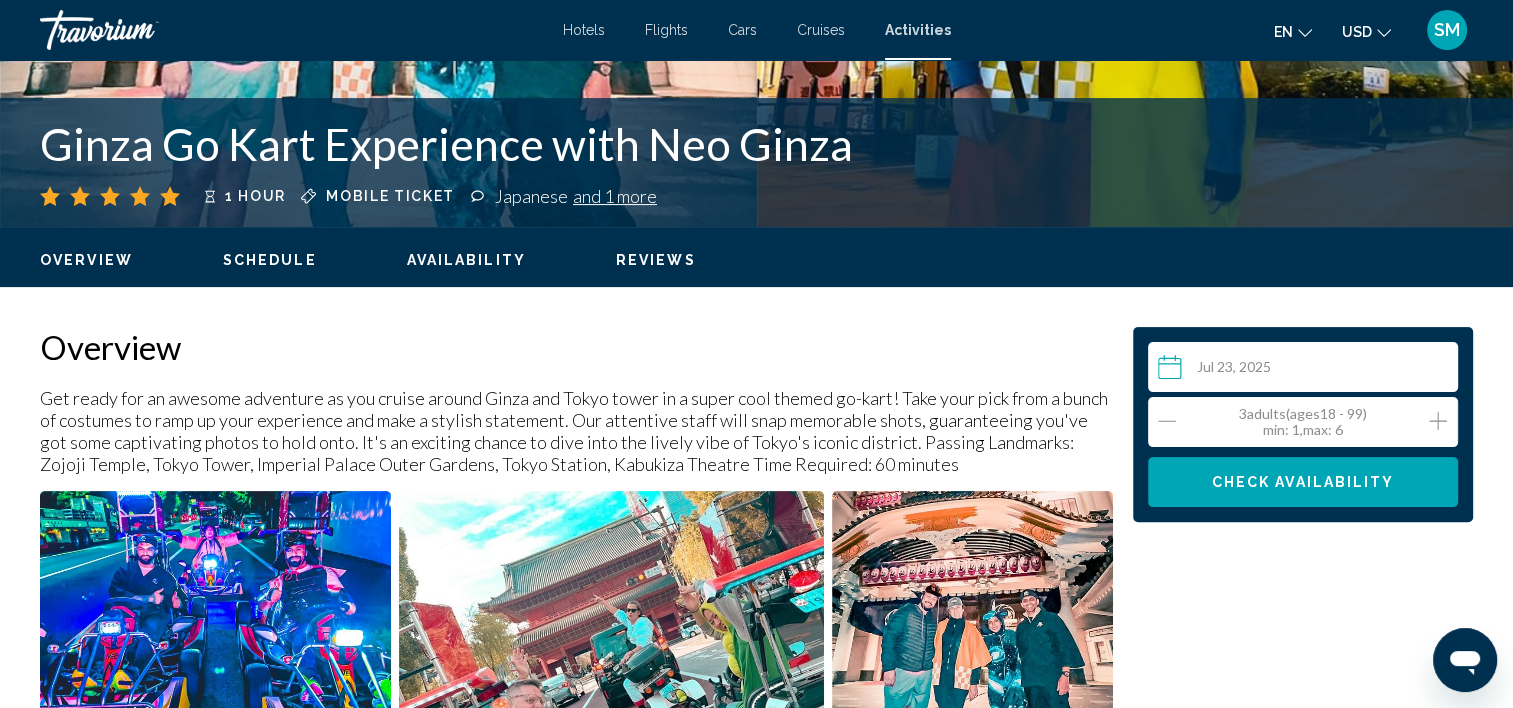 click 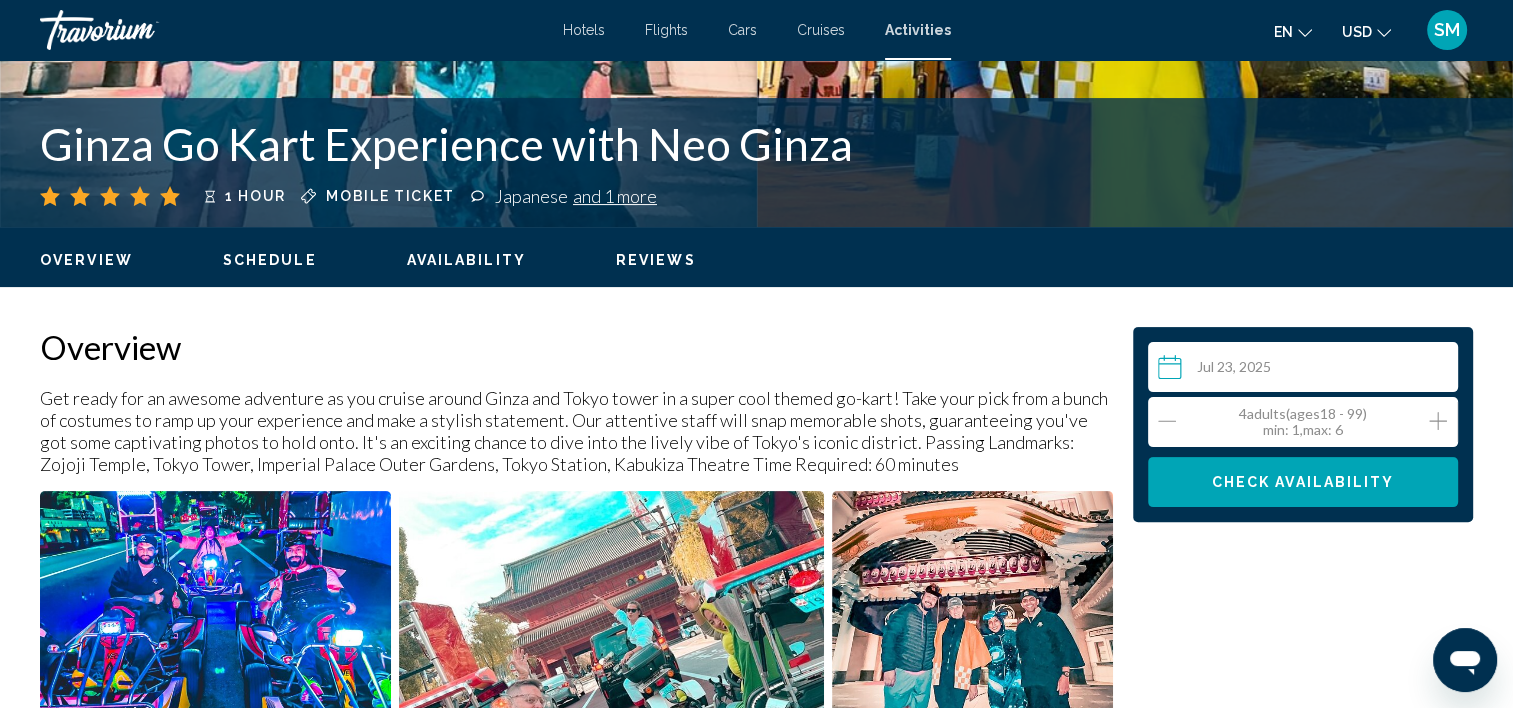 click 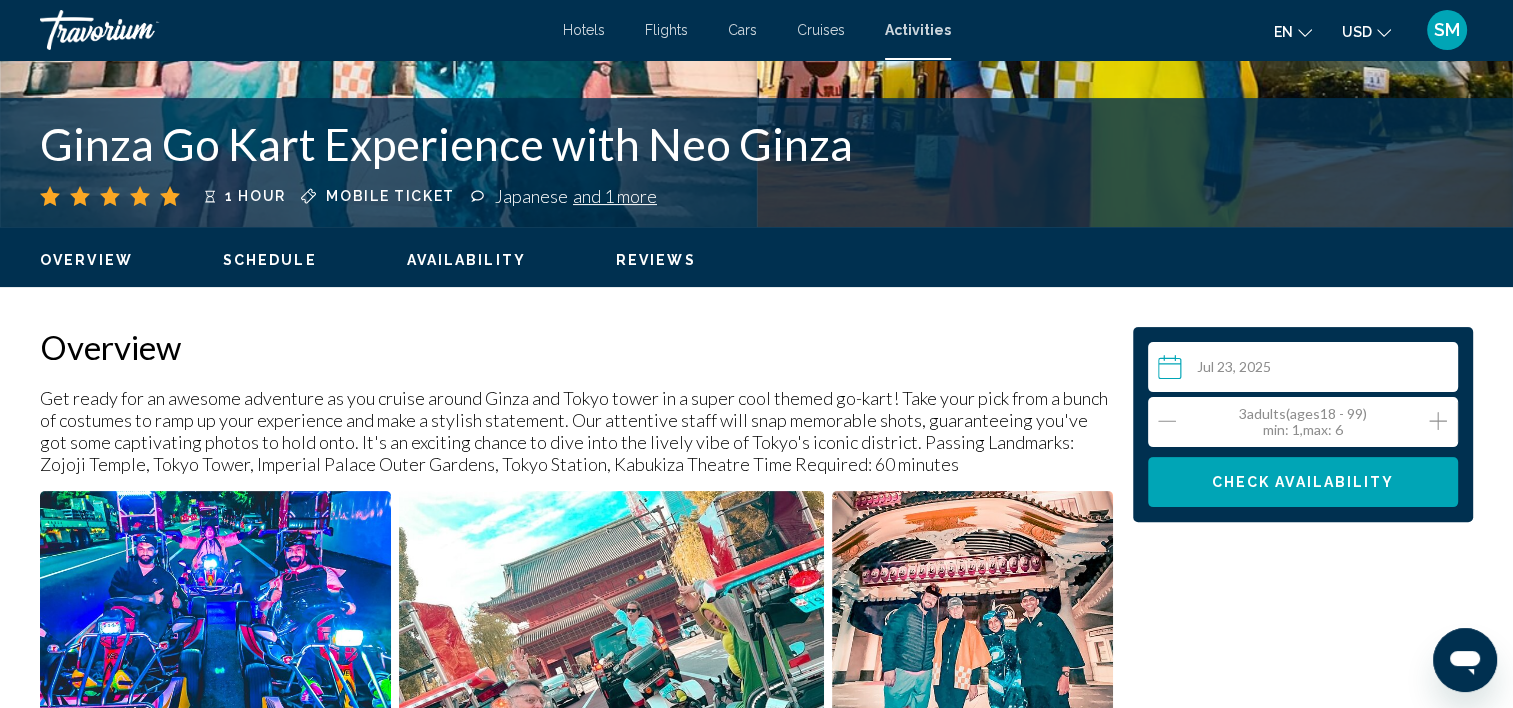 click 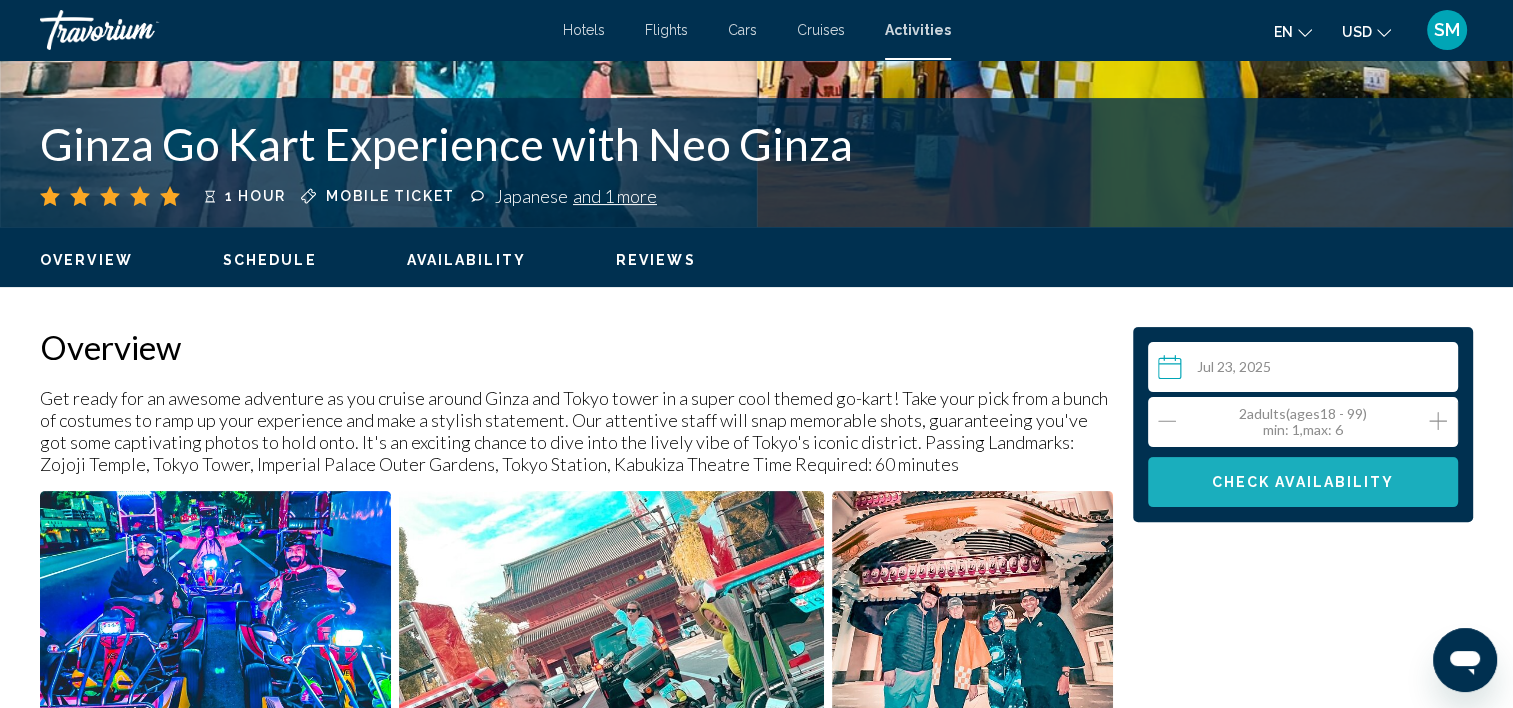 click on "Check Availability" at bounding box center [1303, 483] 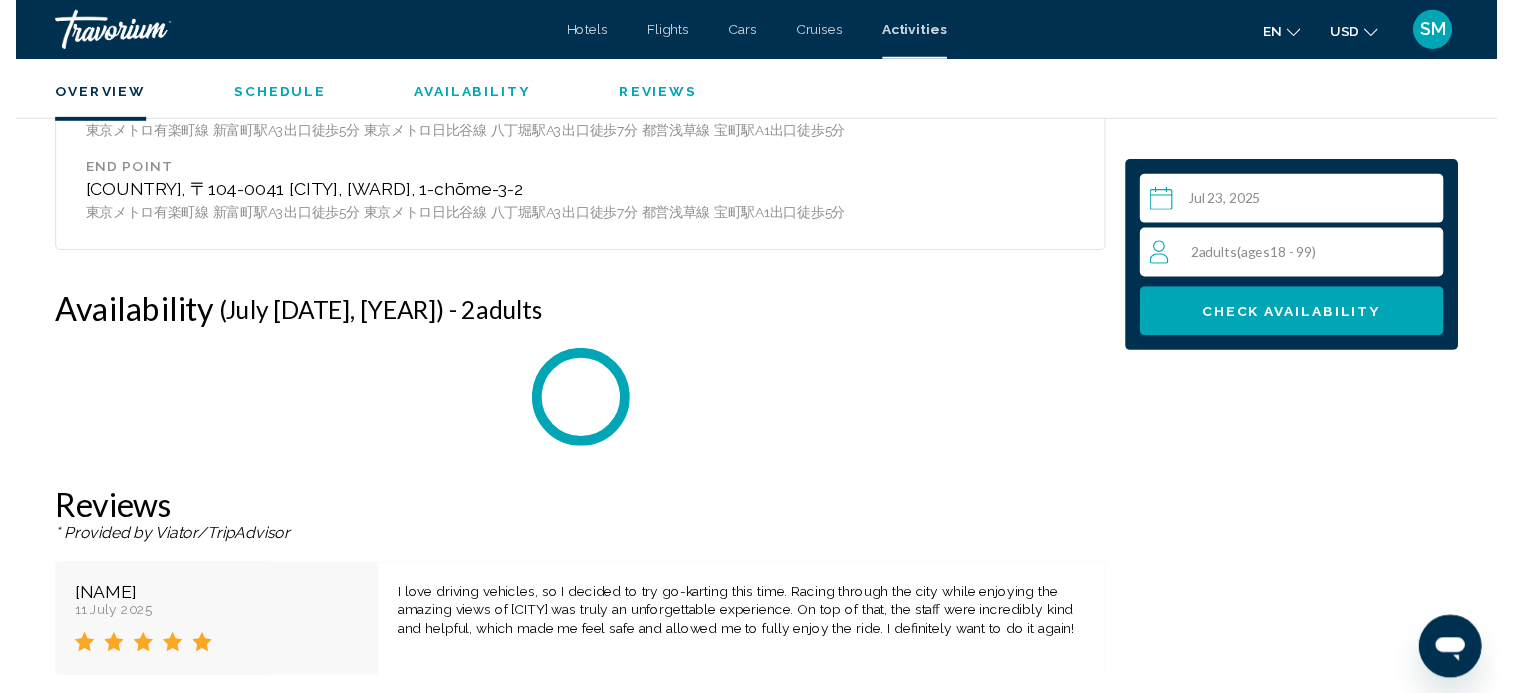 scroll, scrollTop: 3125, scrollLeft: 0, axis: vertical 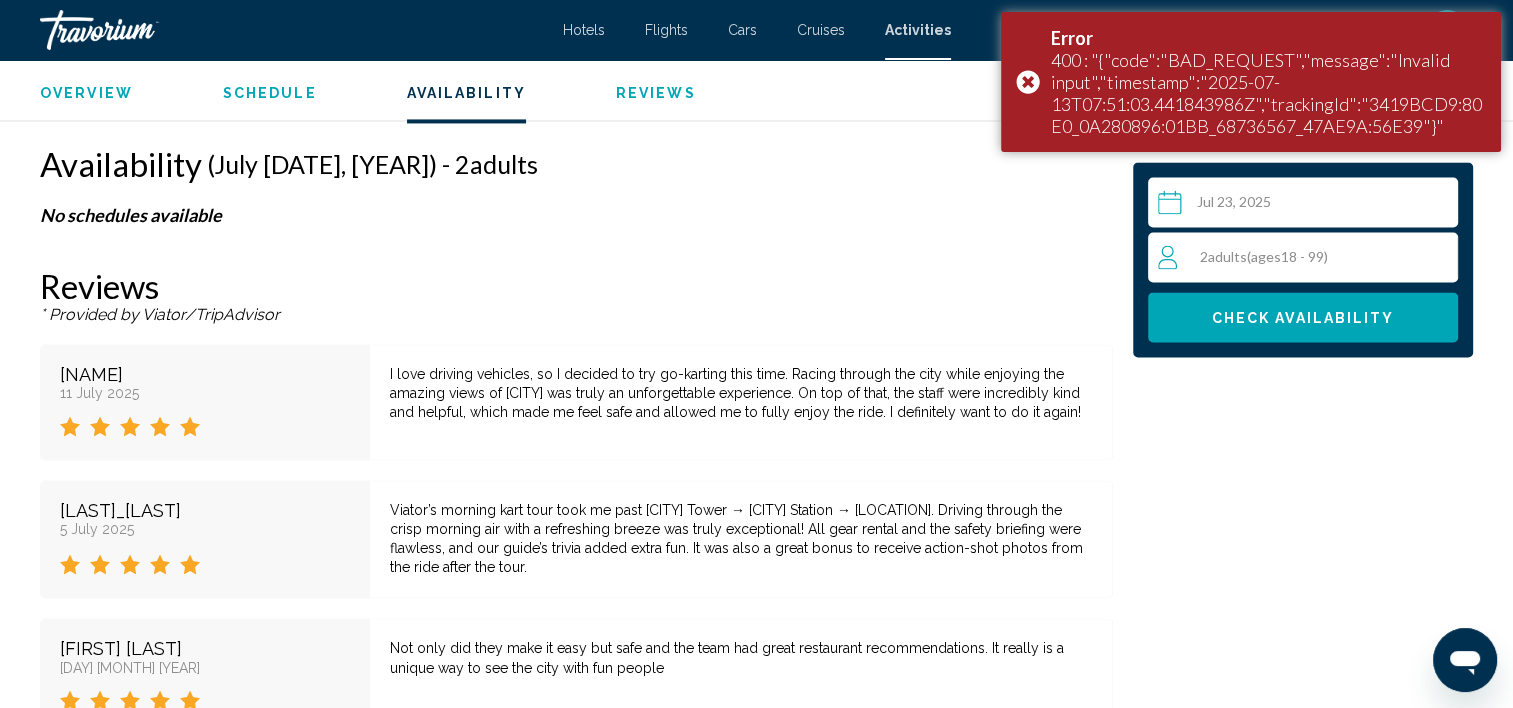 click at bounding box center (1307, 205) 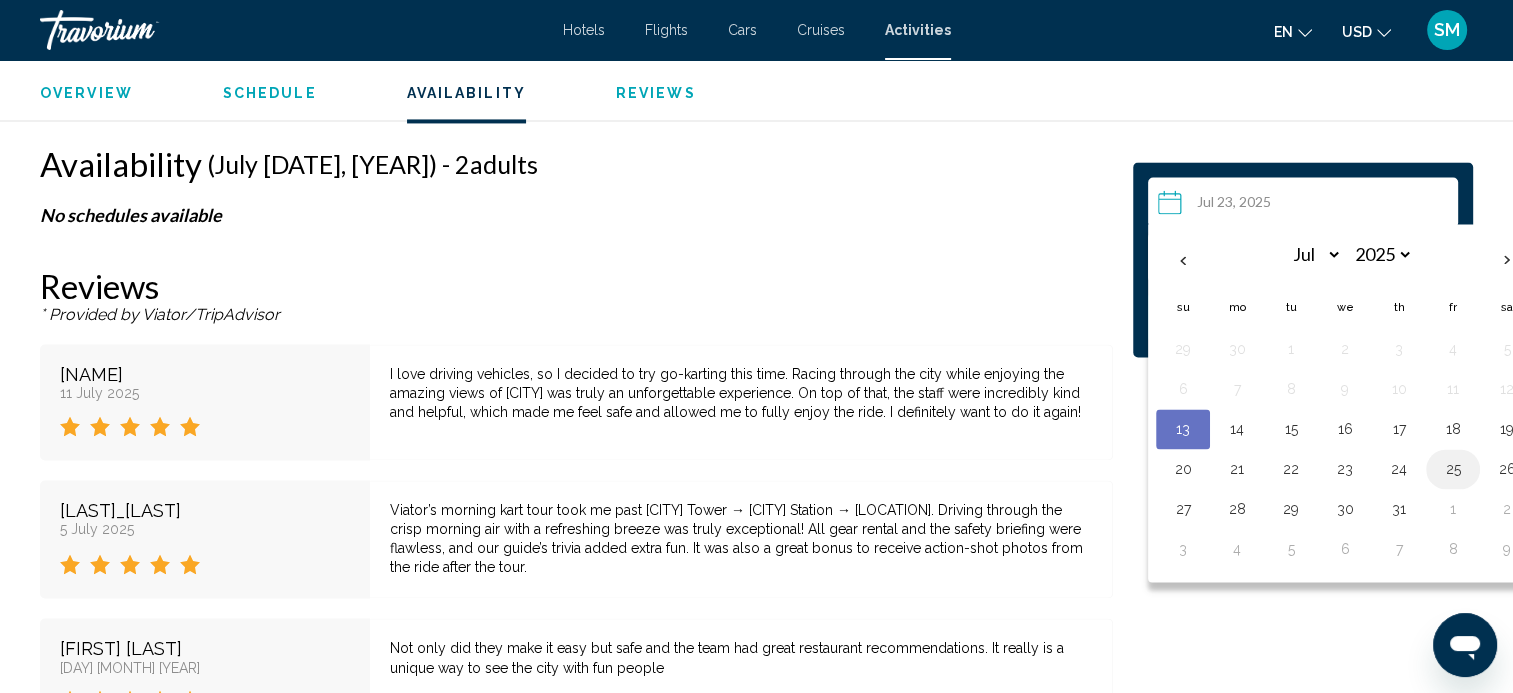 click on "25" at bounding box center (1453, 469) 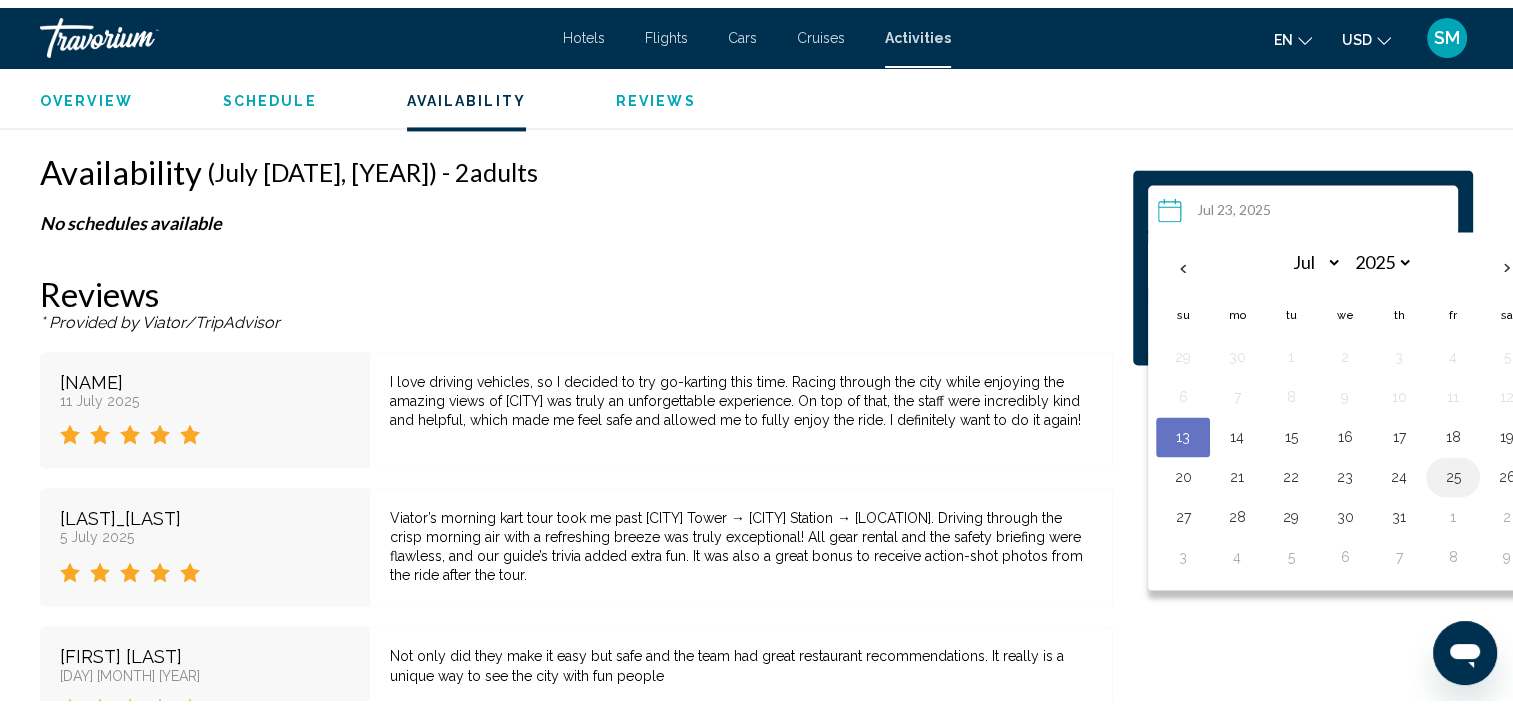 scroll, scrollTop: 3126, scrollLeft: 0, axis: vertical 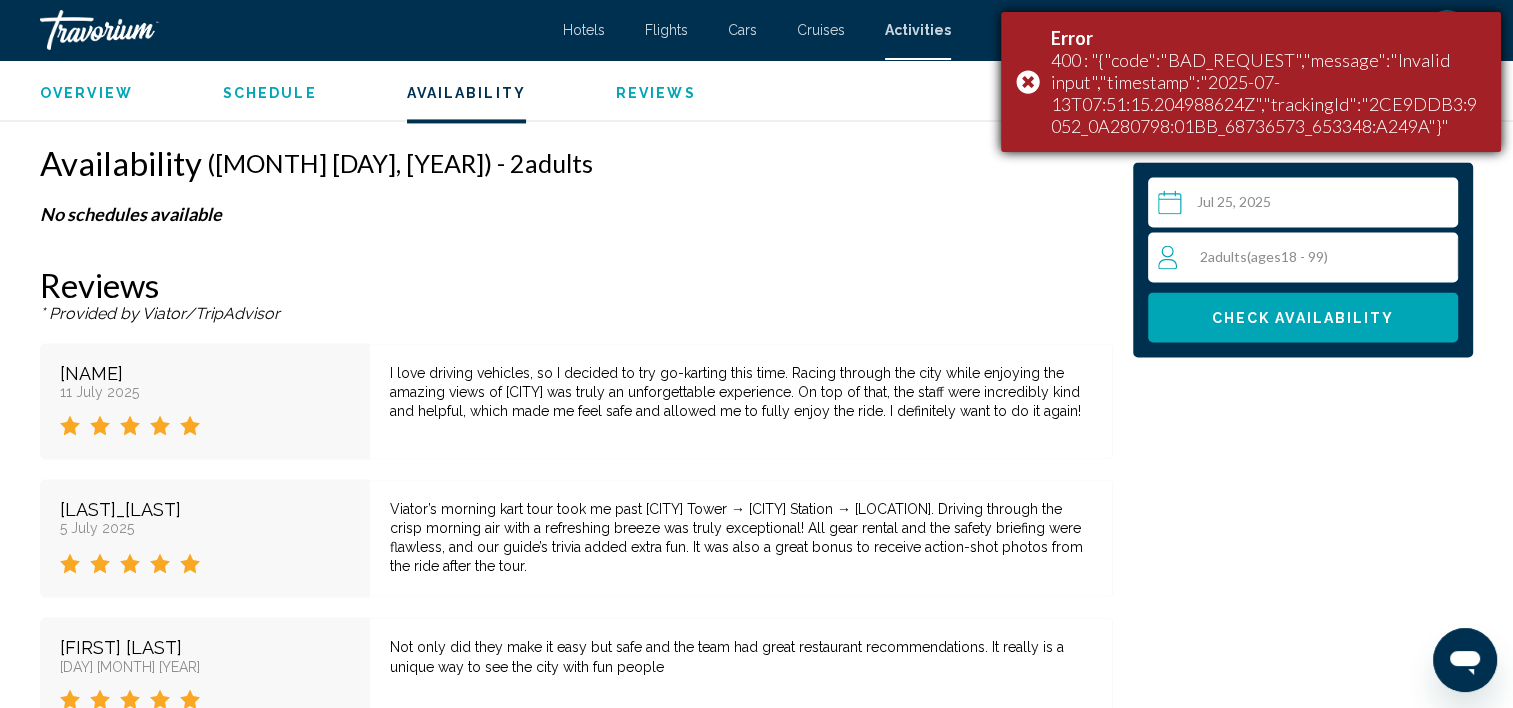 click on "Error   400 : "{"code":"BAD_REQUEST","message":"Invalid input","timestamp":"2025-07-13T07:51:15.204988624Z","trackingId":"2CE9DDB3:9052_0A280798:01BB_68736573_653348:A249A"}"" at bounding box center (1251, 82) 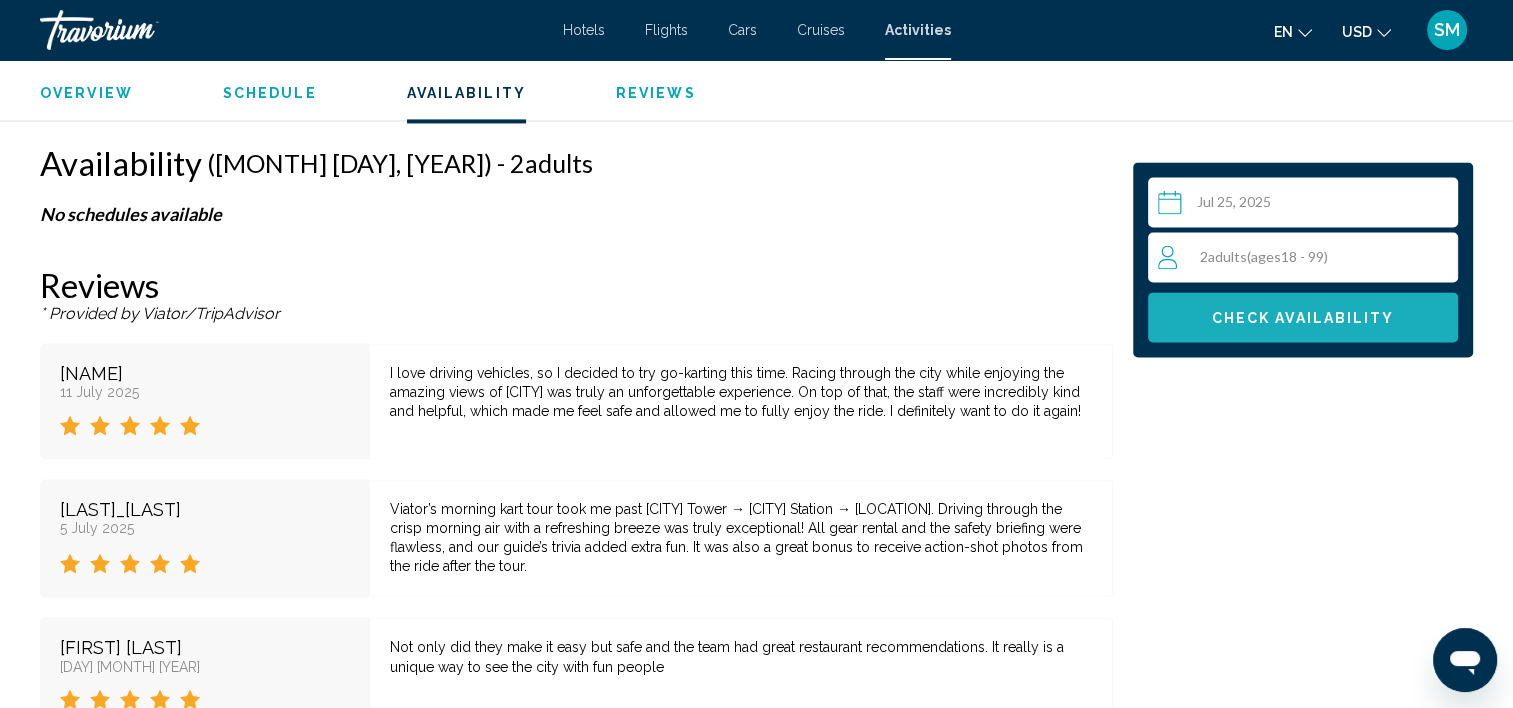click on "Check Availability" at bounding box center (1303, 318) 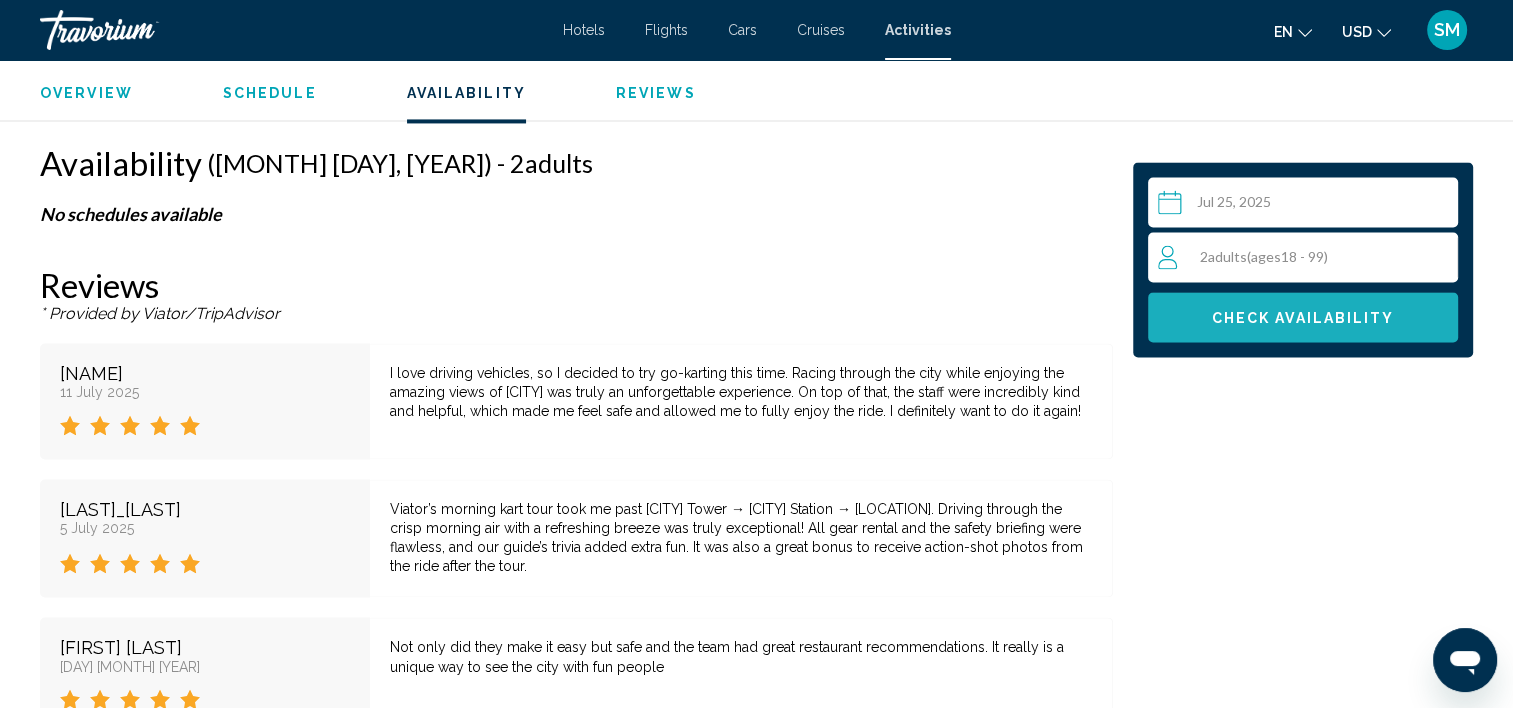 click on "Check Availability" at bounding box center [1303, 318] 